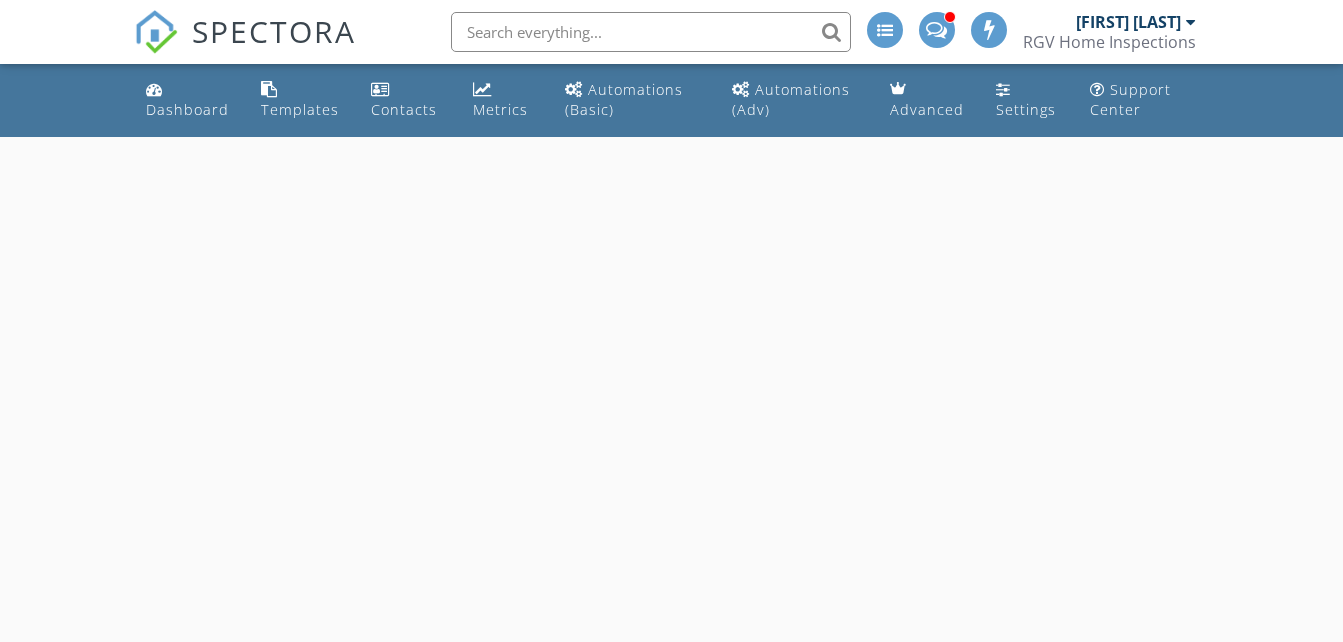 scroll, scrollTop: 0, scrollLeft: 0, axis: both 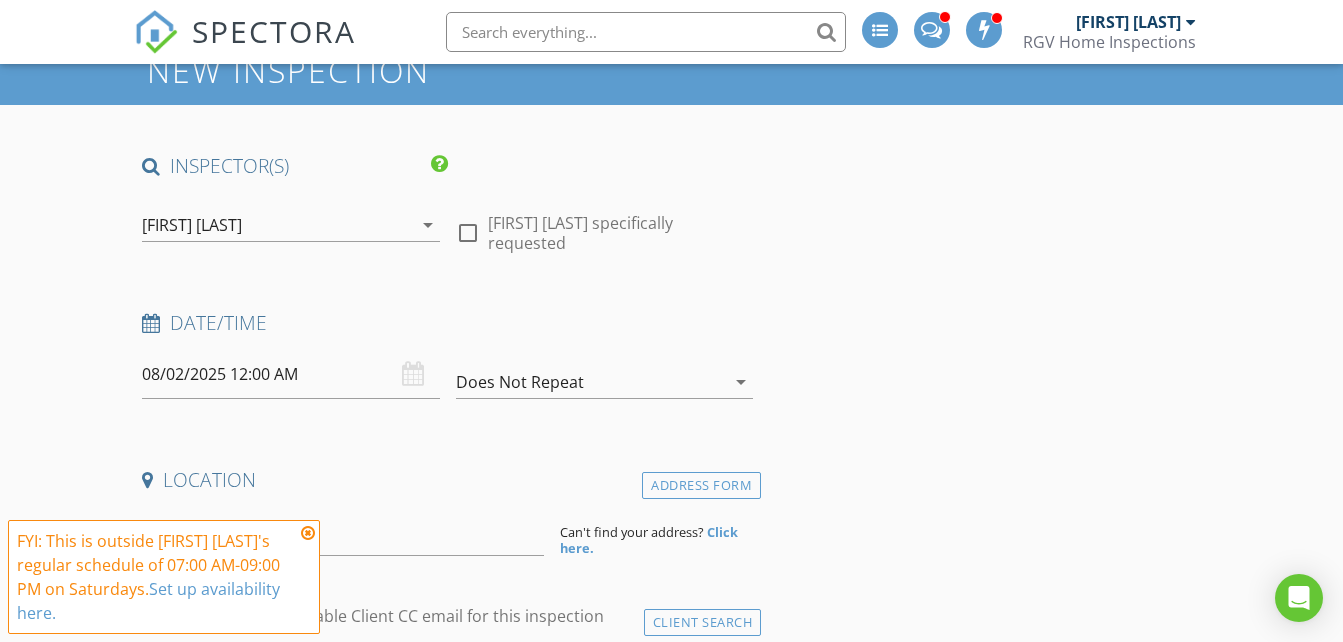 click on "[PERSON]" at bounding box center (276, 225) 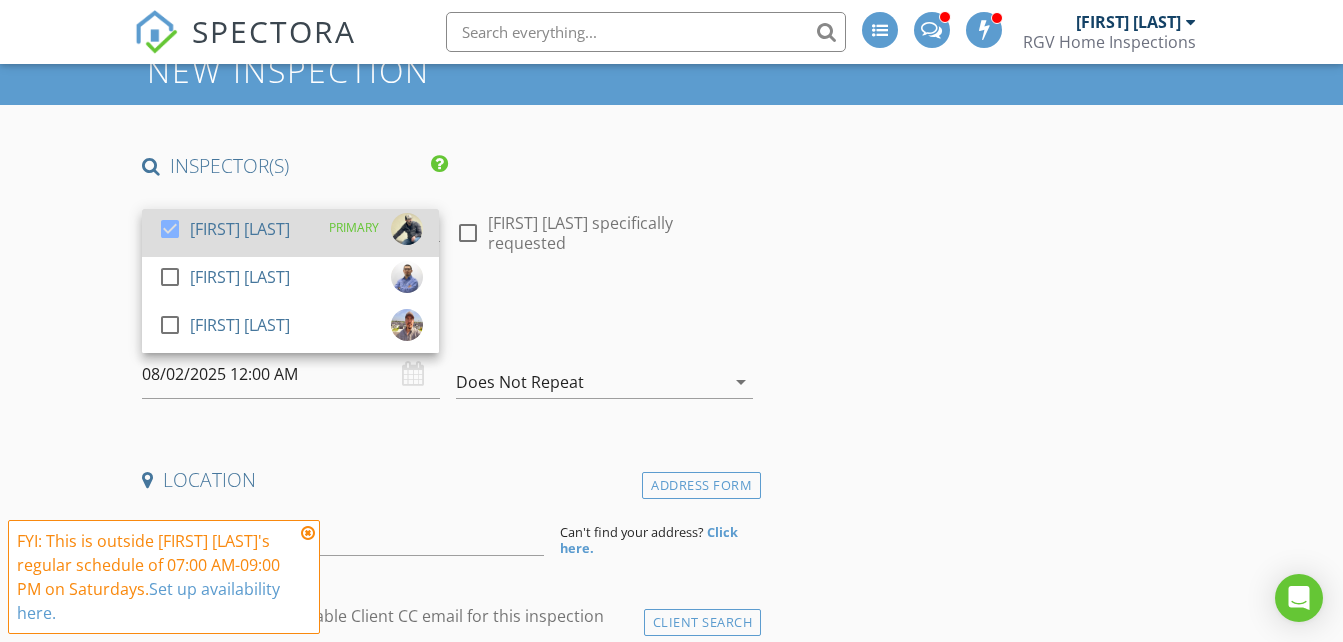 click on "check_box   Donnie Quintanilla" at bounding box center (224, 233) 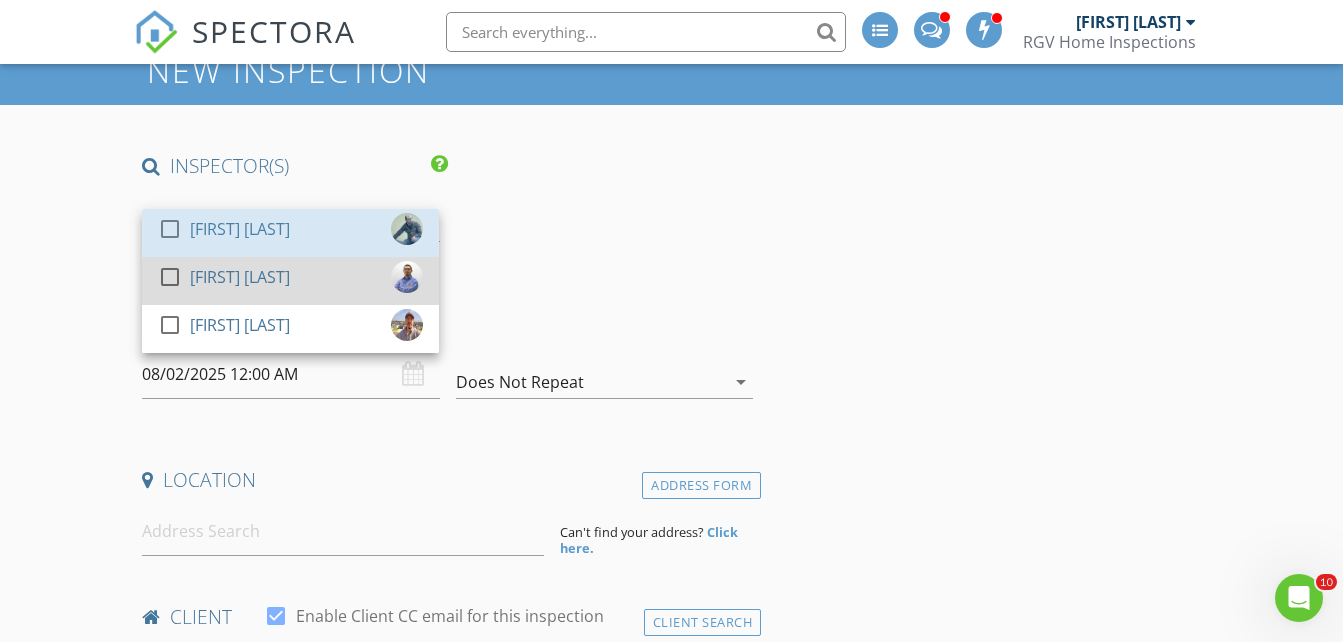 scroll, scrollTop: 0, scrollLeft: 0, axis: both 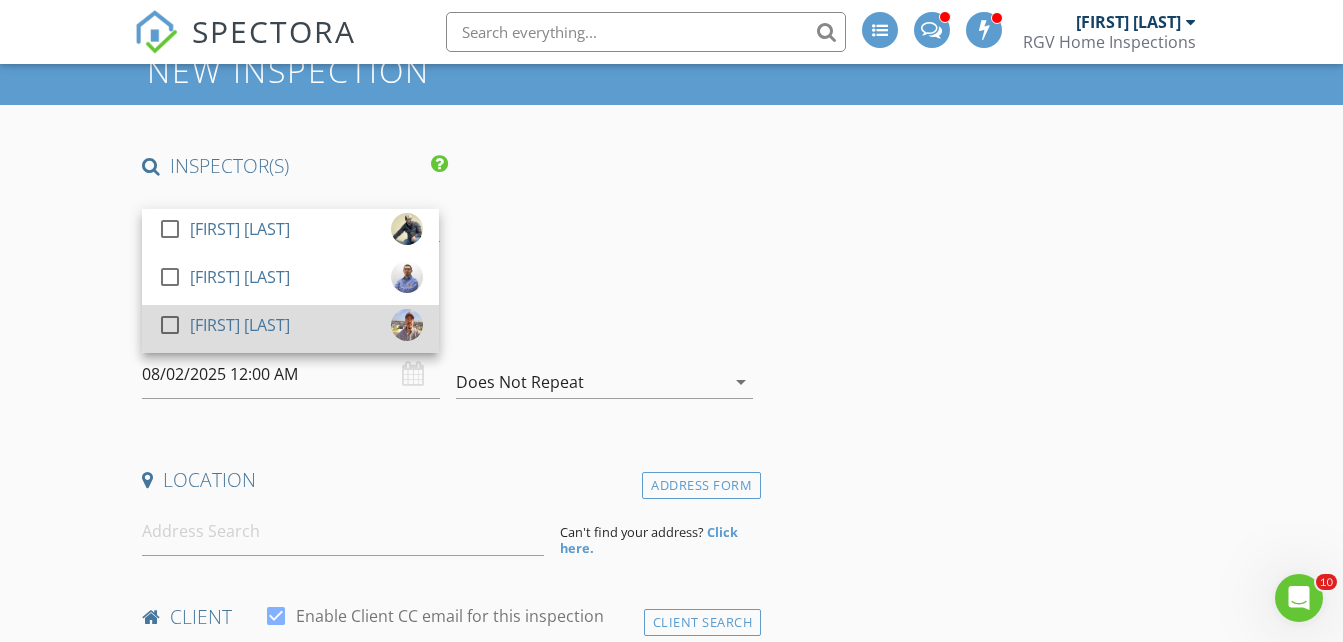 click on "[PERSON]" at bounding box center [240, 325] 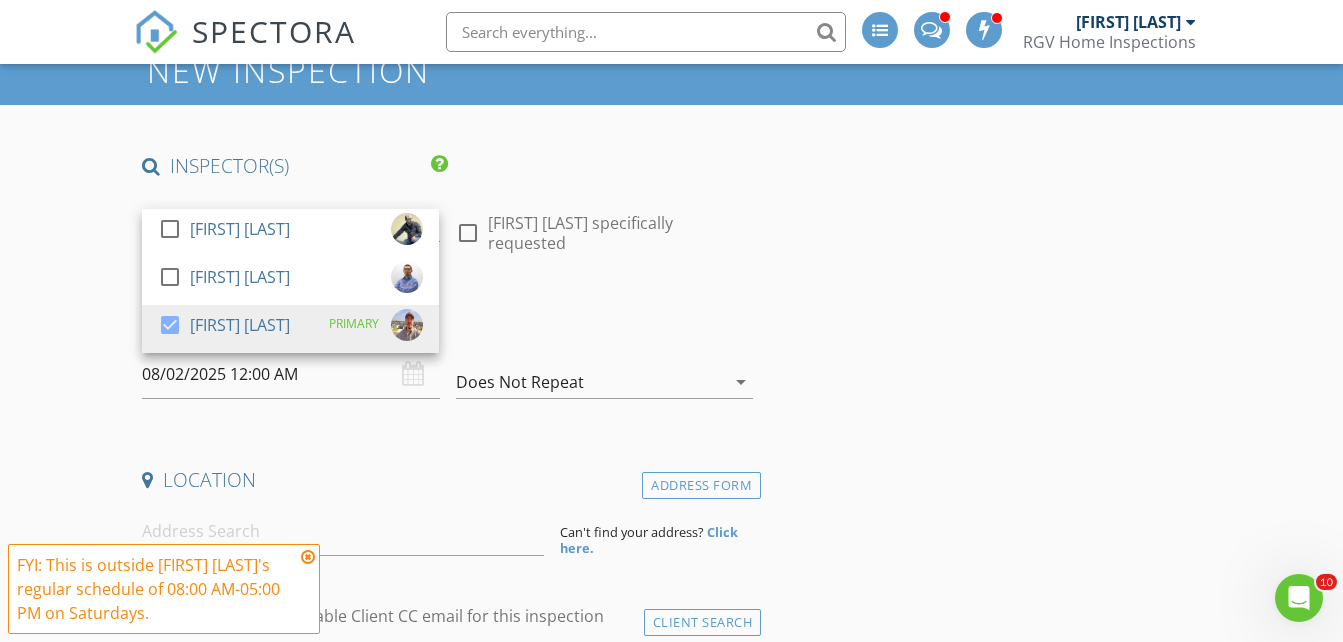 click on "New Inspection
INSPECTOR(S)
check_box_outline_blank   [PERSON]     check_box_outline_blank   [PERSON]     check_box   [PERSON]   PRIMARY   [PERSON] arrow_drop_down   check_box_outline_blank [PERSON] specifically requested
Date/Time
08/02/2025 12:00 AM   Does Not Repeat arrow_drop_down
Location
Address Form       Can't find your address?   Click here.
client
check_box Enable Client CC email for this inspection   Client Search     check_box_outline_blank Client is a Company/Organization     First Name [PERSON]   Last Name [PERSON]   Email [EMAIL]   CC Email [EMAIL]   Phone [PHONE]         Tags         Notes   Private Notes
ADDITIONAL client
SERVICES
check_box_outline_blank   Residential Inspection   Residential Home Inspection 750-1500 sq ft check_box_outline_blank" at bounding box center (671, 1779) 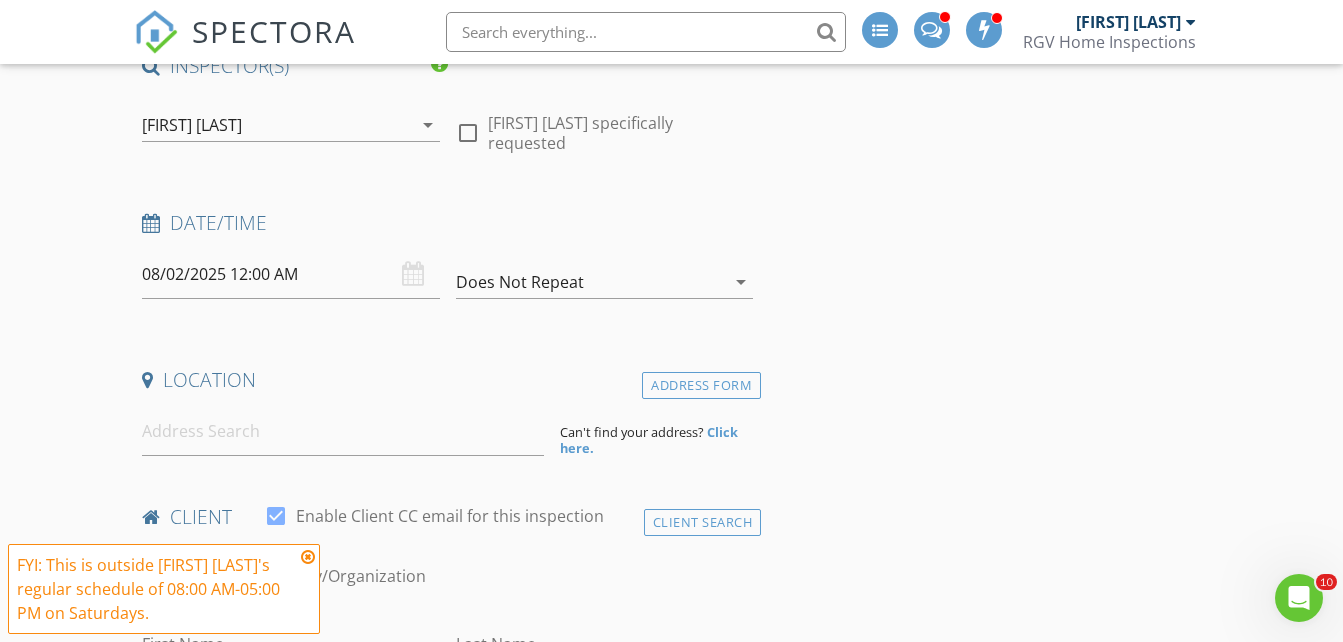 click on "08/02/2025 12:00 AM" at bounding box center (290, 274) 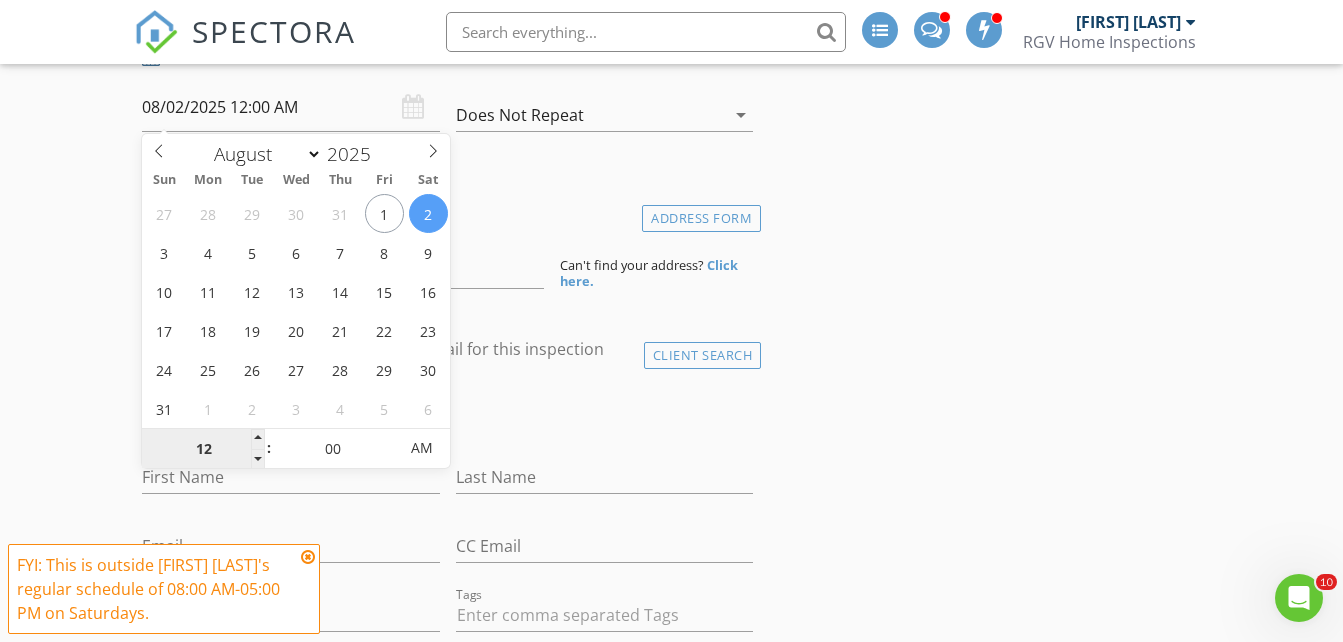 scroll, scrollTop: 400, scrollLeft: 0, axis: vertical 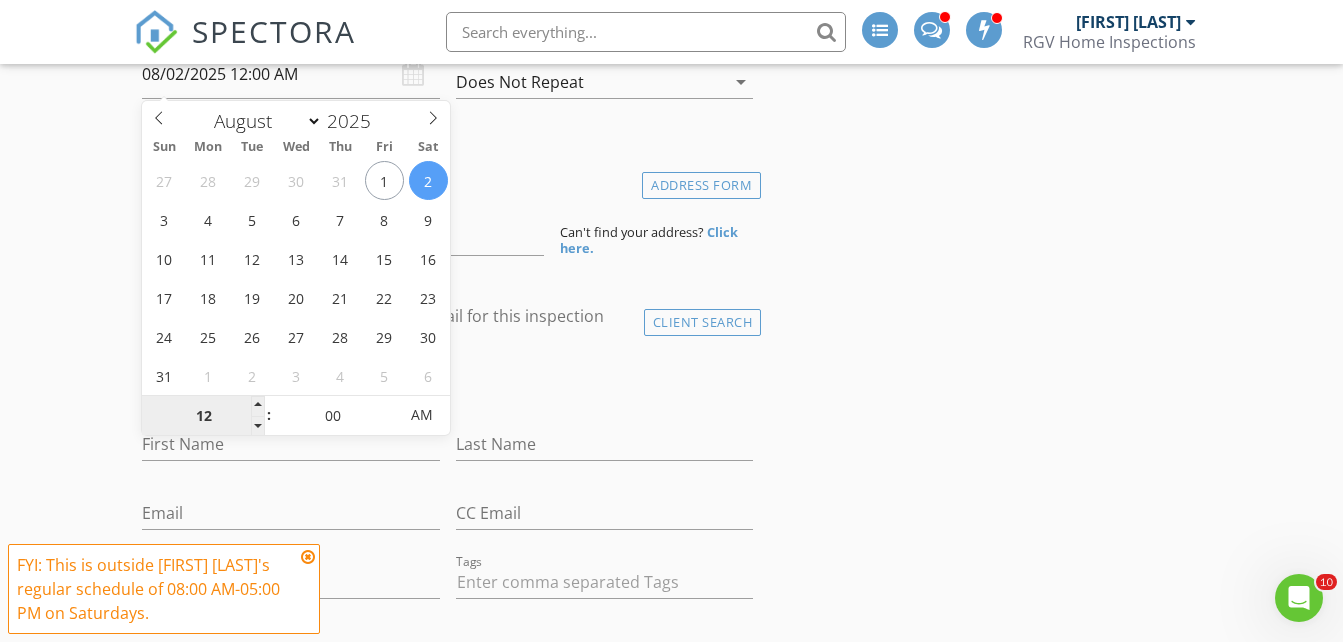 click on "12" at bounding box center (203, 416) 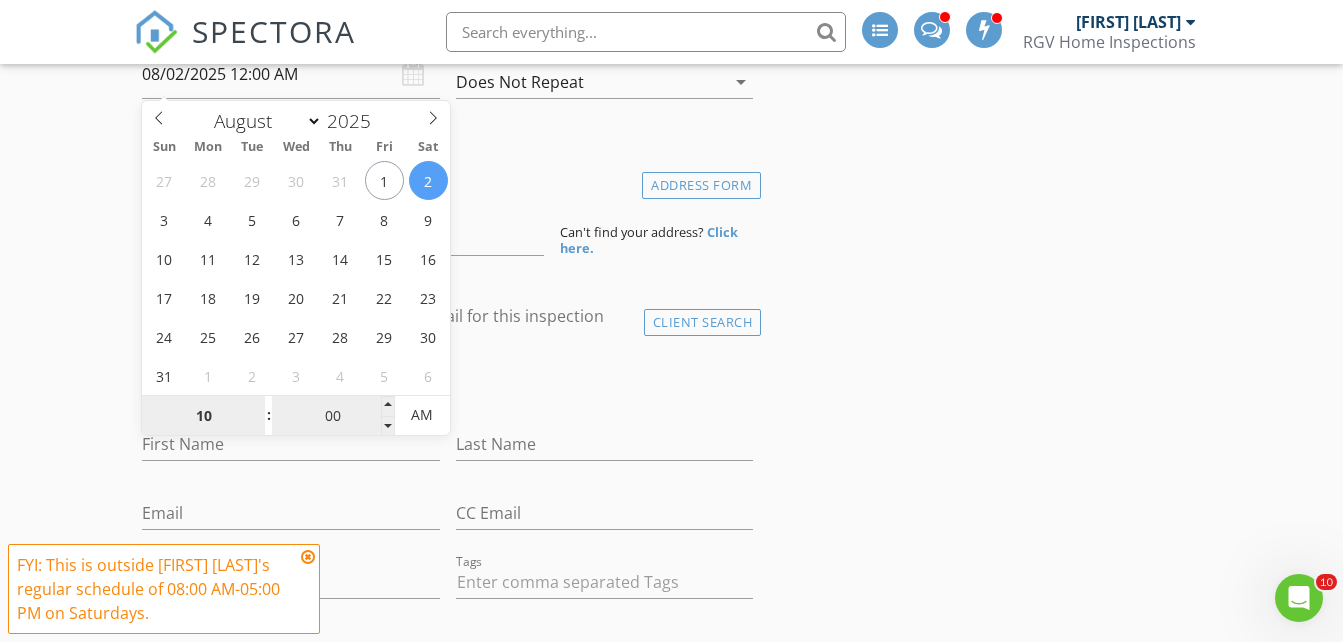 type on "10" 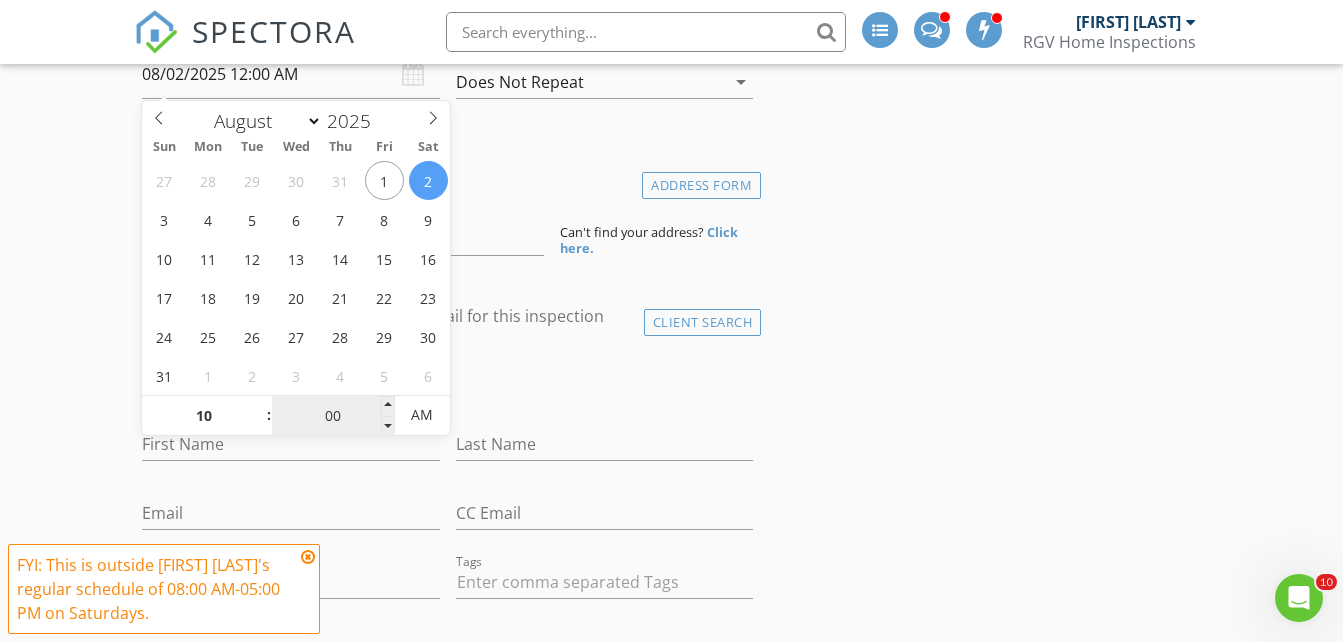 type on "08/02/2025 10:00 AM" 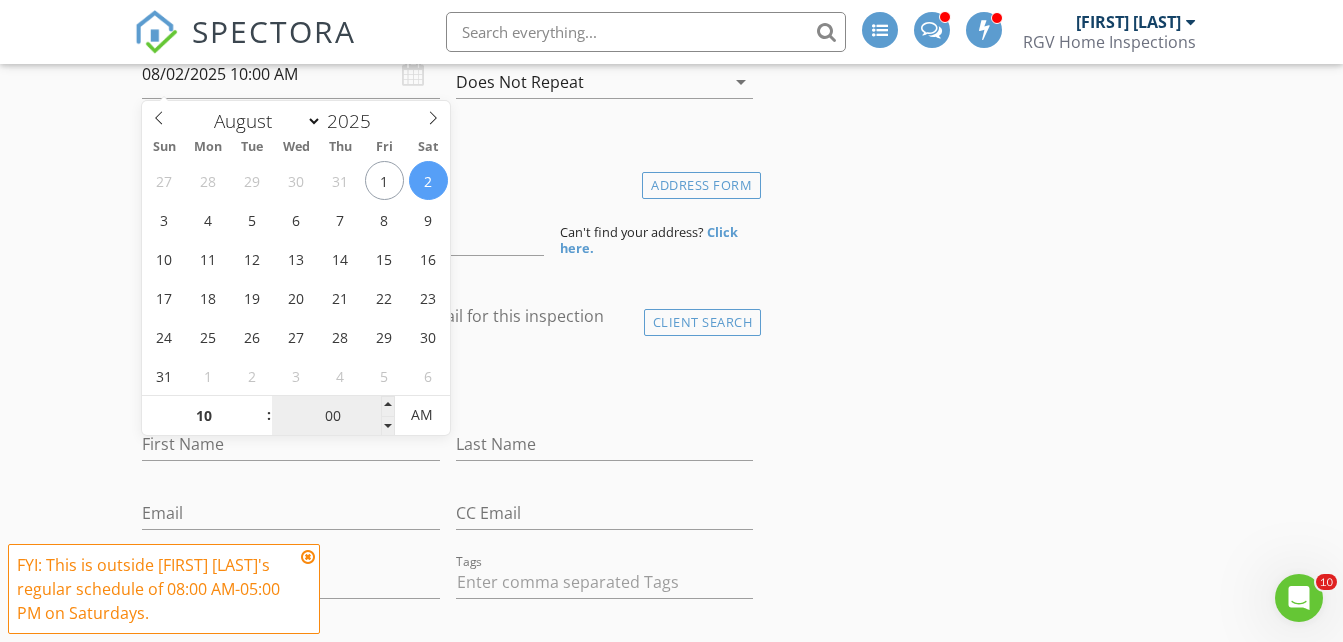 click on "00" at bounding box center (333, 416) 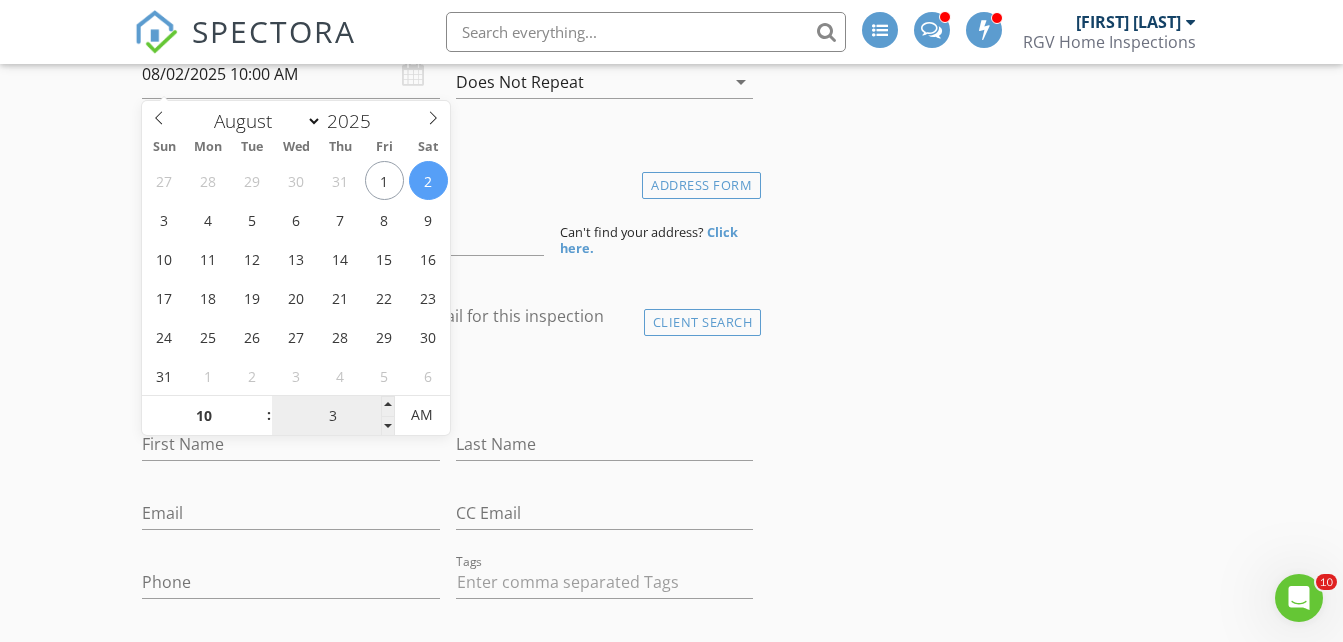 type on "30" 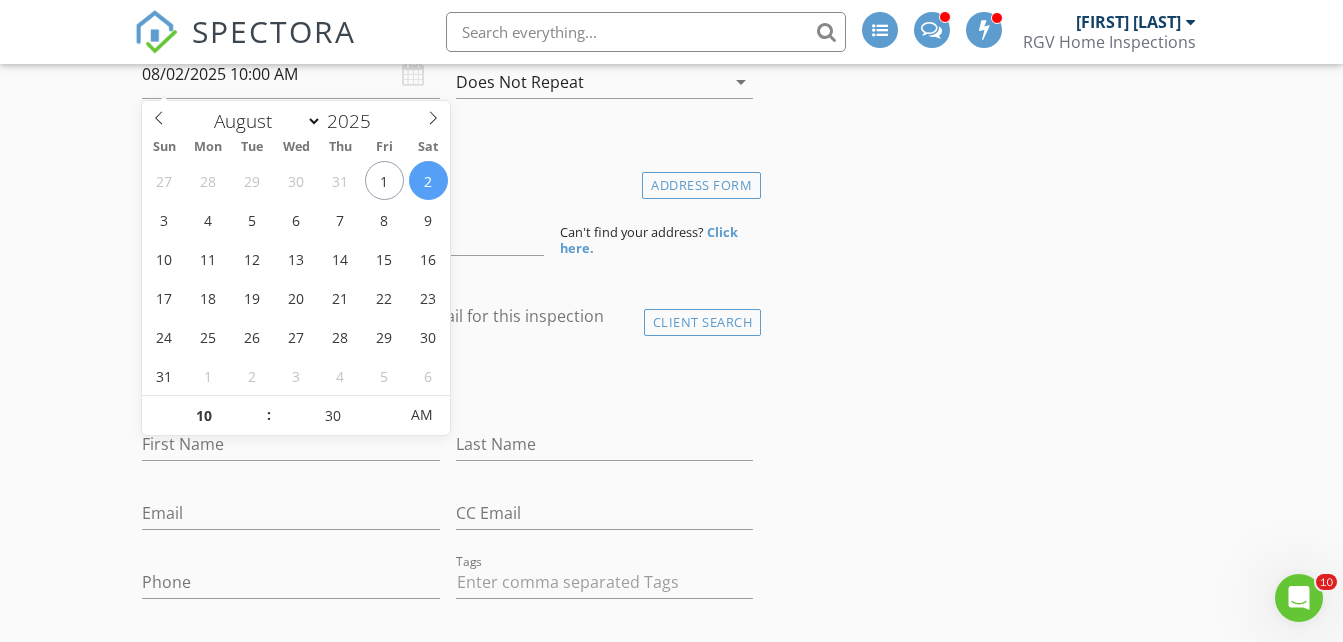 type on "08/02/2025 10:30 AM" 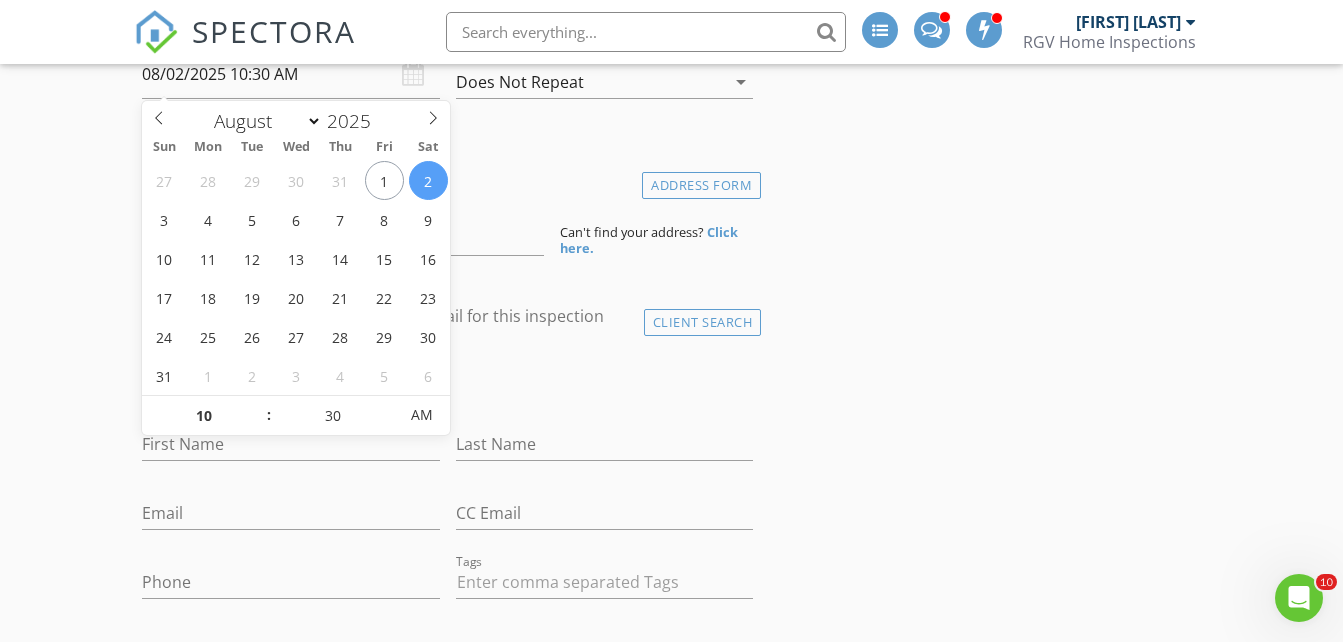 click on "New Inspection
INSPECTOR(S)
check_box_outline_blank   Donnie Quintanilla     check_box_outline_blank   Fernando Valbuena     check_box   Nick De Santos   PRIMARY   Nick De Santos arrow_drop_down   check_box_outline_blank Nick De Santos specifically requested
Date/Time
08/02/2025 10:30 AM   Does Not Repeat arrow_drop_down
Location
Address Form       Can't find your address?   Click here.
client
check_box Enable Client CC email for this inspection   Client Search     check_box_outline_blank Client is a Company/Organization     First Name   Last Name   Email   CC Email   Phone         Tags         Notes   Private Notes
ADD ADDITIONAL client
SERVICES
check_box_outline_blank   Residential Inspection   Residential Home Inspection 750-1500 sq ft check_box_outline_blank" at bounding box center (671, 1479) 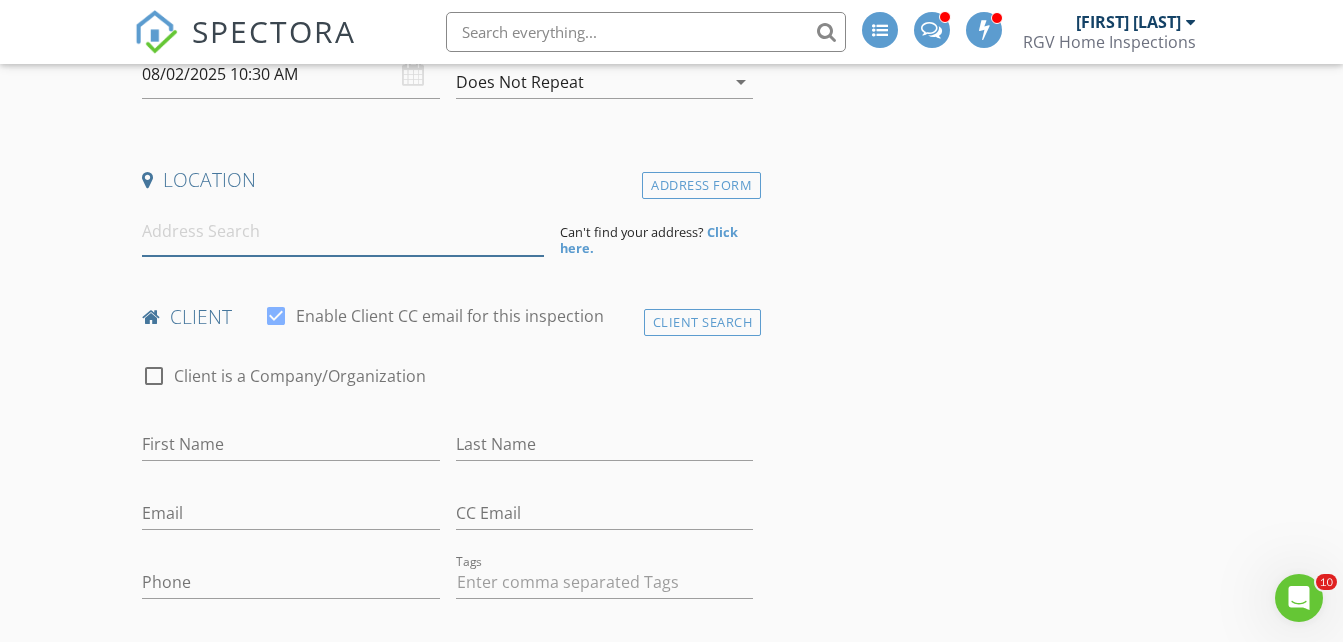 click at bounding box center (343, 231) 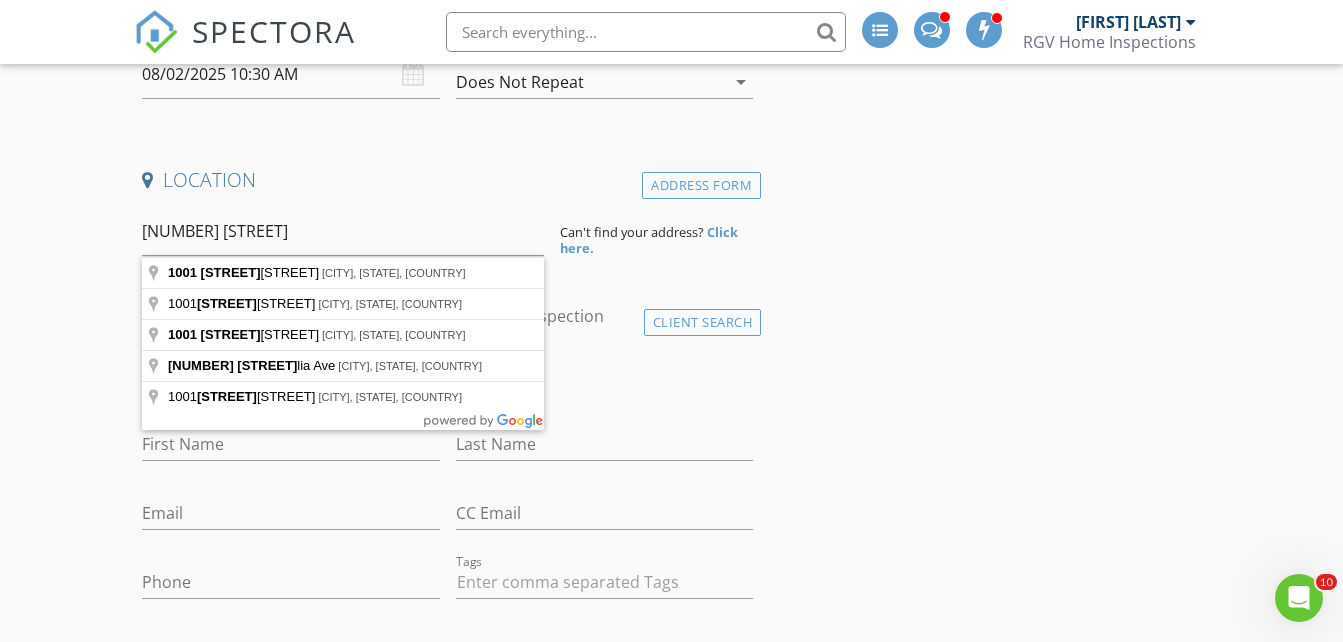 type on "1001 Azalea Street, Mission, TX, USA" 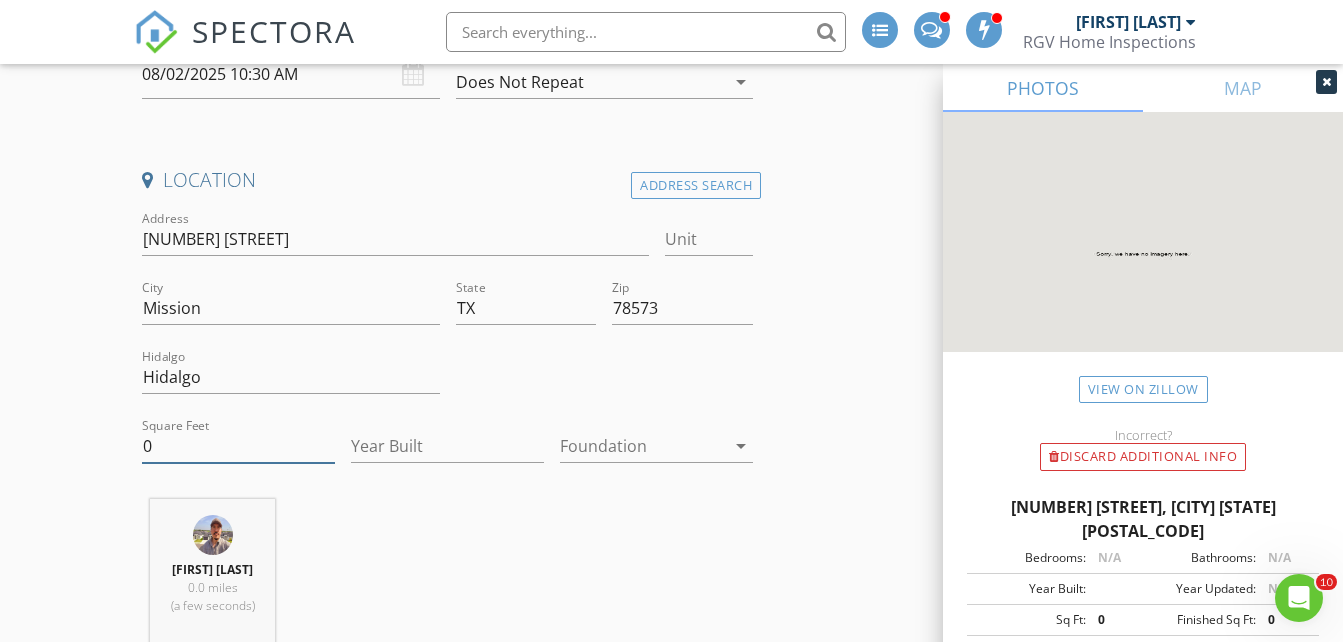 click on "0" at bounding box center (238, 446) 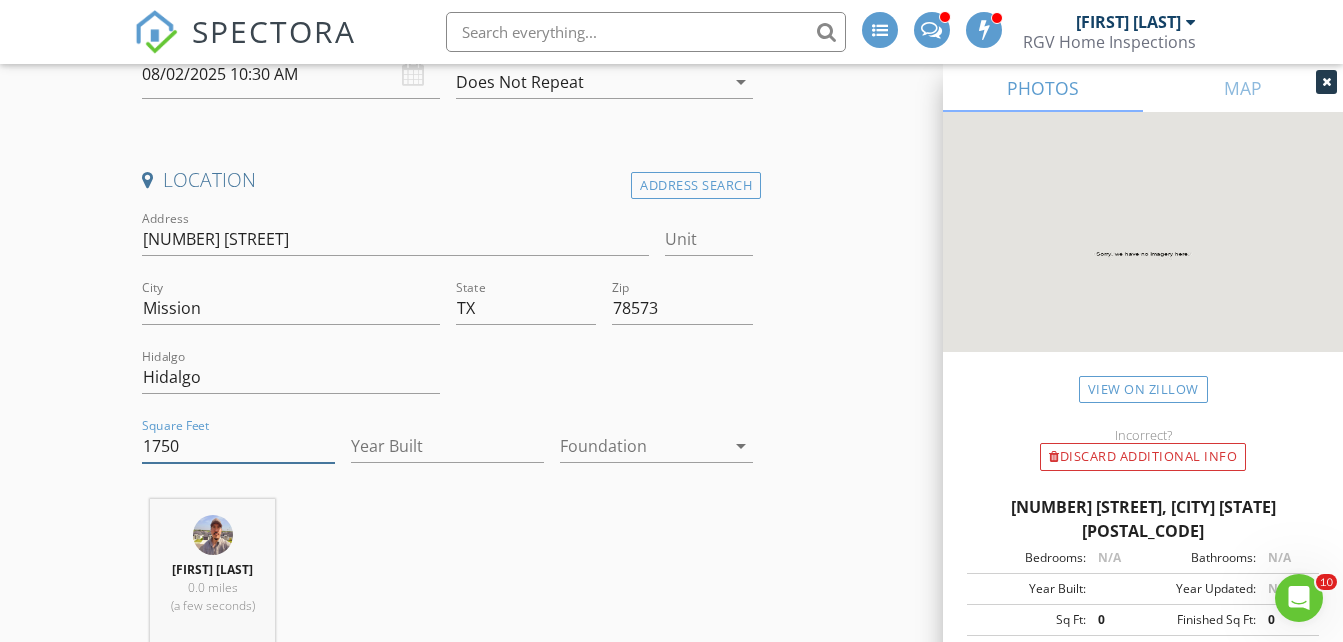 type on "1750" 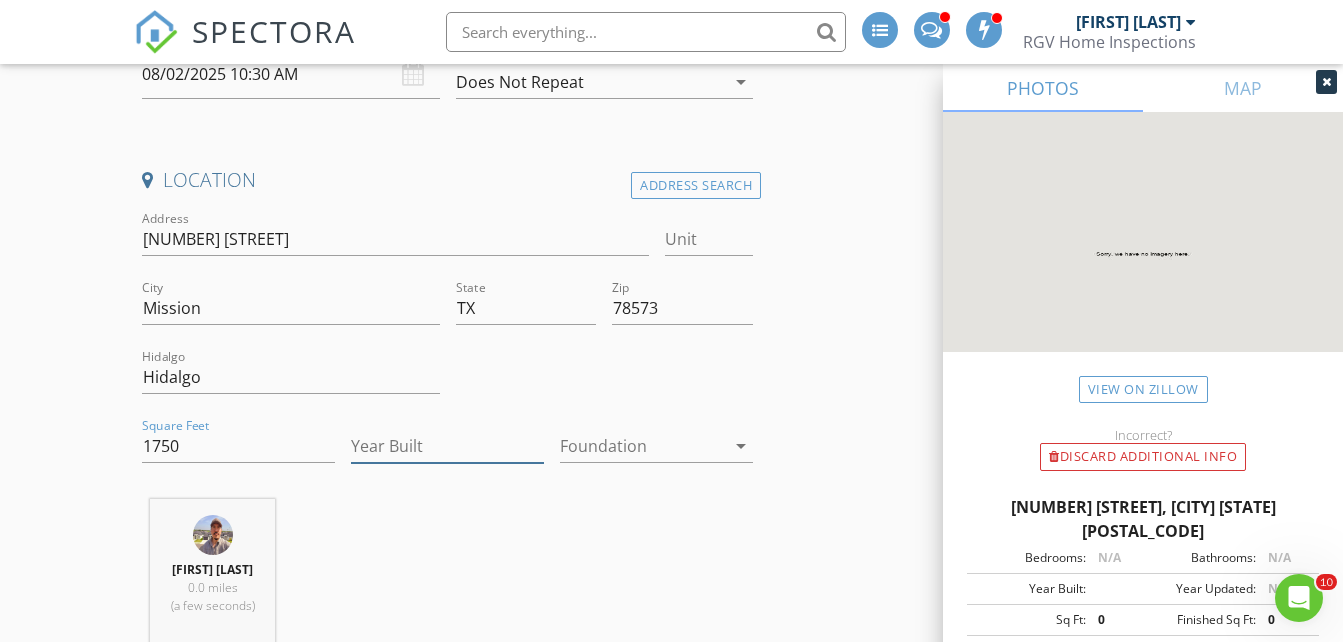 click on "Year Built" at bounding box center (447, 446) 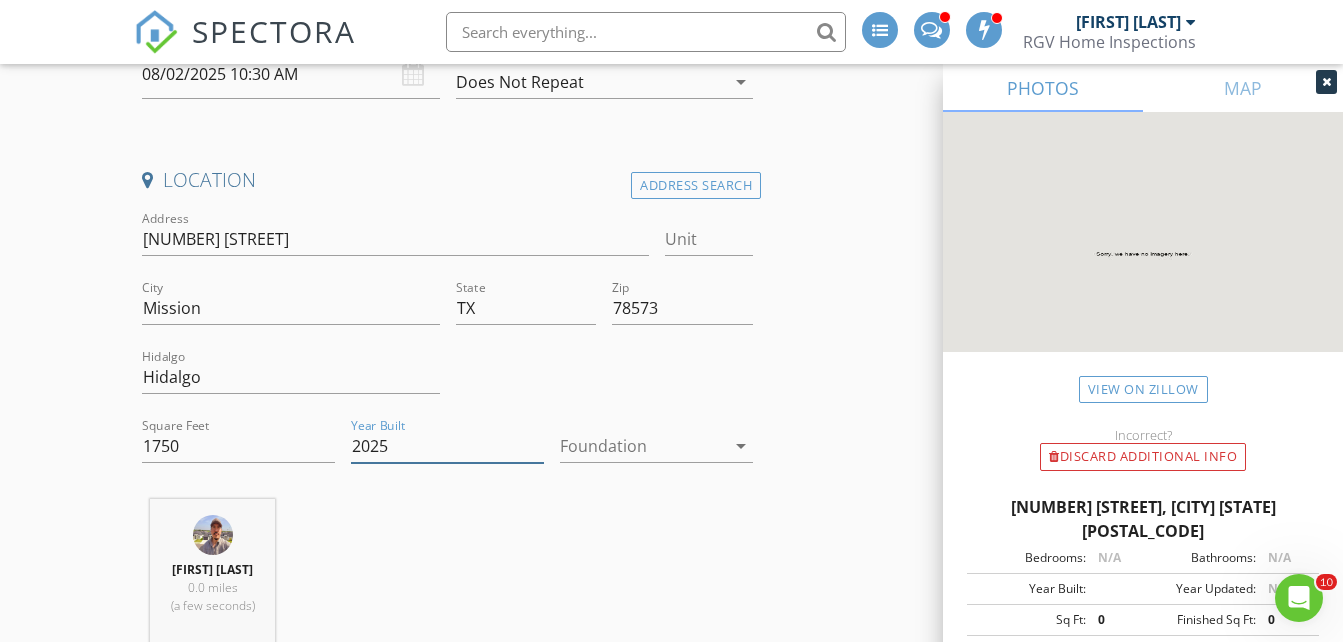 type on "2025" 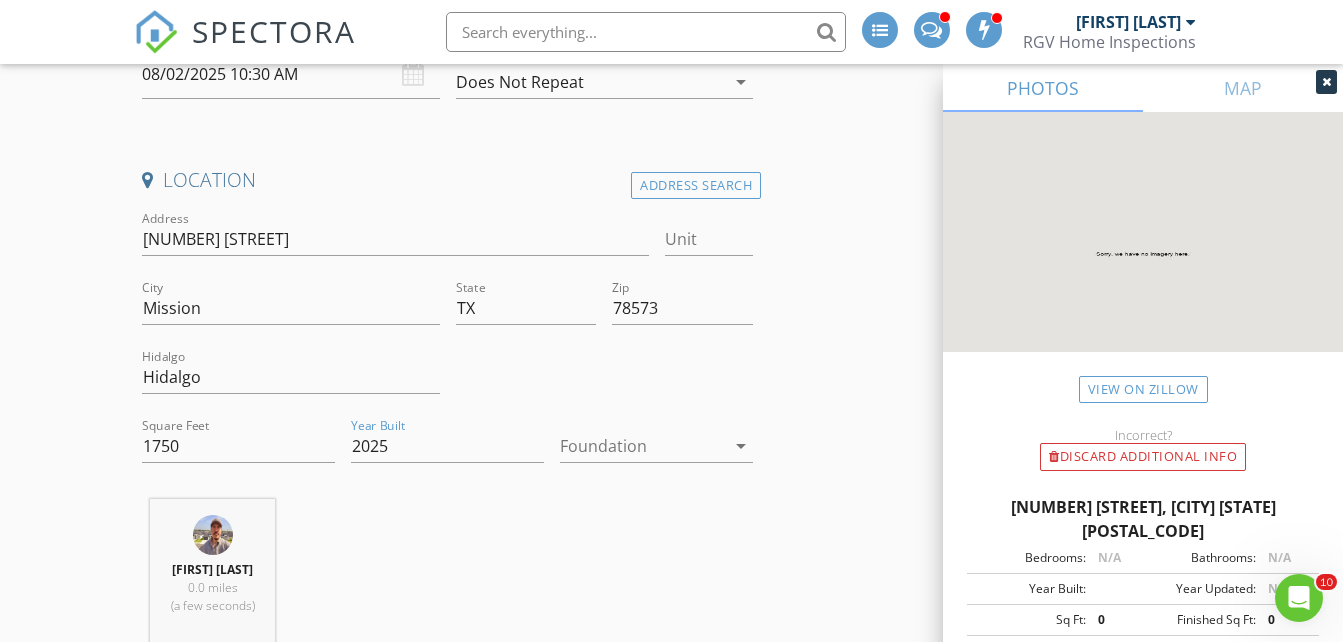 click at bounding box center (642, 446) 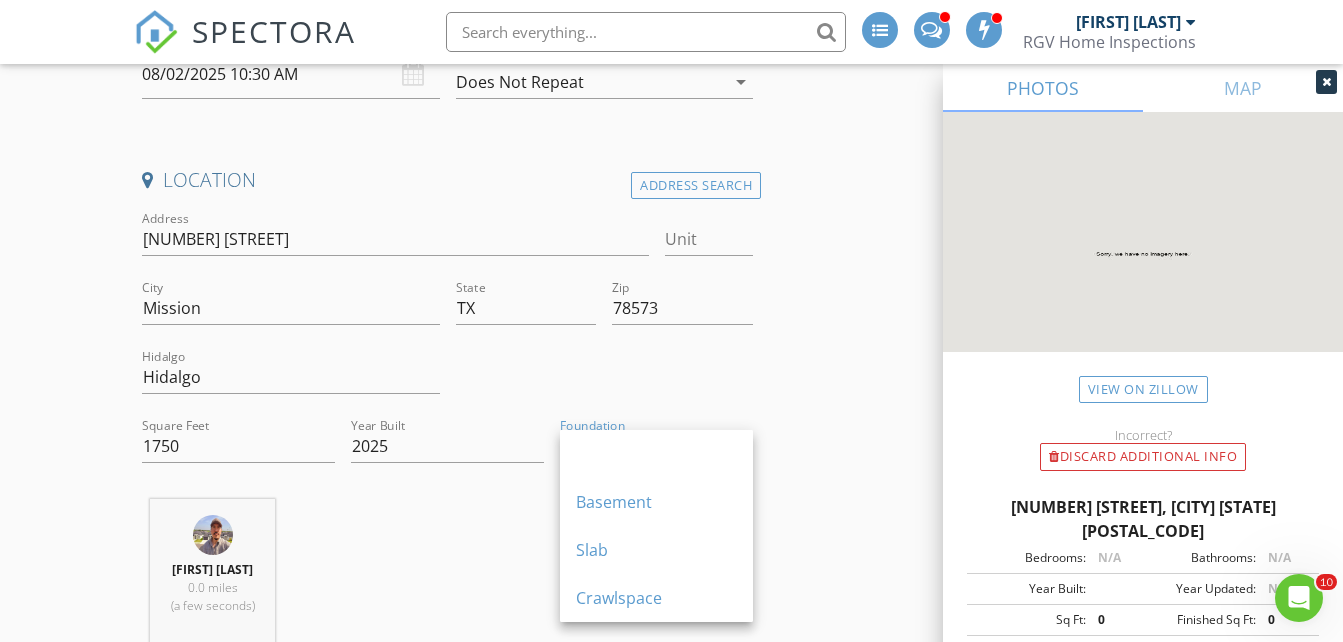 click on "Slab" at bounding box center [656, 550] 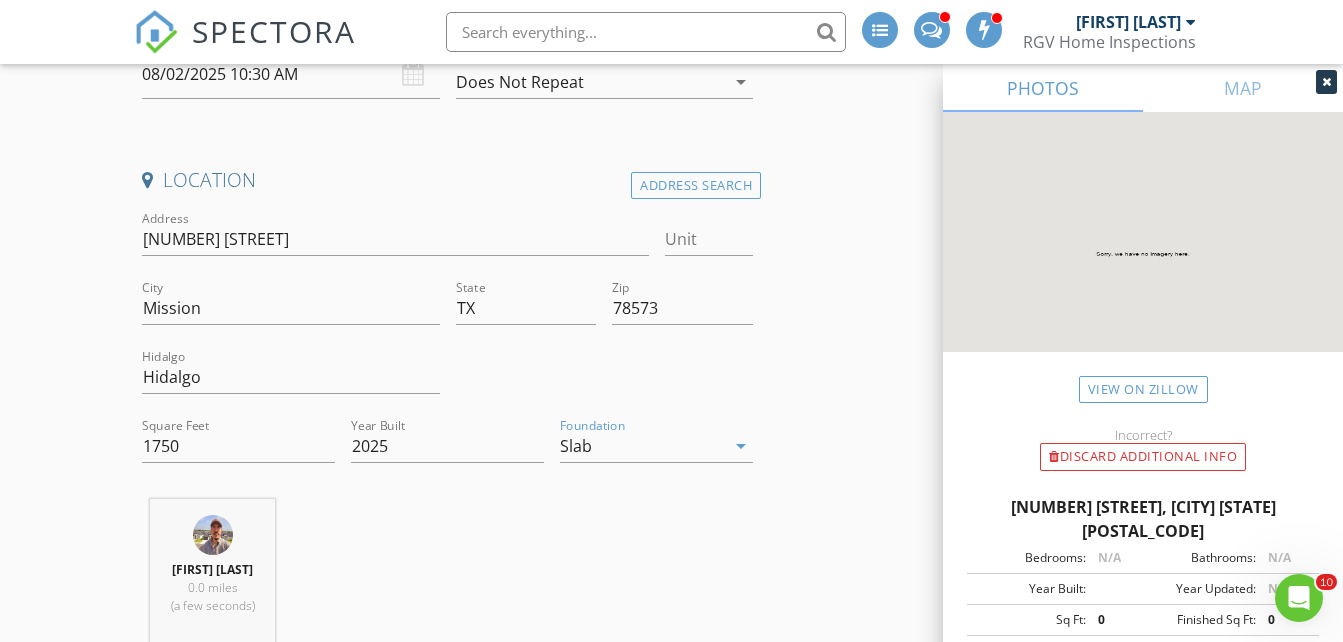 click on "New Inspection
INSPECTOR(S)
check_box_outline_blank   Donnie Quintanilla     check_box_outline_blank   Fernando Valbuena     check_box   Nick De Santos   PRIMARY   Nick De Santos arrow_drop_down   check_box_outline_blank Nick De Santos specifically requested
Date/Time
08/02/2025 10:30 AM   Does Not Repeat arrow_drop_down
Location
Address Search       Address 1001 Azalea St   Unit   City Mission   State TX   Zip 78573   Hidalgo Hidalgo     Square Feet 1750   Year Built 2025   Foundation Slab arrow_drop_down     Nick De Santos     0.0 miles     (a few seconds)
client
check_box Enable Client CC email for this inspection   Client Search     check_box_outline_blank Client is a Company/Organization     First Name   Last Name   Email   CC Email   Phone         Tags         Notes   Private Notes
ADD ADDITIONAL client" at bounding box center (671, 1683) 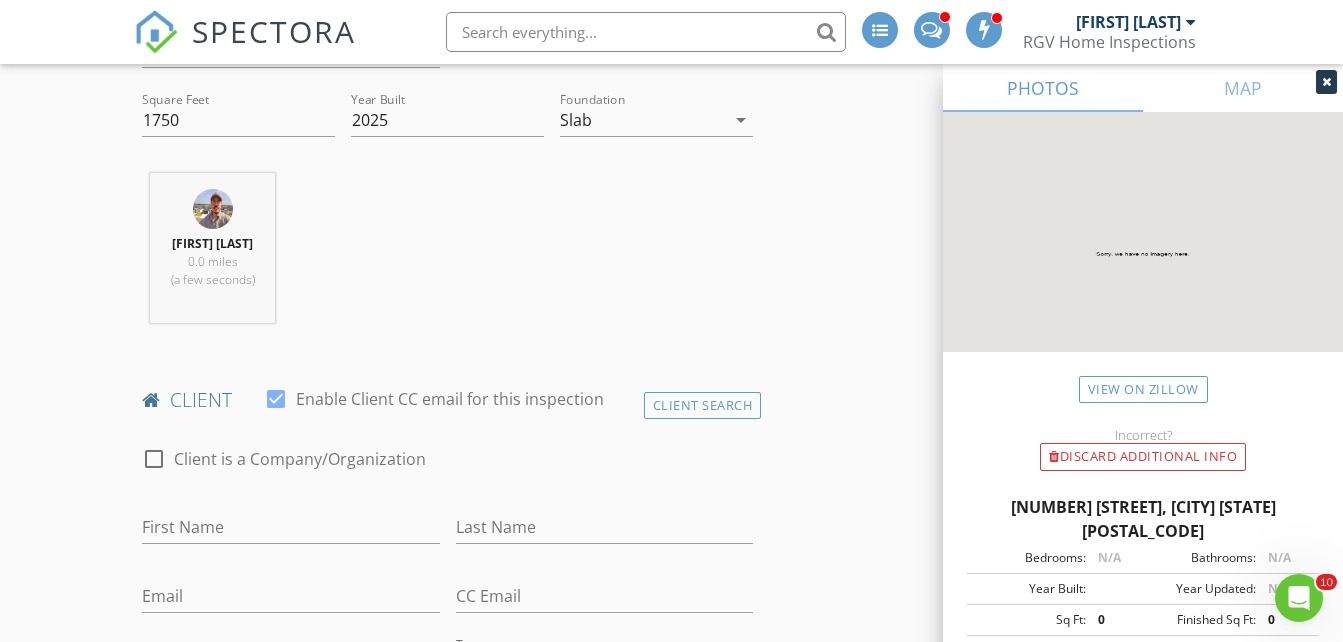 scroll, scrollTop: 800, scrollLeft: 0, axis: vertical 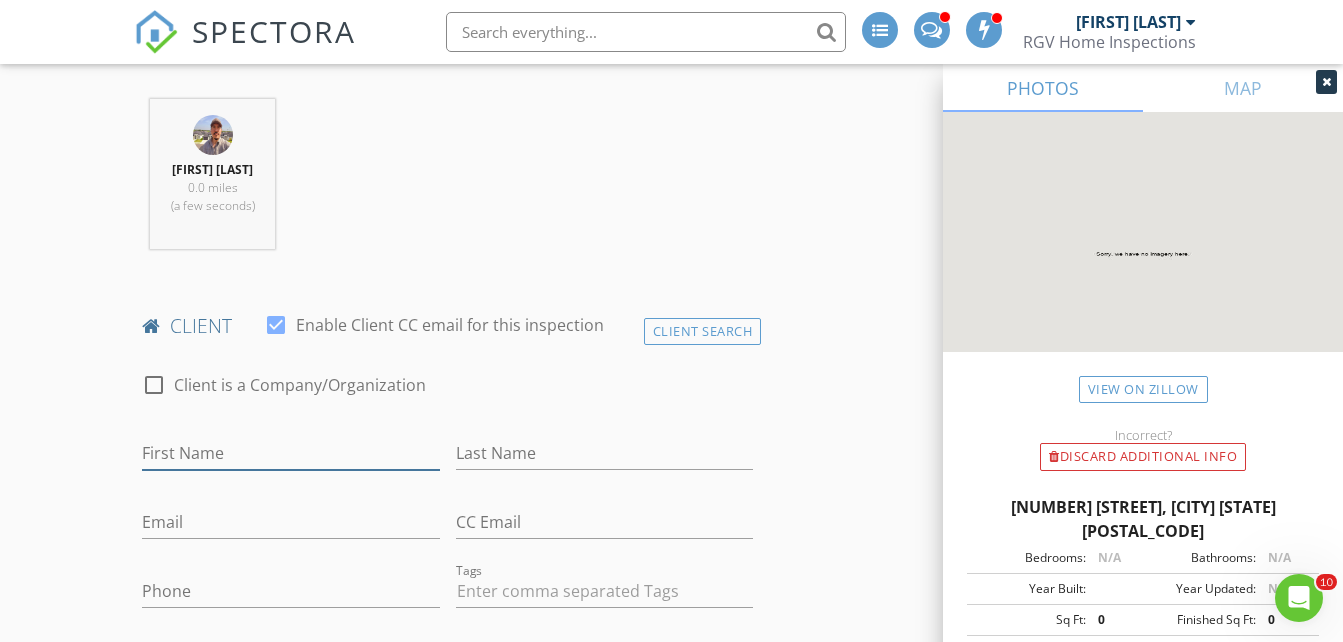 click on "First Name" at bounding box center [290, 453] 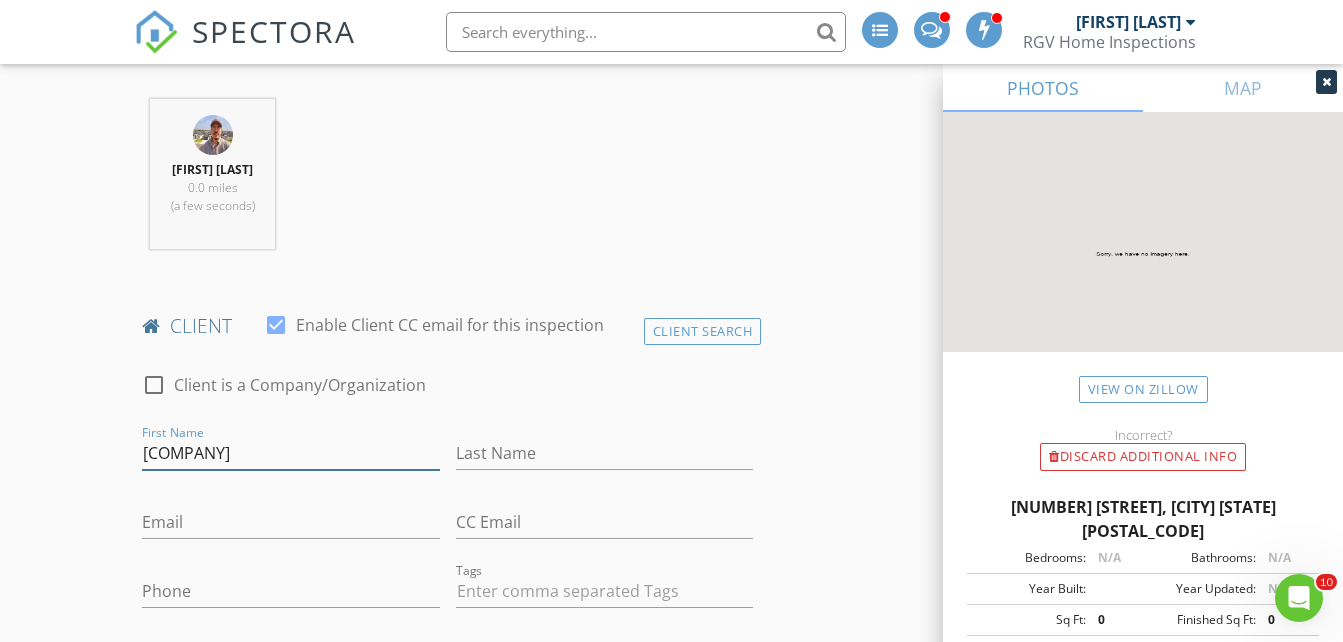 type on "Ax" 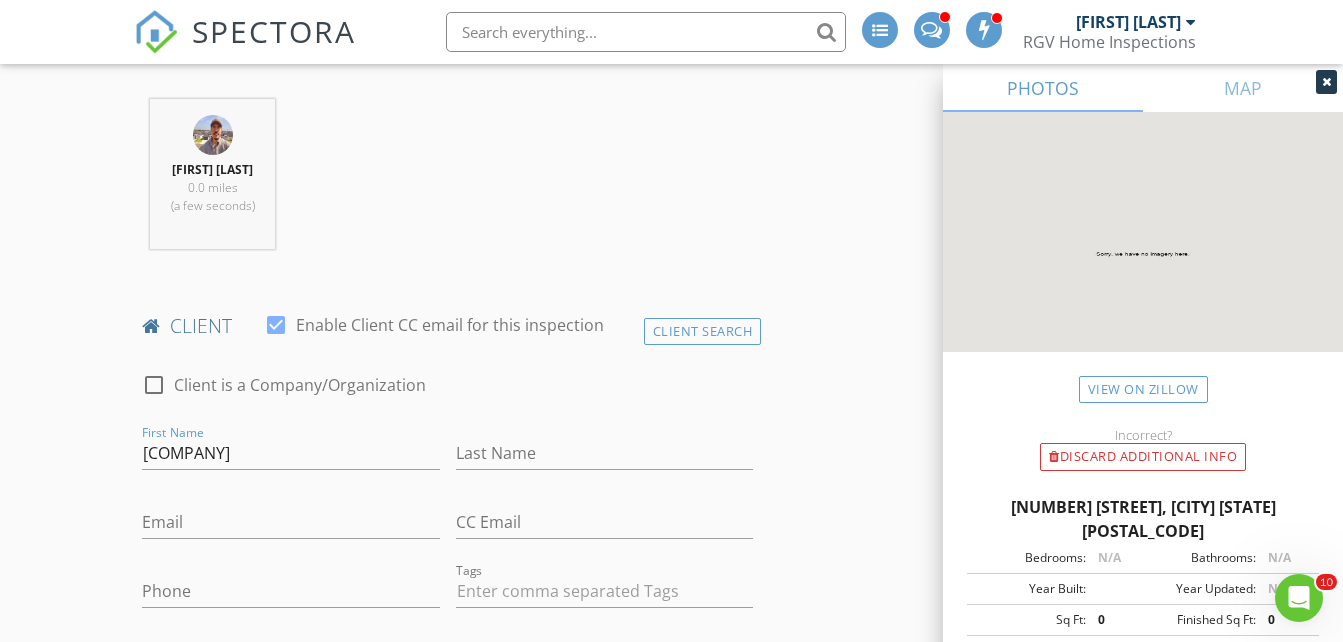 click on "New Inspection
INSPECTOR(S)
check_box_outline_blank   Donnie Quintanilla     check_box_outline_blank   Fernando Valbuena     check_box   Nick De Santos   PRIMARY   Nick De Santos arrow_drop_down   check_box_outline_blank Nick De Santos specifically requested
Date/Time
08/02/2025 10:30 AM   Does Not Repeat arrow_drop_down
Location
Address Search       Address 1001 Azalea St   Unit   City Mission   State TX   Zip 78573   Hidalgo Hidalgo     Square Feet 1750   Year Built 2025   Foundation Slab arrow_drop_down     Nick De Santos     0.0 miles     (a few seconds)
client
check_box Enable Client CC email for this inspection   Client Search     check_box_outline_blank Client is a Company/Organization     First Name Ax   Last Name   Email   CC Email   Phone         Tags         Notes   Private Notes
ADD ADDITIONAL client" at bounding box center (671, 1283) 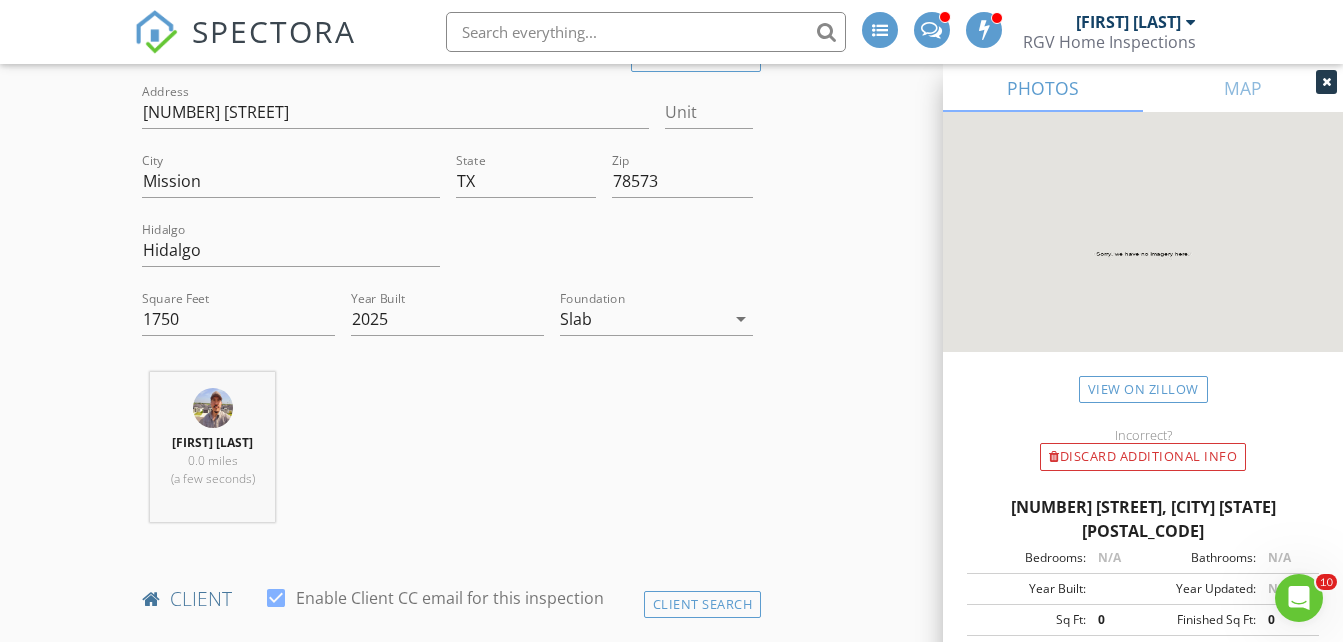 scroll, scrollTop: 500, scrollLeft: 0, axis: vertical 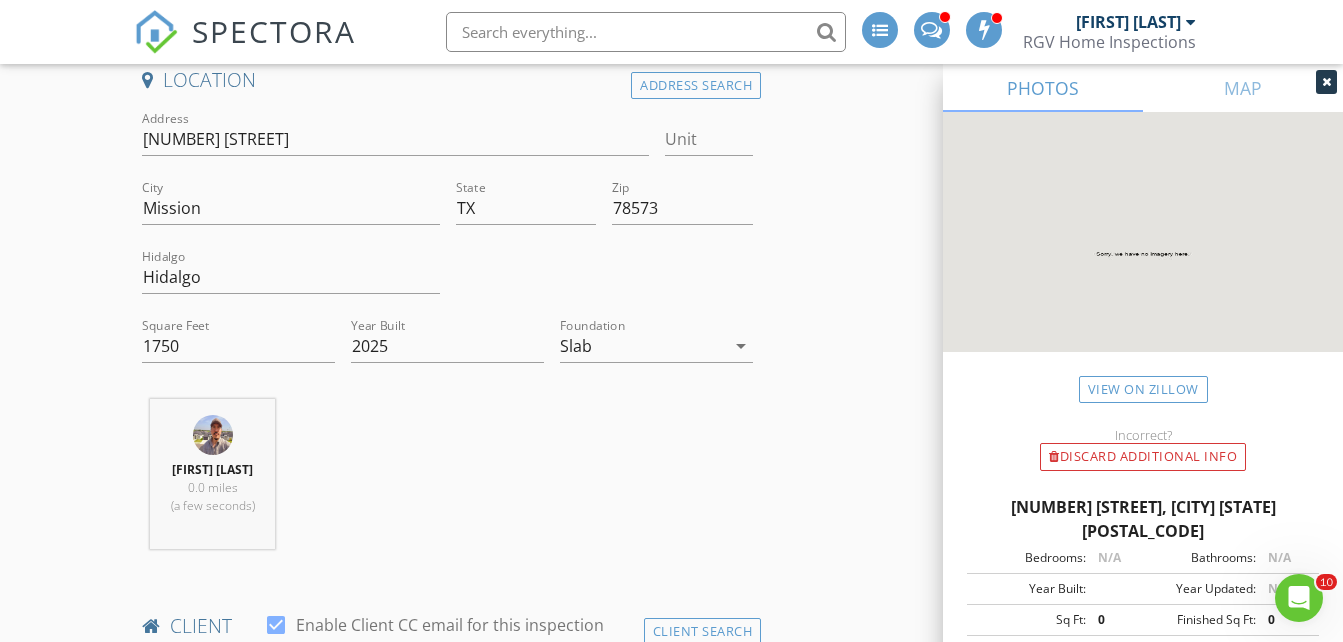 click at bounding box center [646, 32] 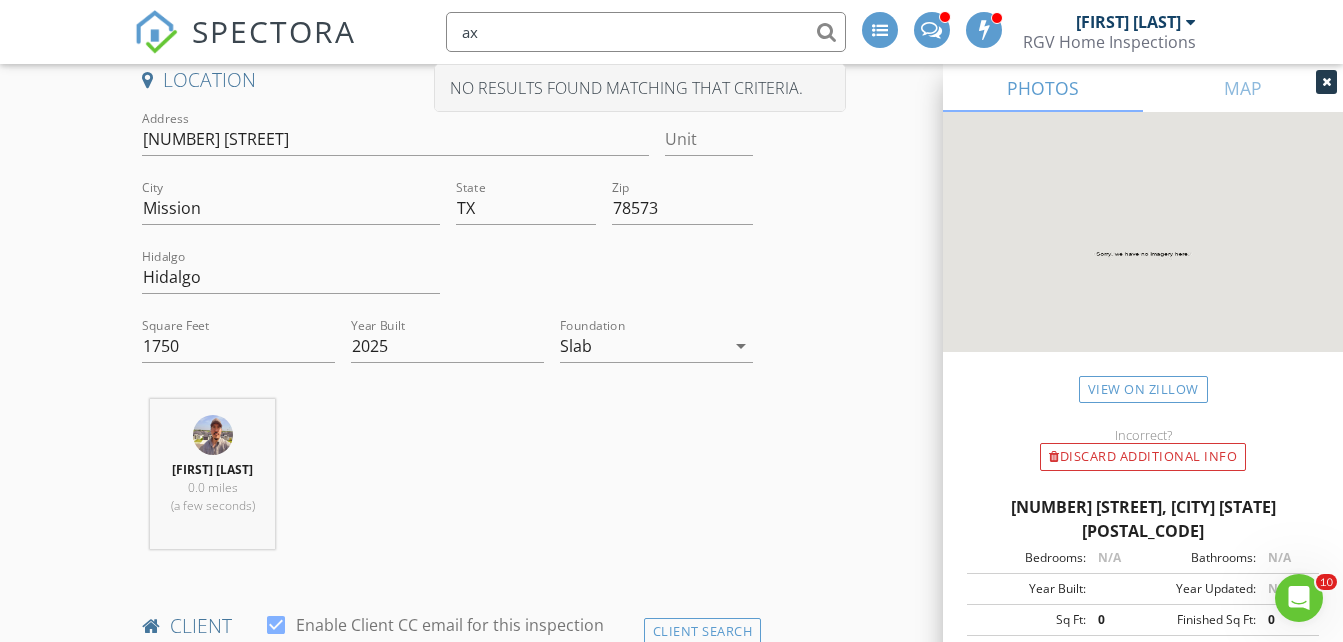 type on "a" 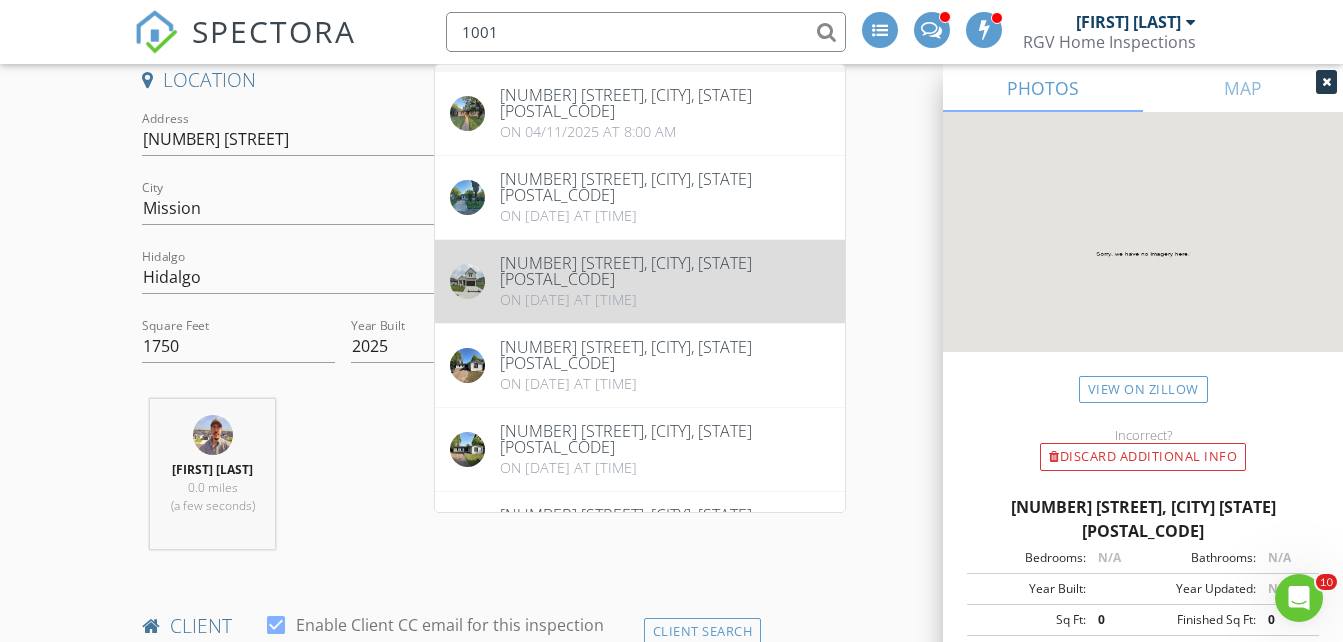 scroll, scrollTop: 45, scrollLeft: 0, axis: vertical 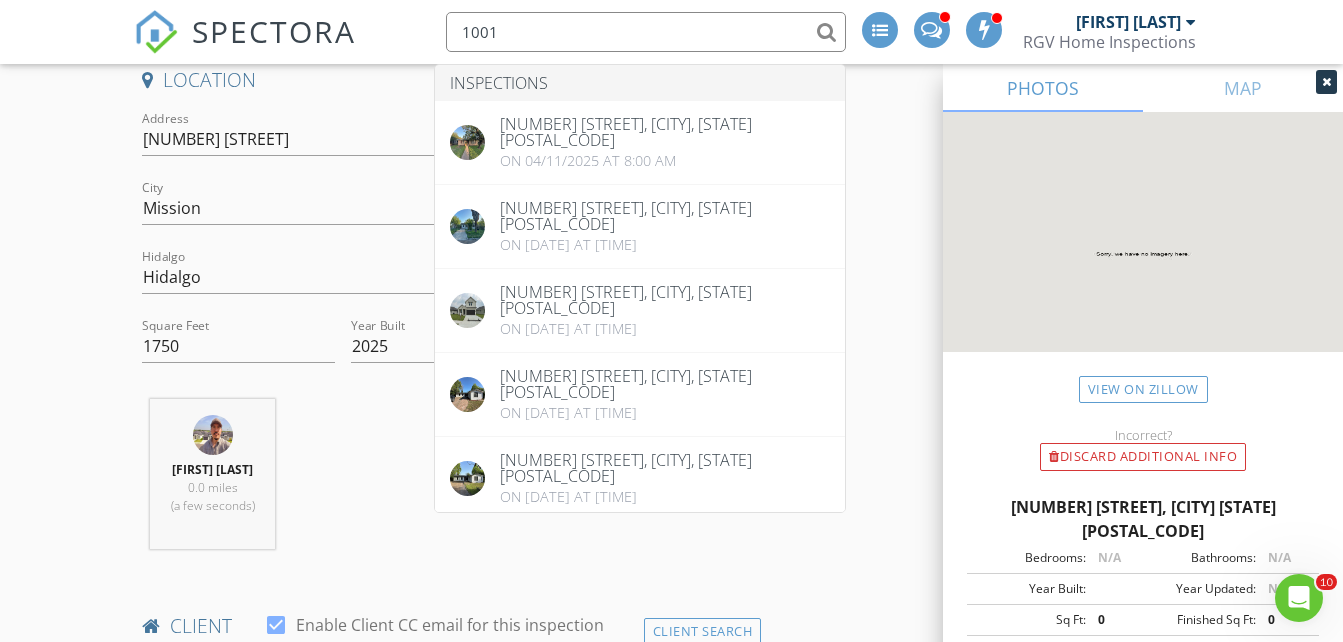 type on "1001" 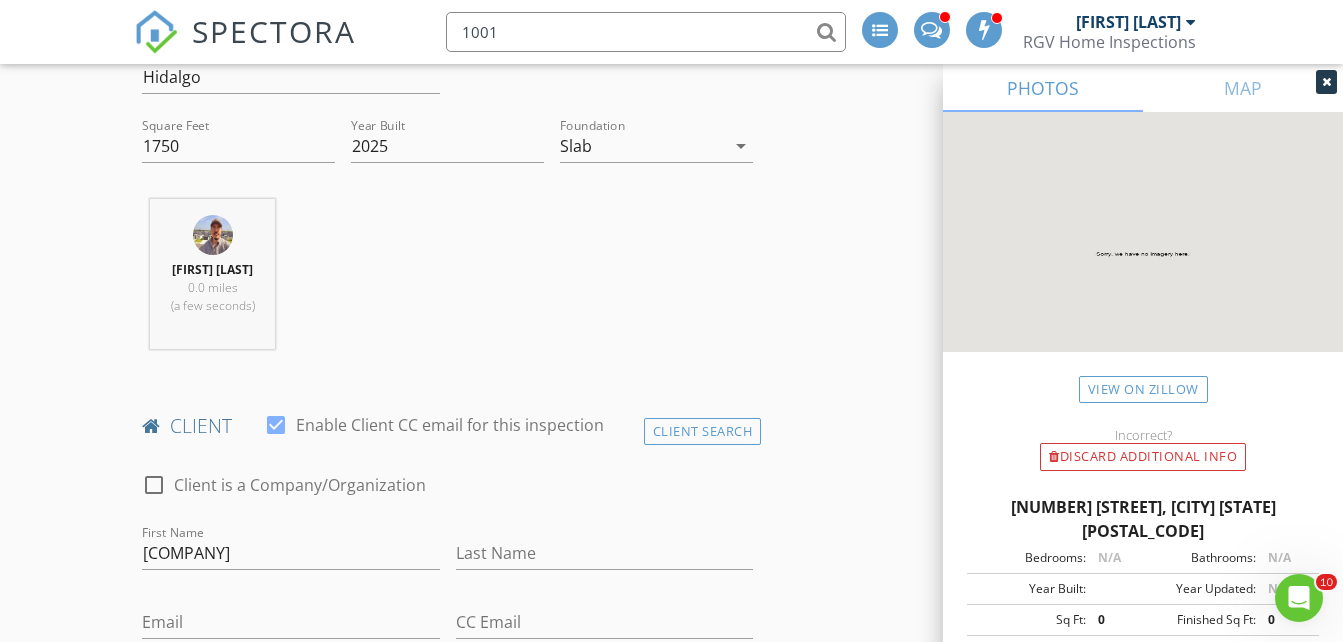 scroll, scrollTop: 800, scrollLeft: 0, axis: vertical 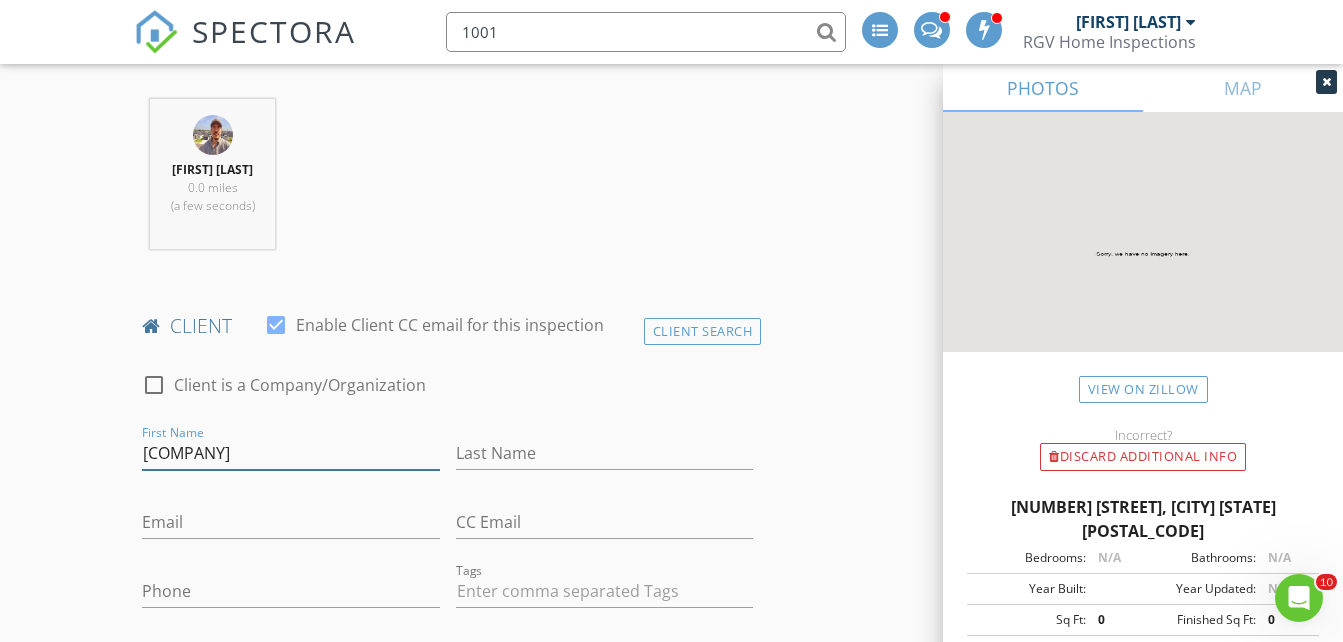 drag, startPoint x: 251, startPoint y: 456, endPoint x: 264, endPoint y: 463, distance: 14.764823 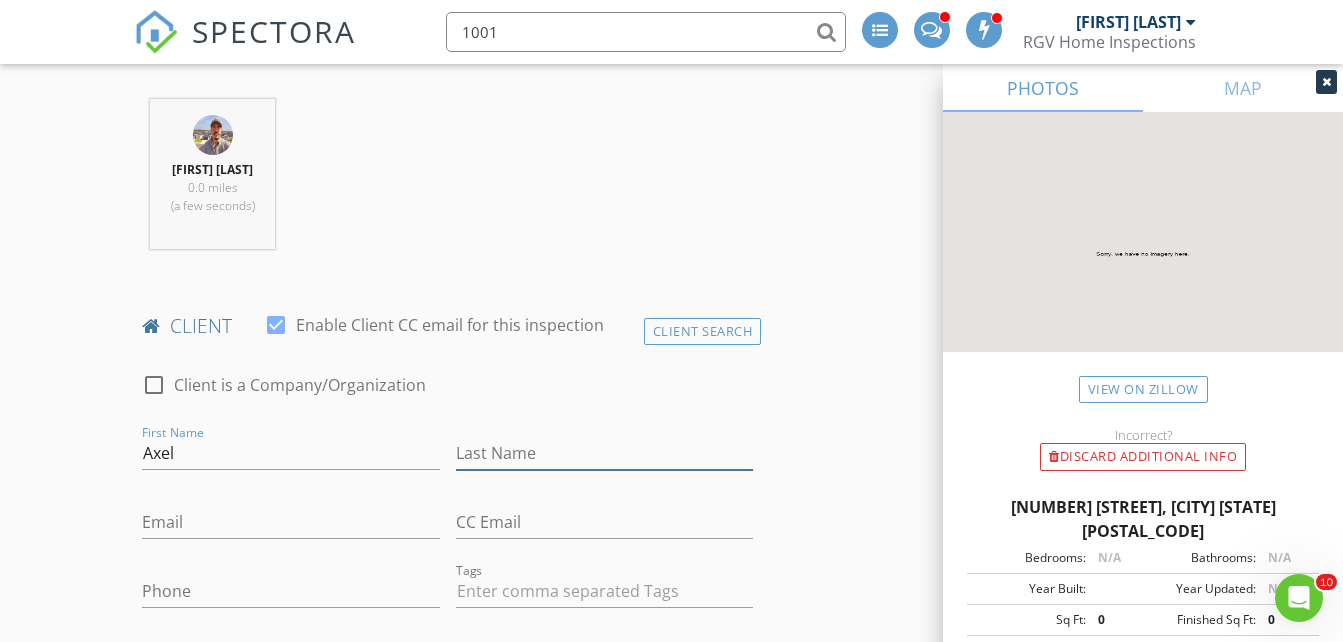 type on "Martinez" 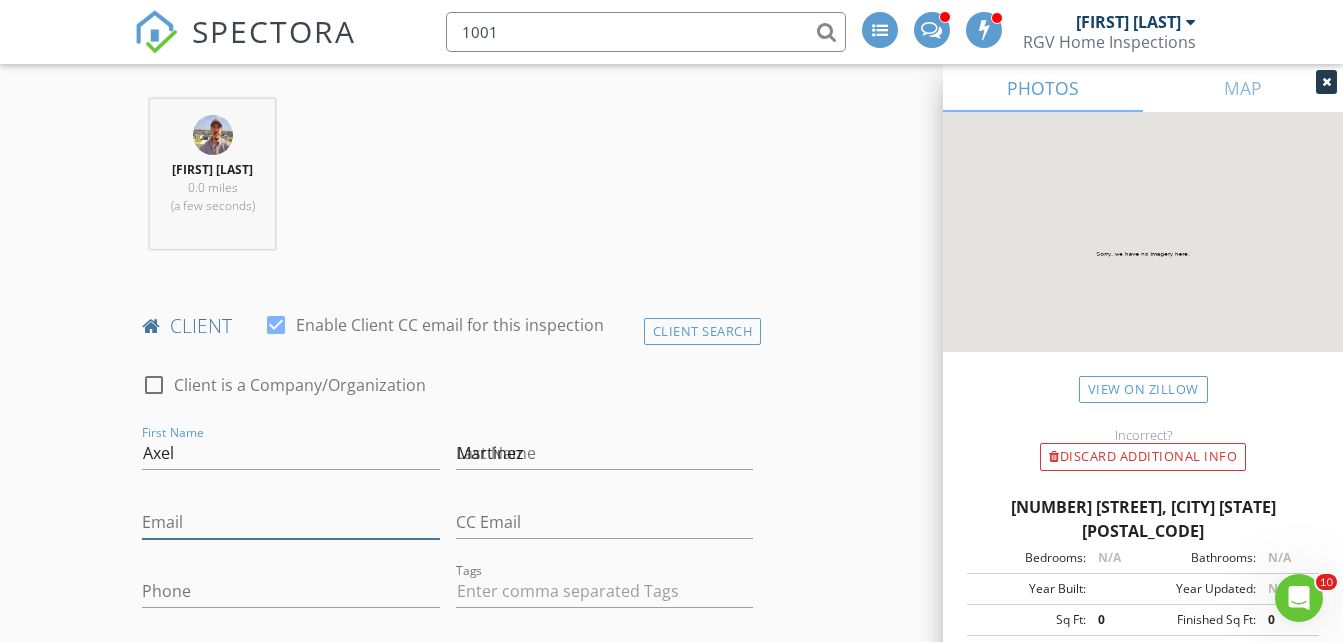 type on "axel.bb.martinez@outlook.com" 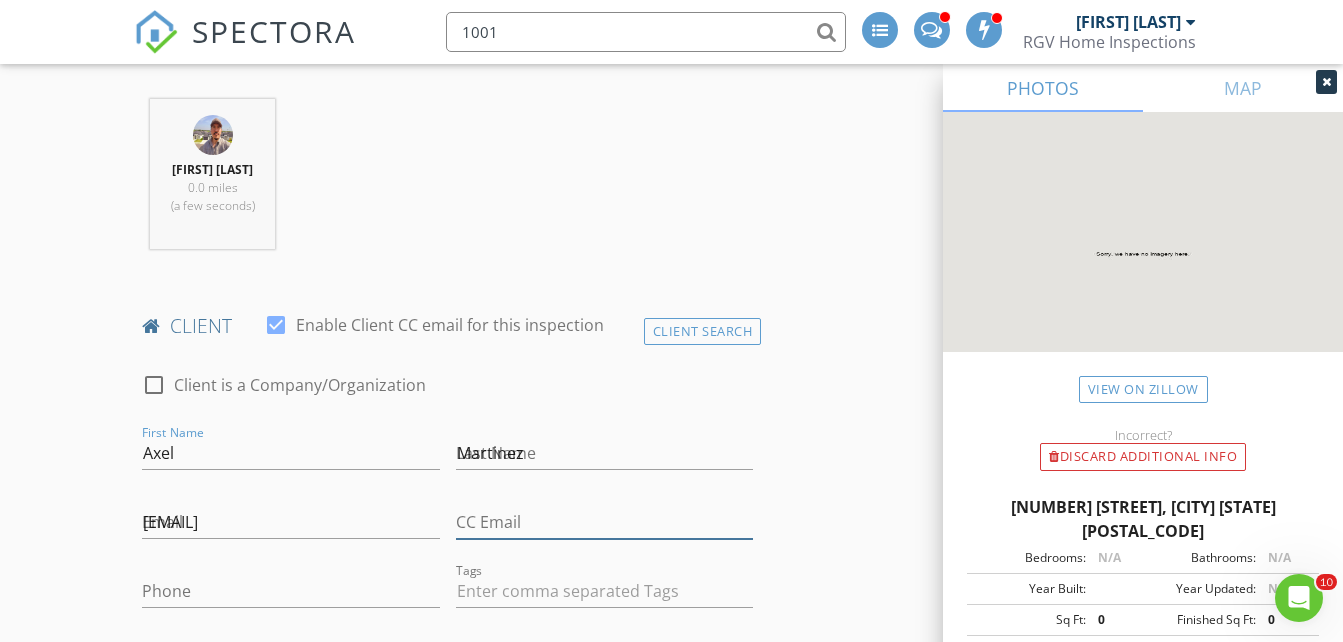 type on "axel.bb.martinez@outlook.com" 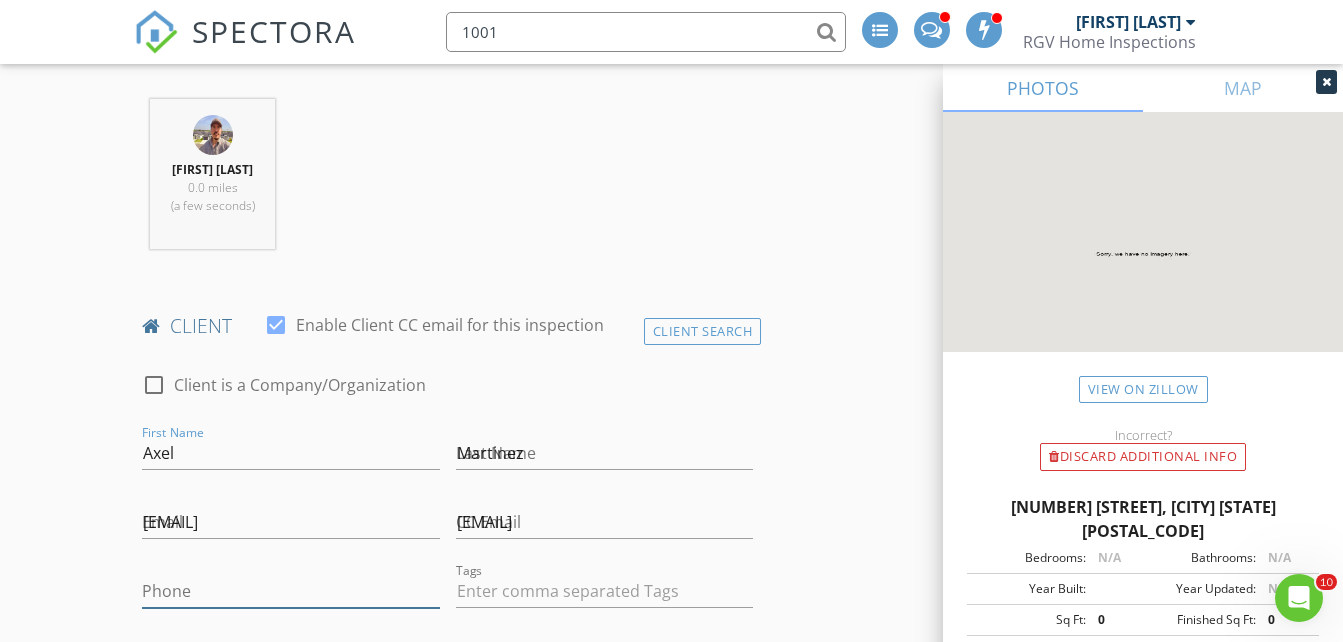 type on "956-353-3247" 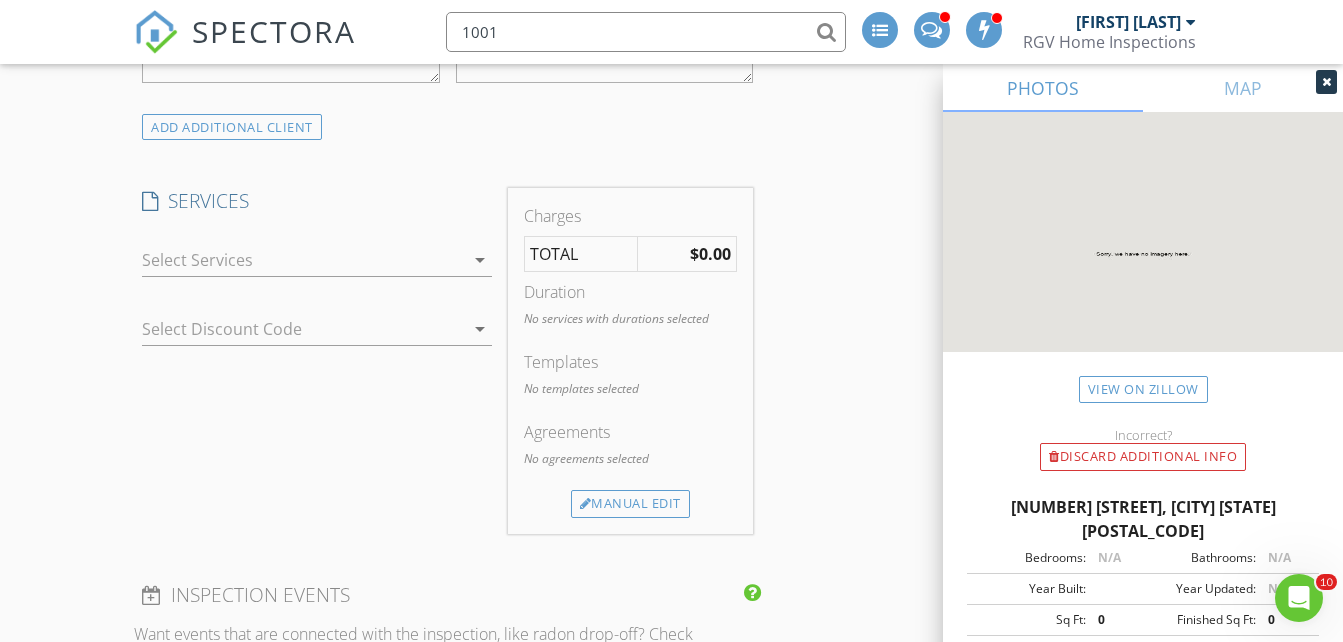 scroll, scrollTop: 1500, scrollLeft: 0, axis: vertical 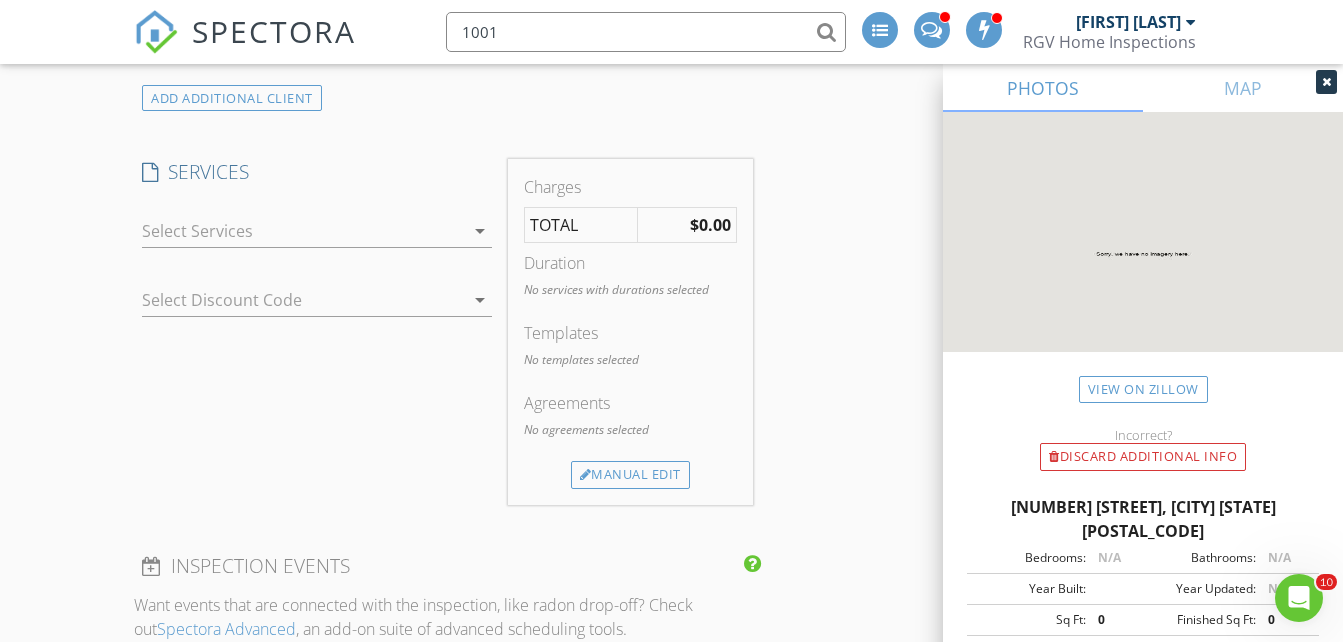 click on "check_box_outline_blank   Residential Inspection   Residential Home Inspection 750-1500 sq ft check_box_outline_blank   Quality Homes Initiative - Home Inspection   Builder Partnership Inspection check_box_outline_blank   Commercial Inspection   Inspection check_box_outline_blank   Quality Homes - Phase II Inspection   Phase II Inspection - Builder Partnership: Pre-dry wall inspection check_box_outline_blank   Drone Photography - Marketing   Drone Inspection / Images / Video check_box_outline_blank   Pre-Pour Inspection - New Construction   Phase I (Before pour of foundation) check_box_outline_blank   Pre-Dry Wall Inspection - New Construction   Phase II: Pre-Dry Wall Inspection (Framing Inspection) check_box_outline_blank   Travel Fee   30+ Miles Travel Fee check_box_outline_blank   Thermal Inspection   Whole Structure Thermal Inspection check_box_outline_blank   4-Plex Inspection   Four Plex Inspection ($175 Per Unit) check_box_outline_blank   Mold Assessment   Mold Inspection and Air Sampling Assessment" at bounding box center [317, 235] 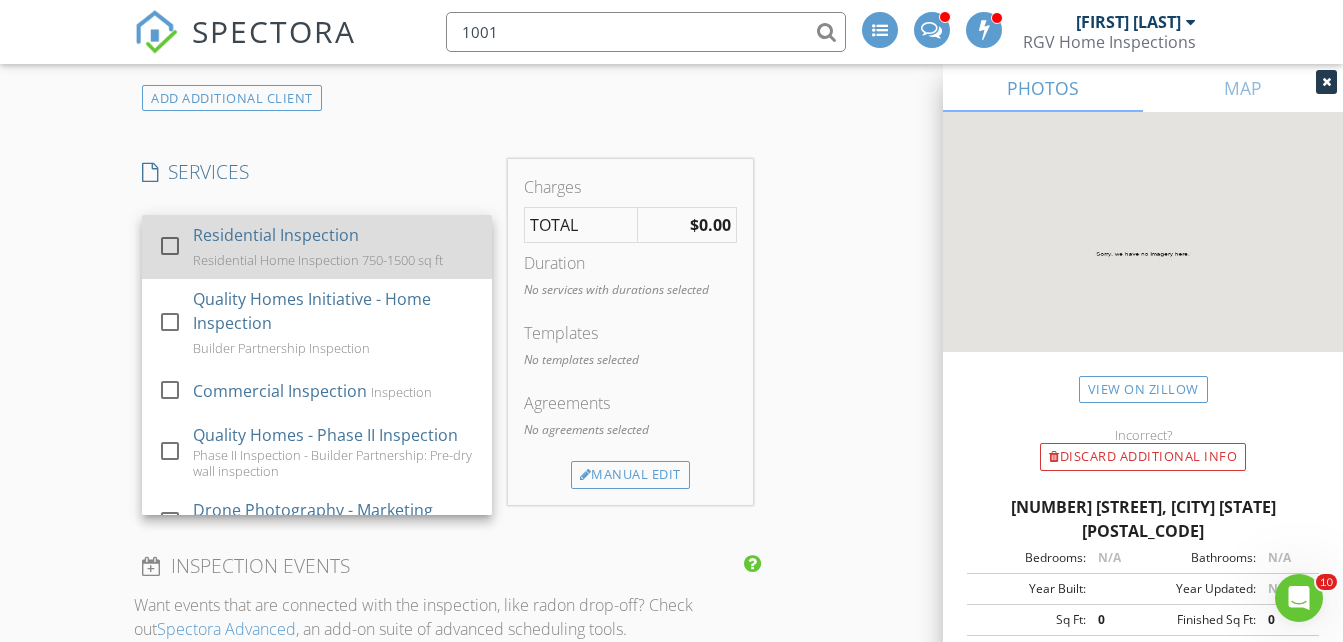 click on "Residential Inspection   Residential Home Inspection 750-1500 sq ft" at bounding box center (335, 247) 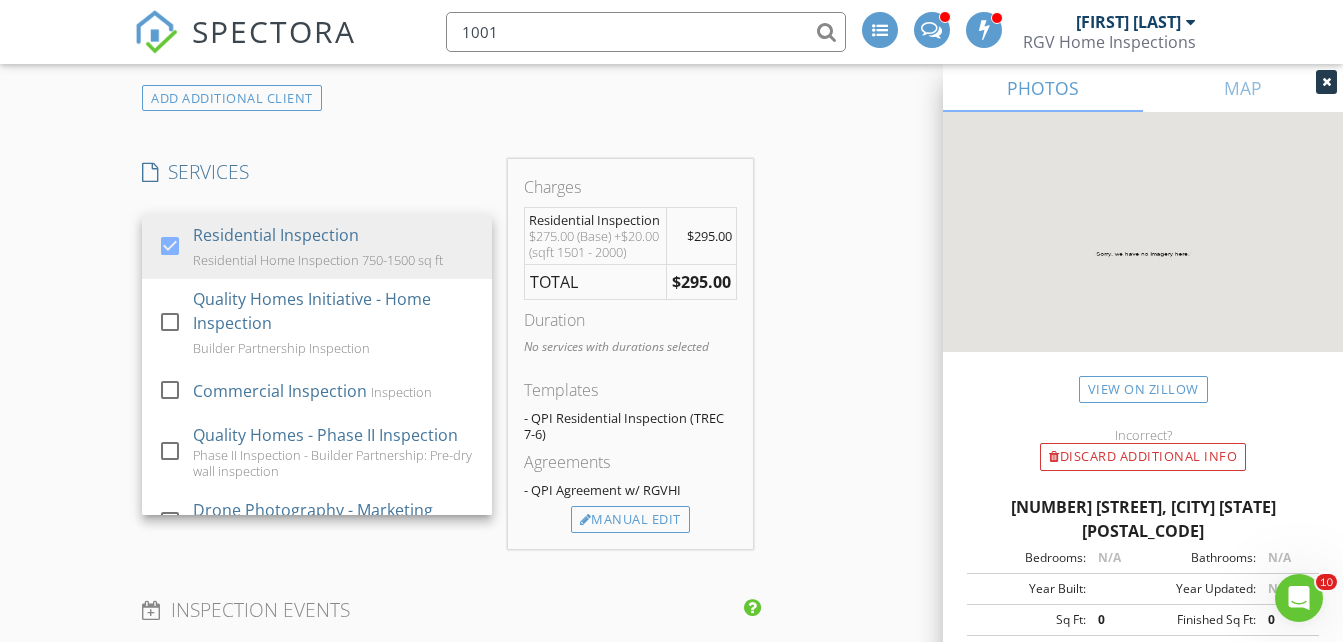 scroll, scrollTop: 1600, scrollLeft: 0, axis: vertical 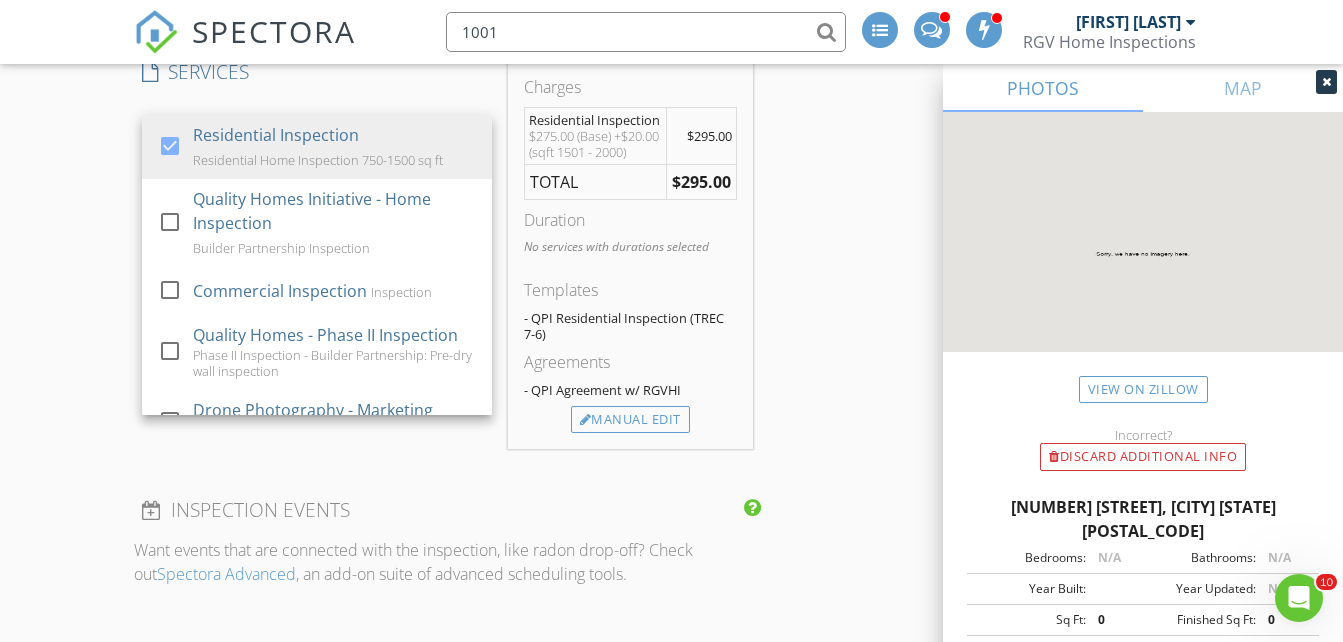 click on "New Inspection
INSPECTOR(S)
check_box_outline_blank   Donnie Quintanilla     check_box_outline_blank   Fernando Valbuena     check_box   Nick De Santos   PRIMARY   Nick De Santos arrow_drop_down   check_box_outline_blank Nick De Santos specifically requested
Date/Time
08/02/2025 10:30 AM   Does Not Repeat arrow_drop_down
Location
Address Search       Address 1001 Azalea St   Unit   City Mission   State TX   Zip 78573   Hidalgo Hidalgo     Square Feet 1750   Year Built 2025   Foundation Slab arrow_drop_down     Nick De Santos     0.0 miles     (a few seconds)
client
check_box Enable Client CC email for this inspection   Client Search     check_box_outline_blank Client is a Company/Organization     First Name Axel   Last Name Martinez   Email axel.bb.martinez@outlook.com   CC Email axel.bb.martinez@outlook.com   Phone 956-353-3247         Tags" at bounding box center (671, 506) 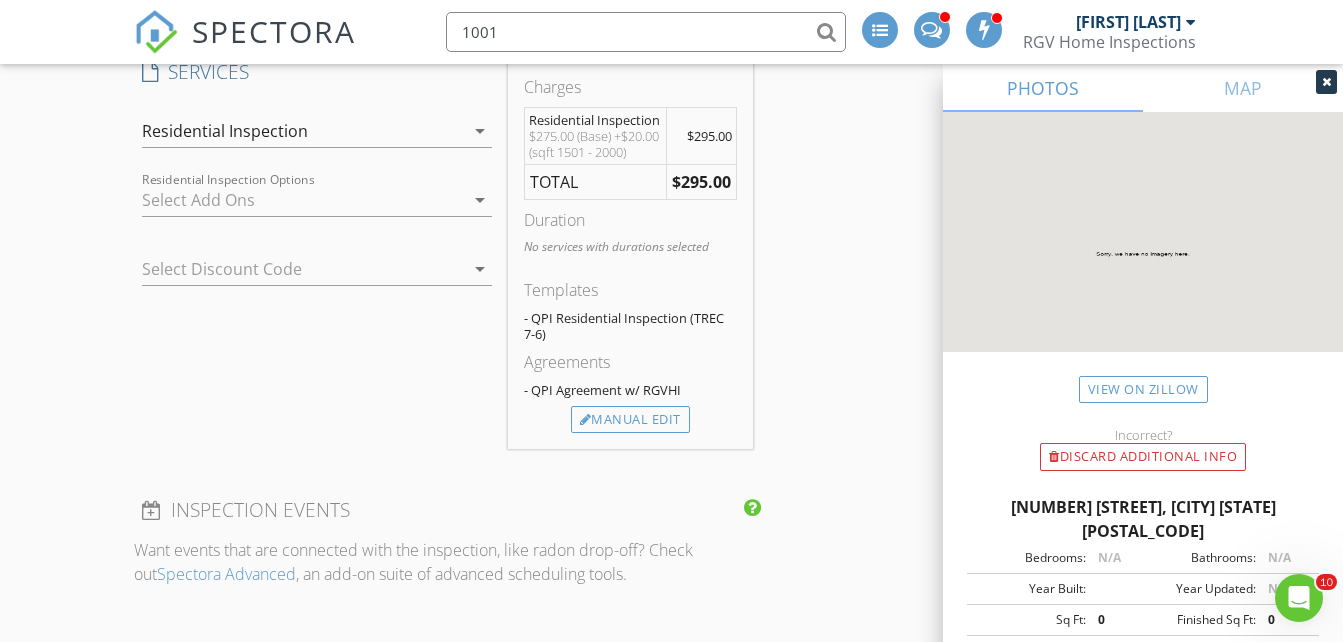click at bounding box center [303, 200] 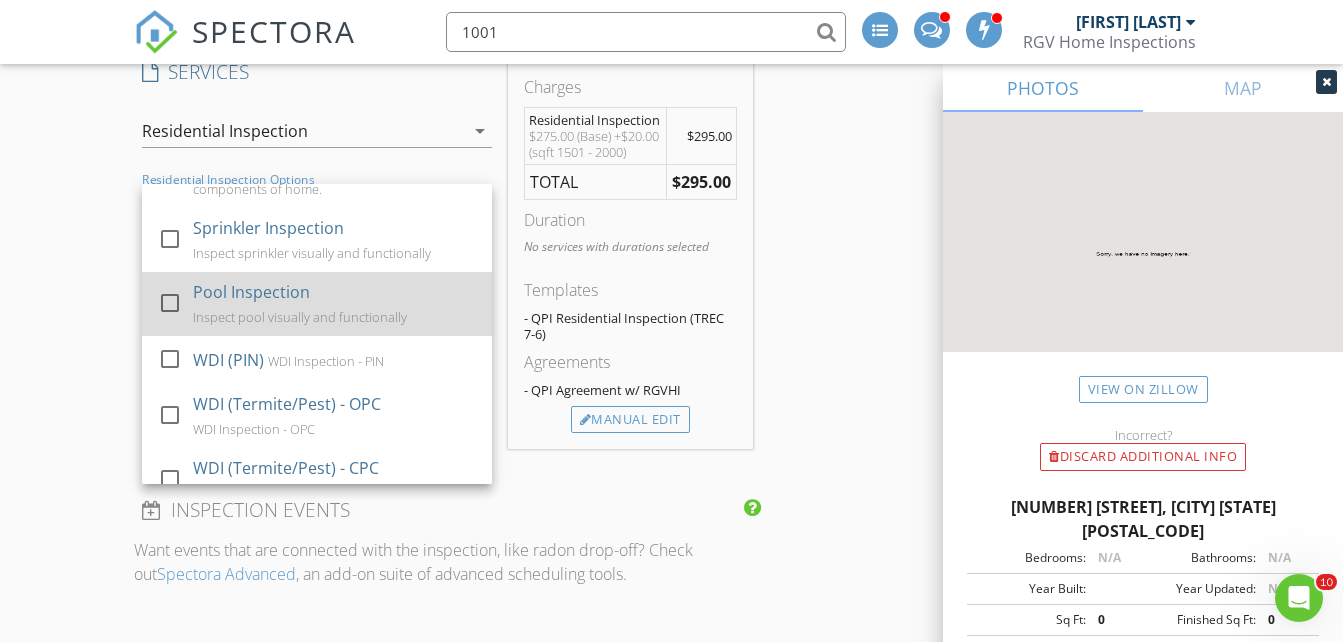 scroll, scrollTop: 79, scrollLeft: 0, axis: vertical 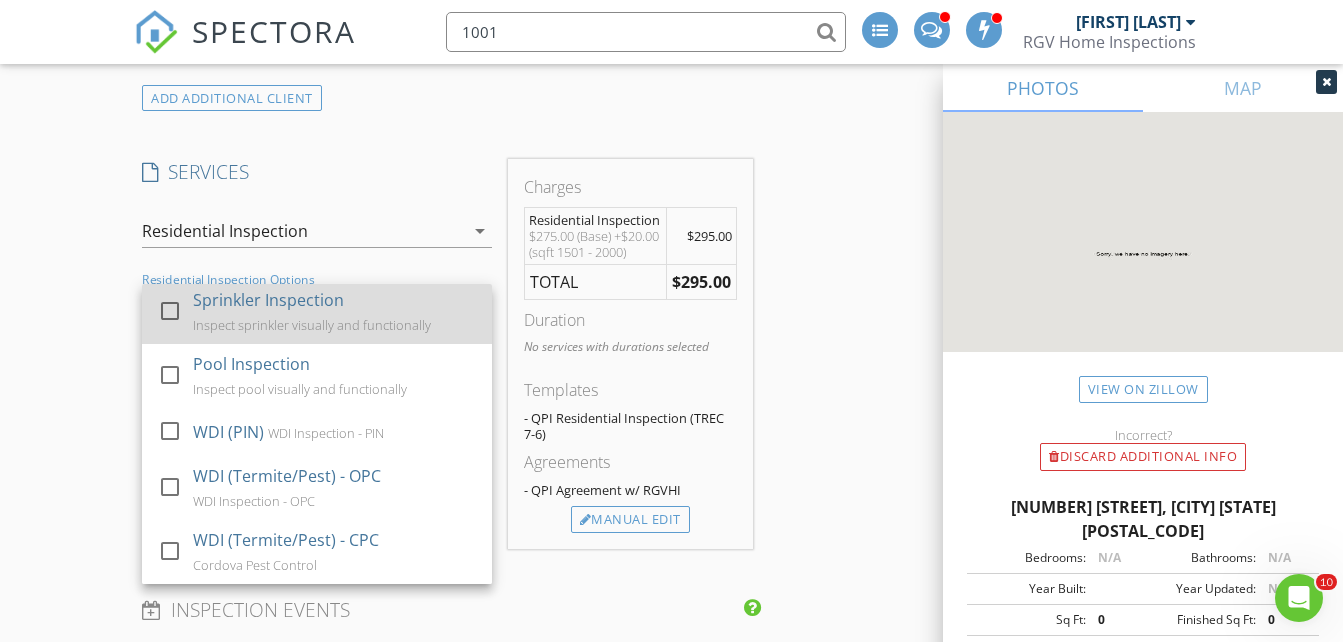 click on "Inspect sprinkler visually and functionally" at bounding box center (312, 325) 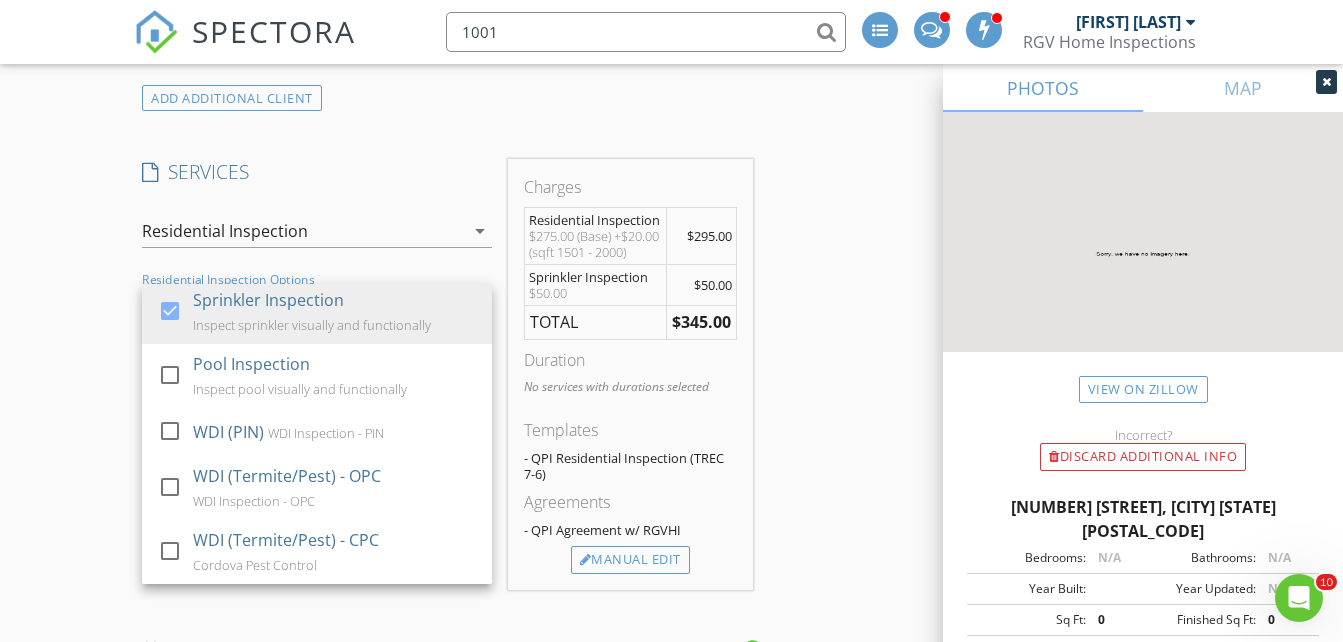 click on "INSPECTOR(S)
check_box_outline_blank   Donnie Quintanilla     check_box_outline_blank   Fernando Valbuena     check_box   Nick De Santos   PRIMARY   Nick De Santos arrow_drop_down   check_box_outline_blank Nick De Santos specifically requested
Date/Time
08/02/2025 10:30 AM   Does Not Repeat arrow_drop_down
Location
Address Search       Address 1001 Azalea St   Unit   City Mission   State TX   Zip 78573   Hidalgo Hidalgo     Square Feet 1750   Year Built 2025   Foundation Slab arrow_drop_down     Nick De Santos     0.0 miles     (a few seconds)
client
check_box Enable Client CC email for this inspection   Client Search     check_box_outline_blank Client is a Company/Organization     First Name Axel   Last Name Martinez   Email axel.bb.martinez@outlook.com   CC Email axel.bb.martinez@outlook.com   Phone 956-353-3247         Tags         Notes   Private Notes" at bounding box center (671, 660) 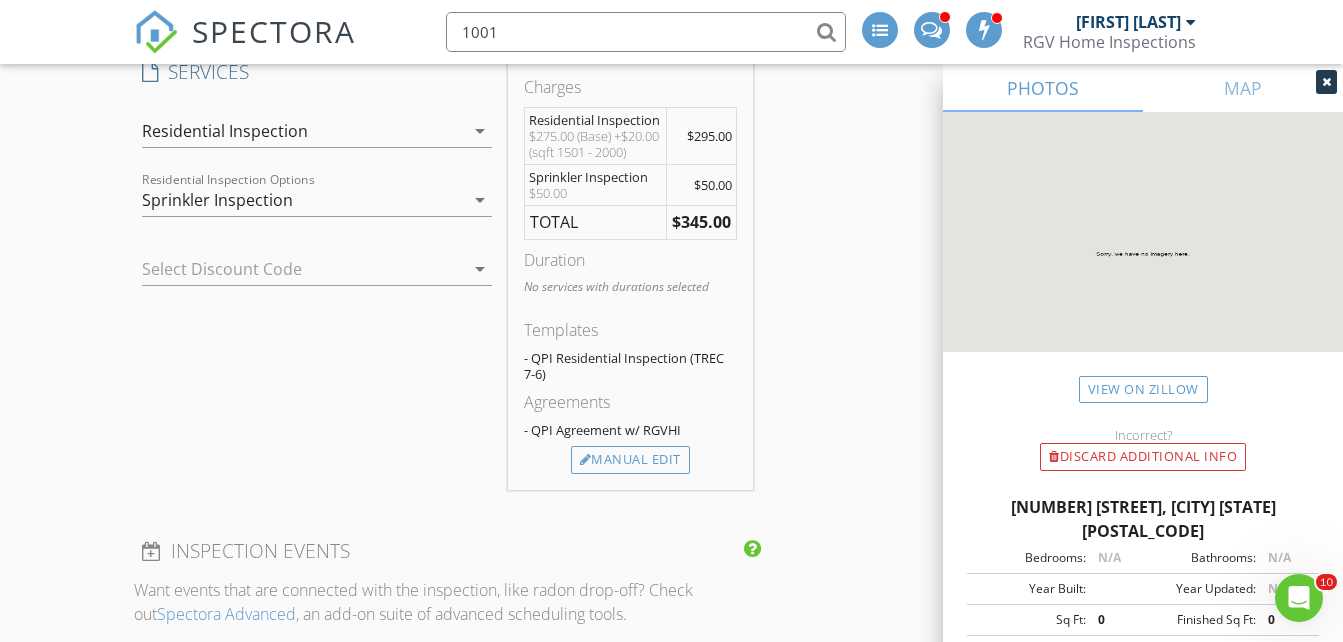 scroll, scrollTop: 1500, scrollLeft: 0, axis: vertical 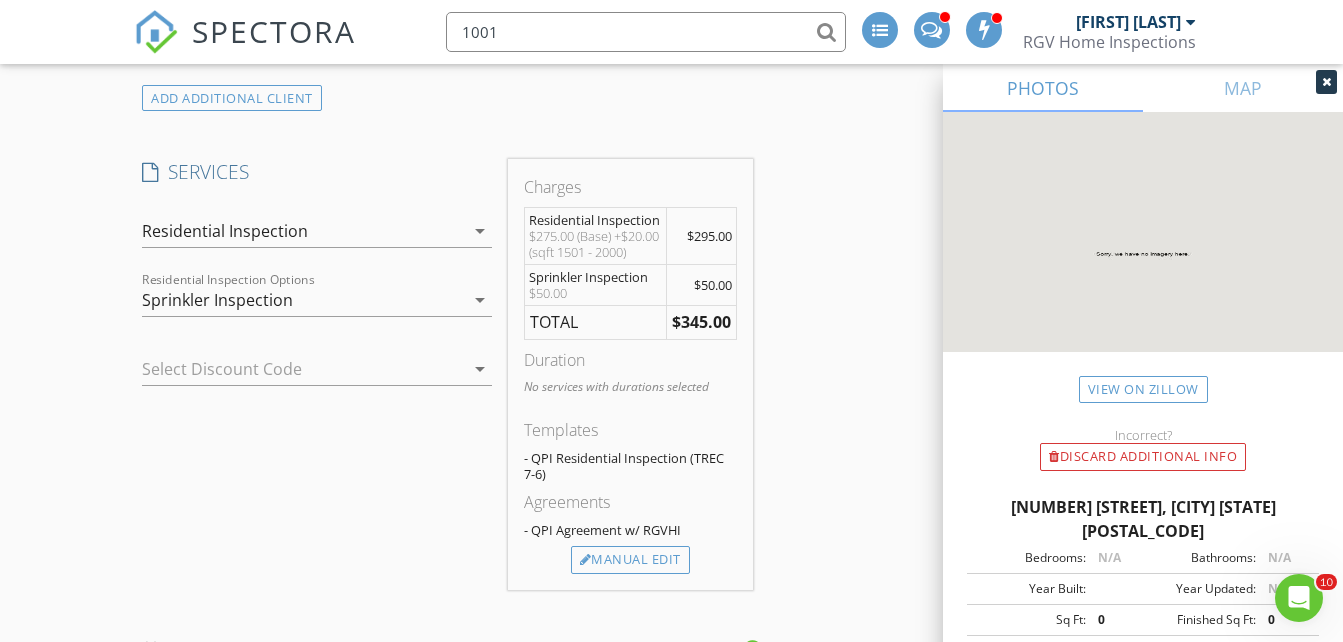 click on "Residential Inspection" at bounding box center (303, 231) 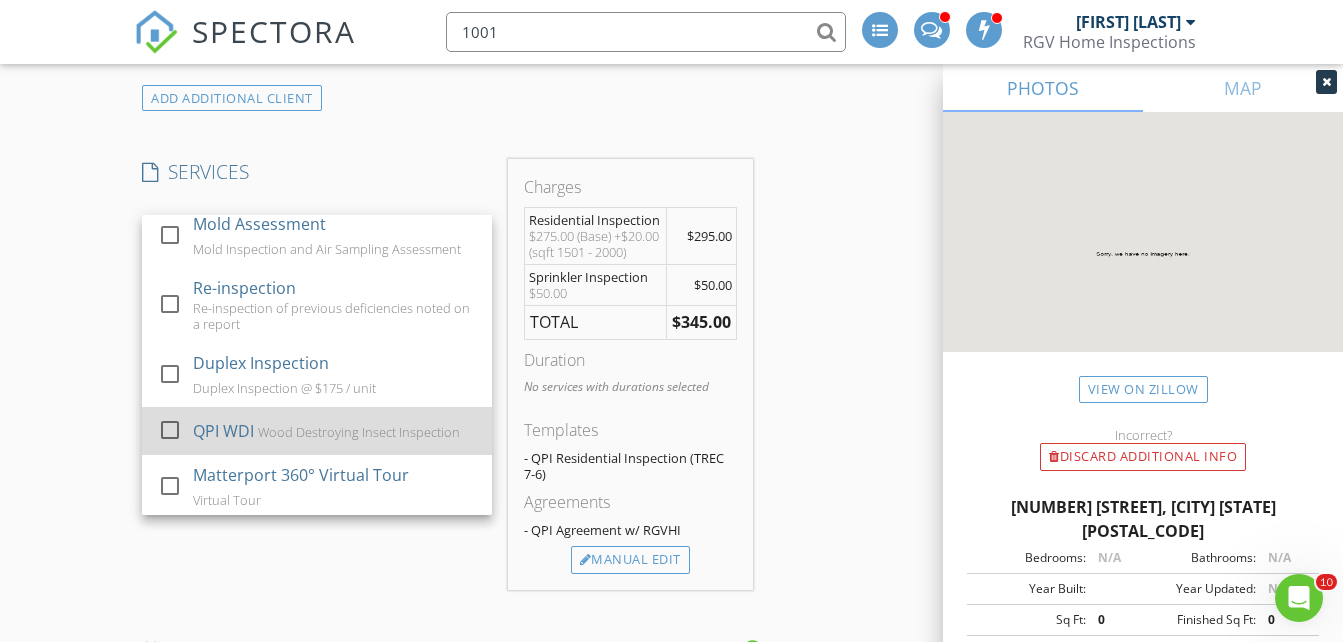 scroll, scrollTop: 717, scrollLeft: 0, axis: vertical 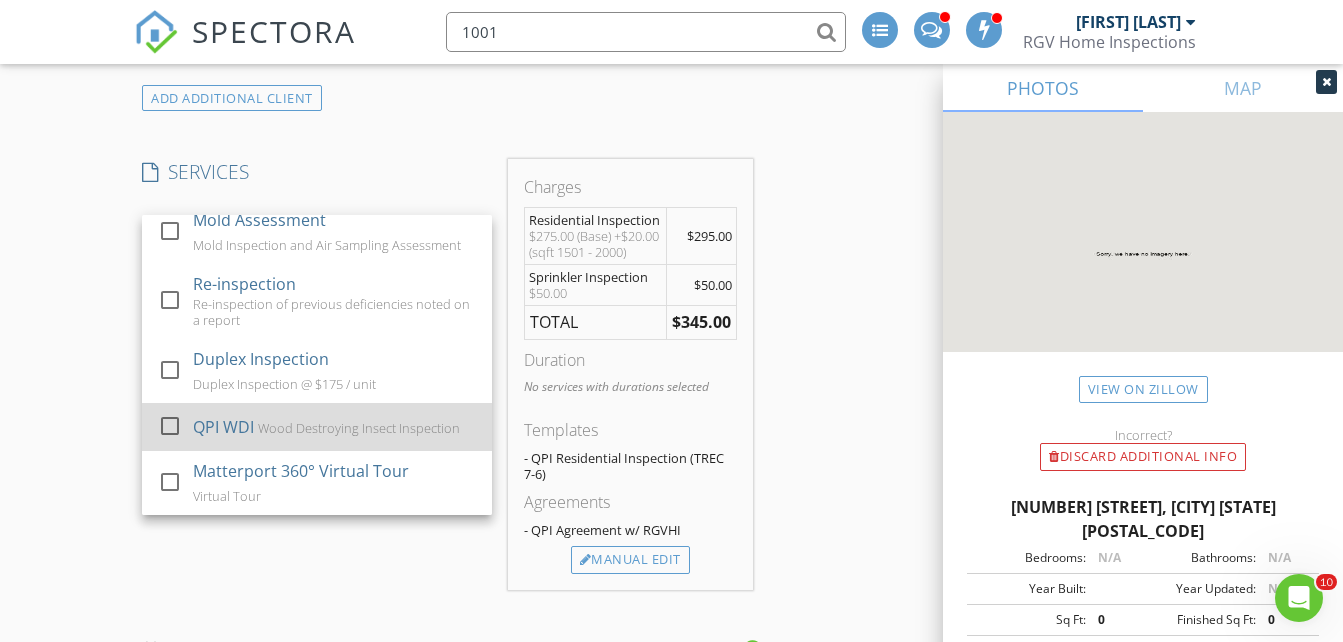click on "Wood Destroying Insect Inspection" at bounding box center [359, 428] 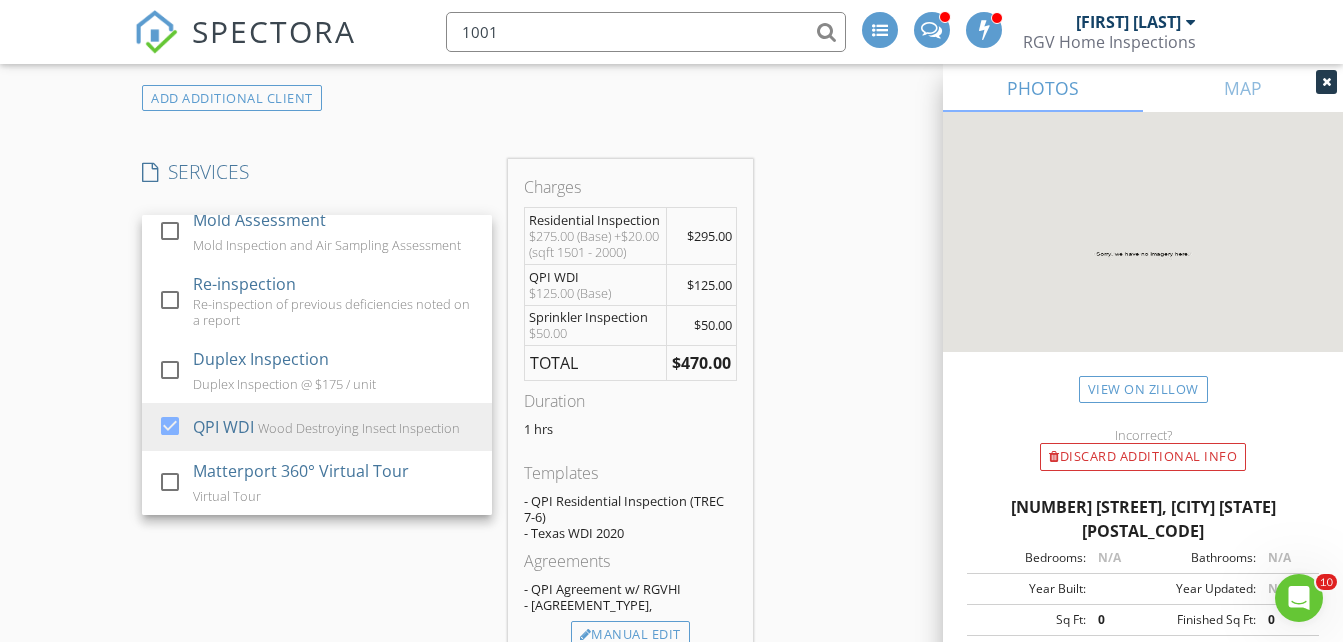 click on "INSPECTOR(S)
check_box_outline_blank   Donnie Quintanilla     check_box_outline_blank   Fernando Valbuena     check_box   Nick De Santos   PRIMARY   Nick De Santos arrow_drop_down   check_box_outline_blank Nick De Santos specifically requested
Date/Time
08/02/2025 10:30 AM   Does Not Repeat arrow_drop_down
Location
Address Search       Address 1001 Azalea St   Unit   City Mission   State TX   Zip 78573   Hidalgo Hidalgo     Square Feet 1750   Year Built 2025   Foundation Slab arrow_drop_down     Nick De Santos     0.0 miles     (a few seconds)
client
check_box Enable Client CC email for this inspection   Client Search     check_box_outline_blank Client is a Company/Organization     First Name Axel   Last Name Martinez   Email axel.bb.martinez@outlook.com   CC Email axel.bb.martinez@outlook.com   Phone 956-353-3247         Tags         Notes   Private Notes" at bounding box center [671, 698] 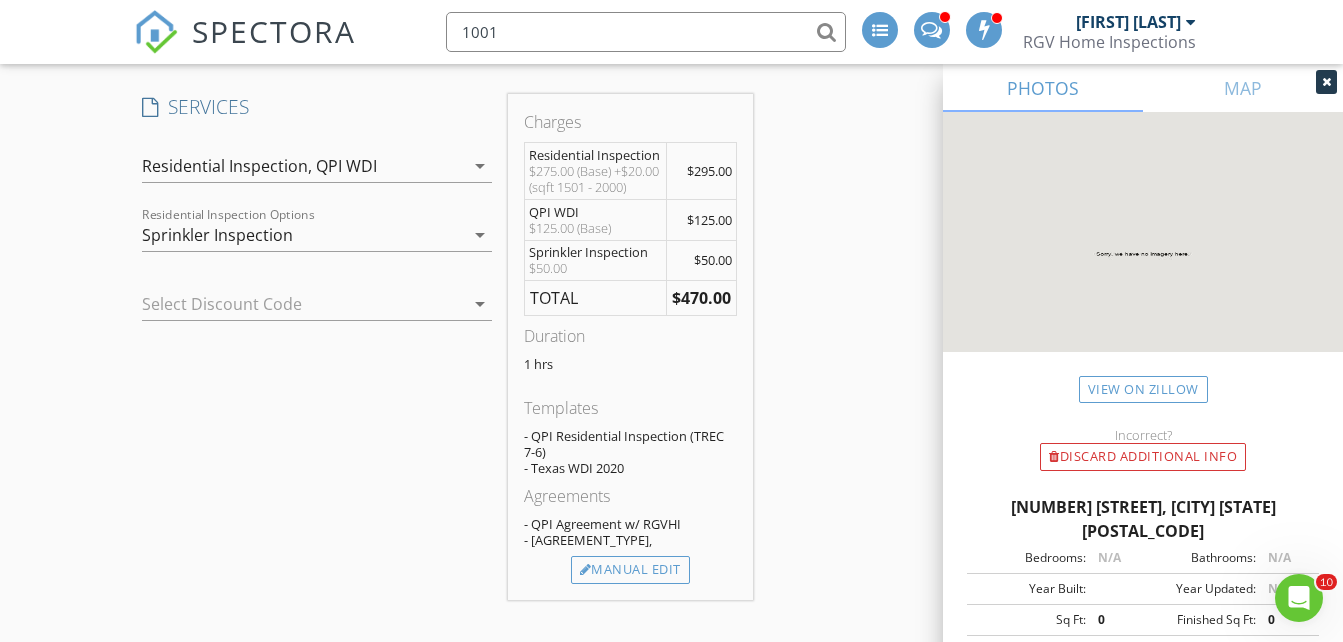 scroll, scrollTop: 1600, scrollLeft: 0, axis: vertical 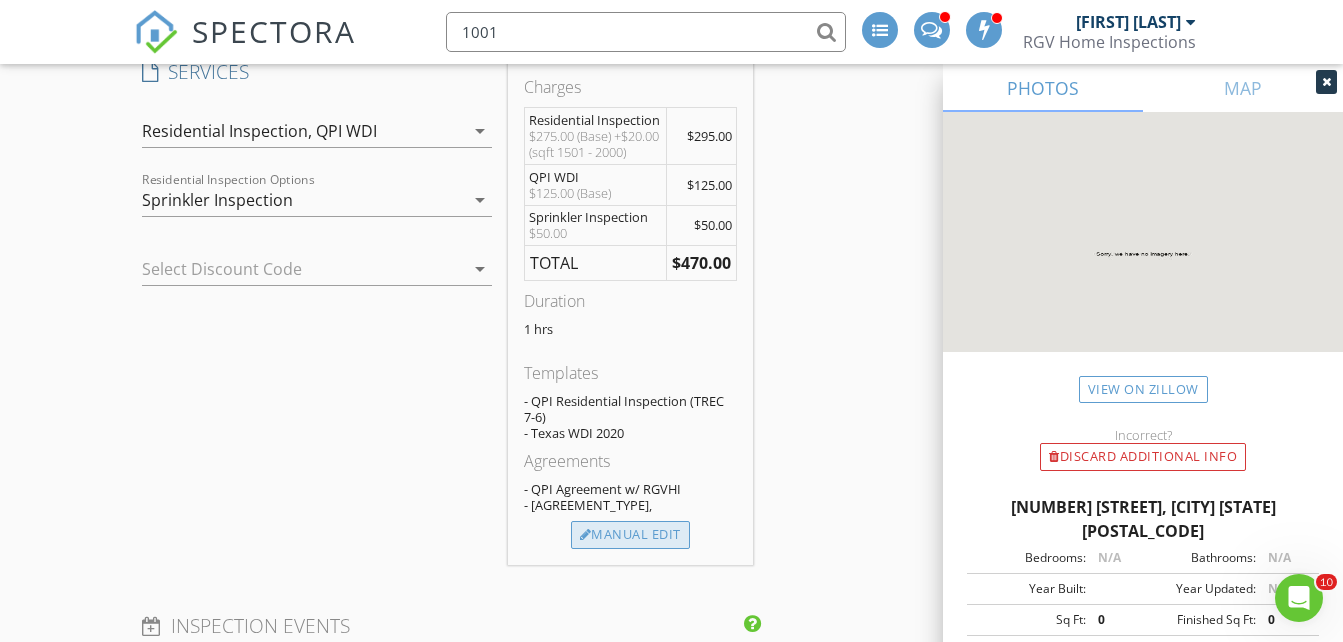 click on "Manual Edit" at bounding box center (630, 535) 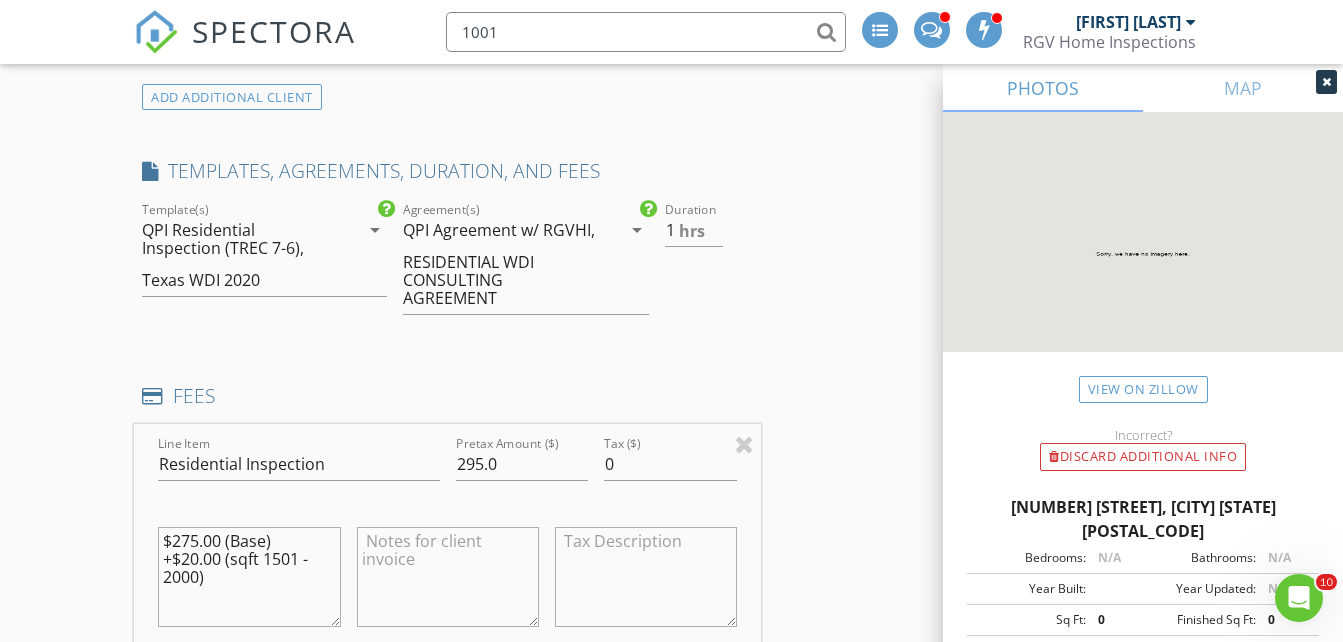 scroll, scrollTop: 1500, scrollLeft: 0, axis: vertical 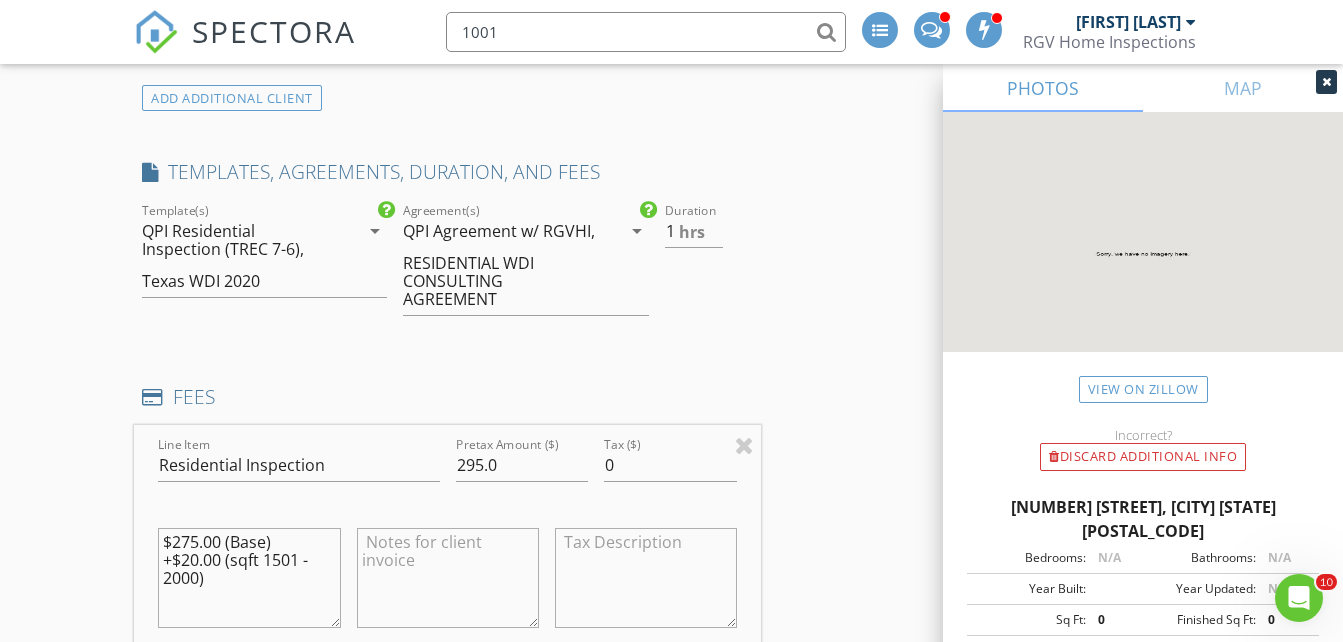 click on "QPI Residential Inspection (TREC 7-6),  Texas WDI 2020" at bounding box center (250, 256) 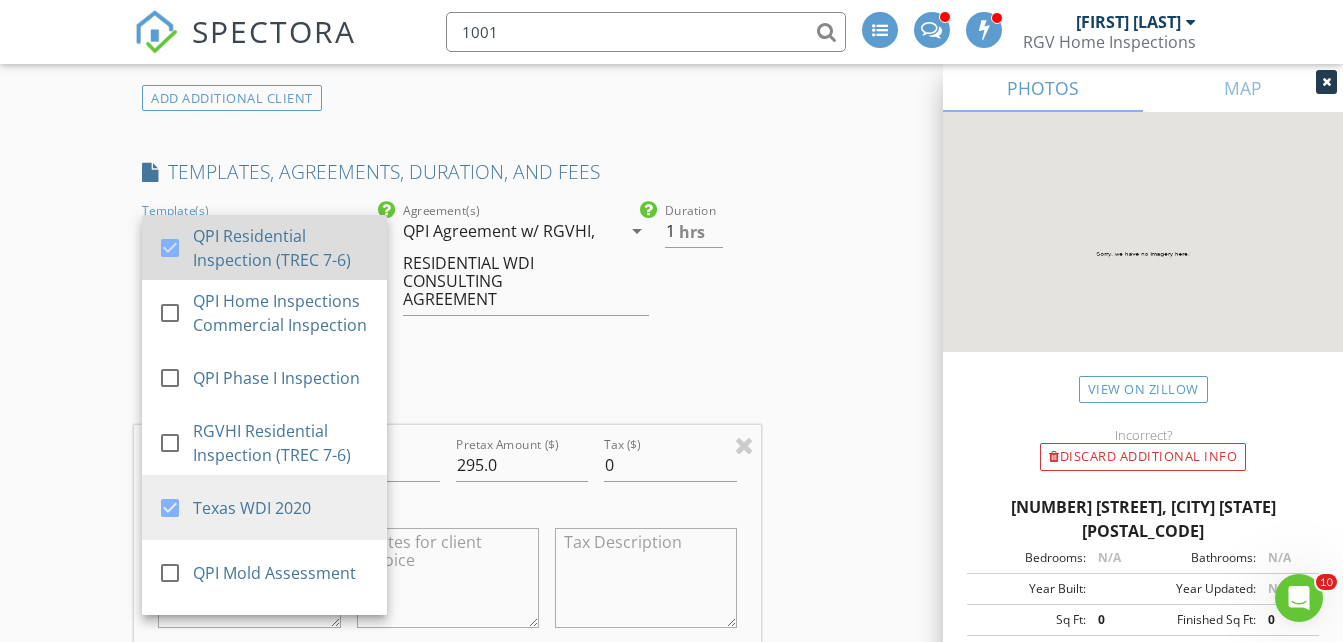 click on "QPI Residential Inspection (TREC 7-6)" at bounding box center [283, 248] 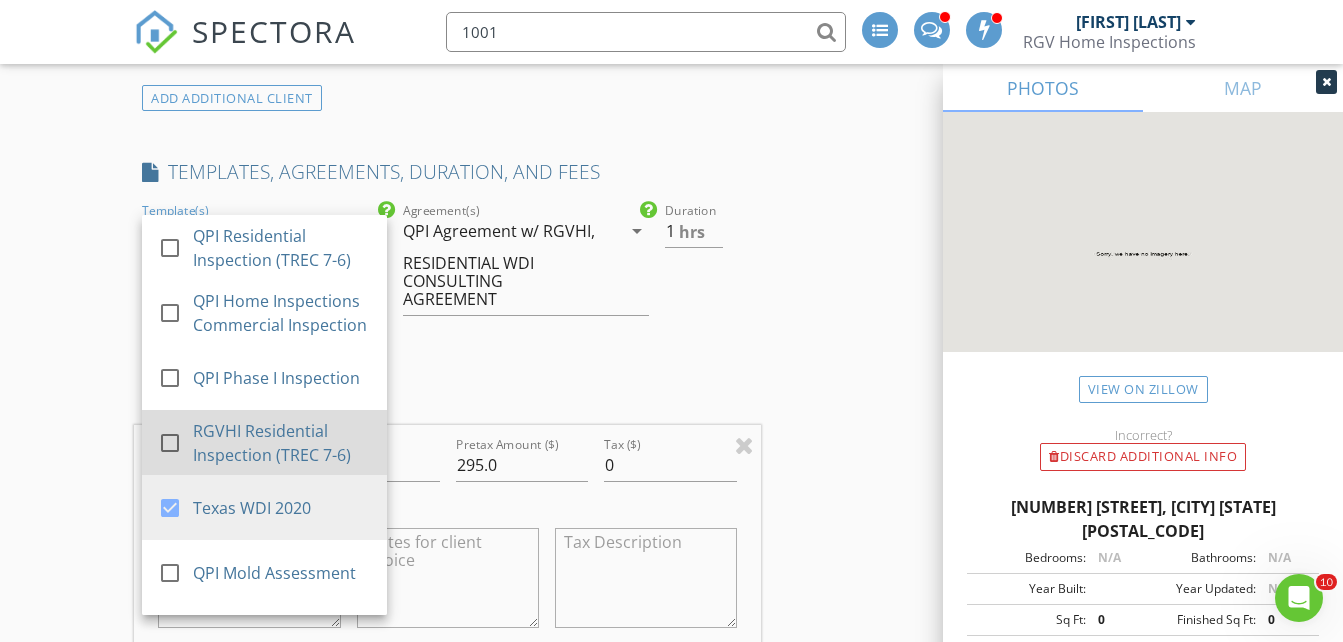 click on "RGVHI Residential Inspection (TREC 7-6)" at bounding box center (283, 443) 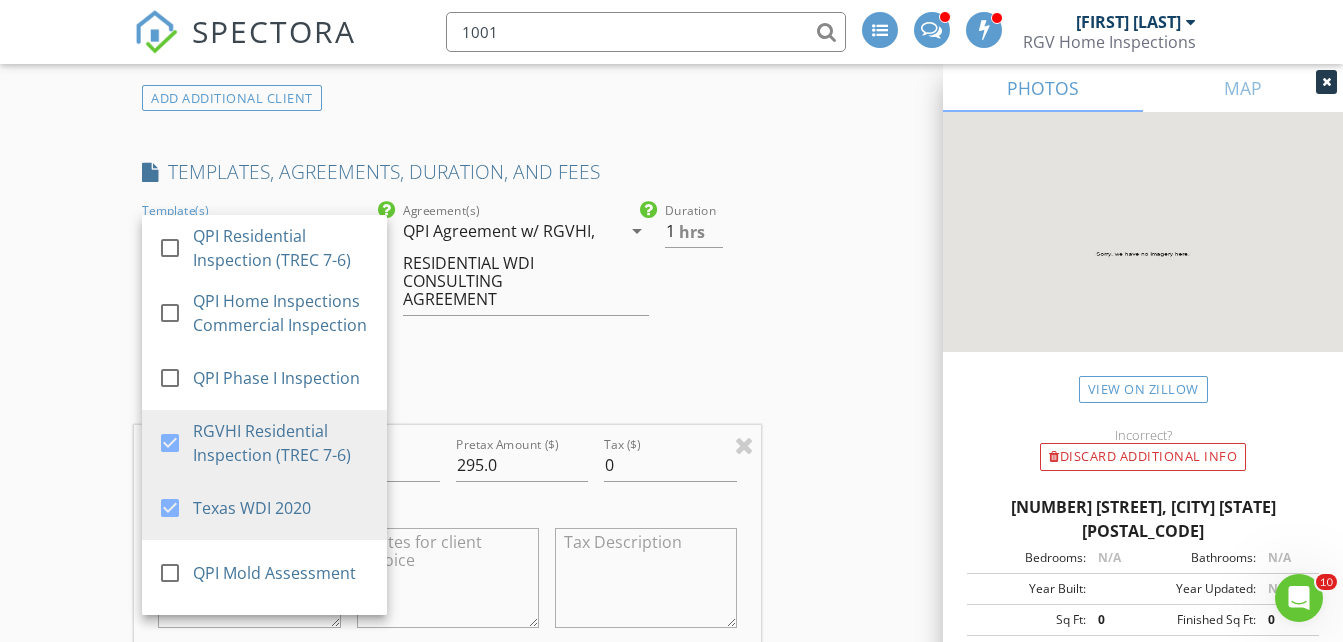 click on "QPI Agreement w/ RGVHI," at bounding box center [499, 231] 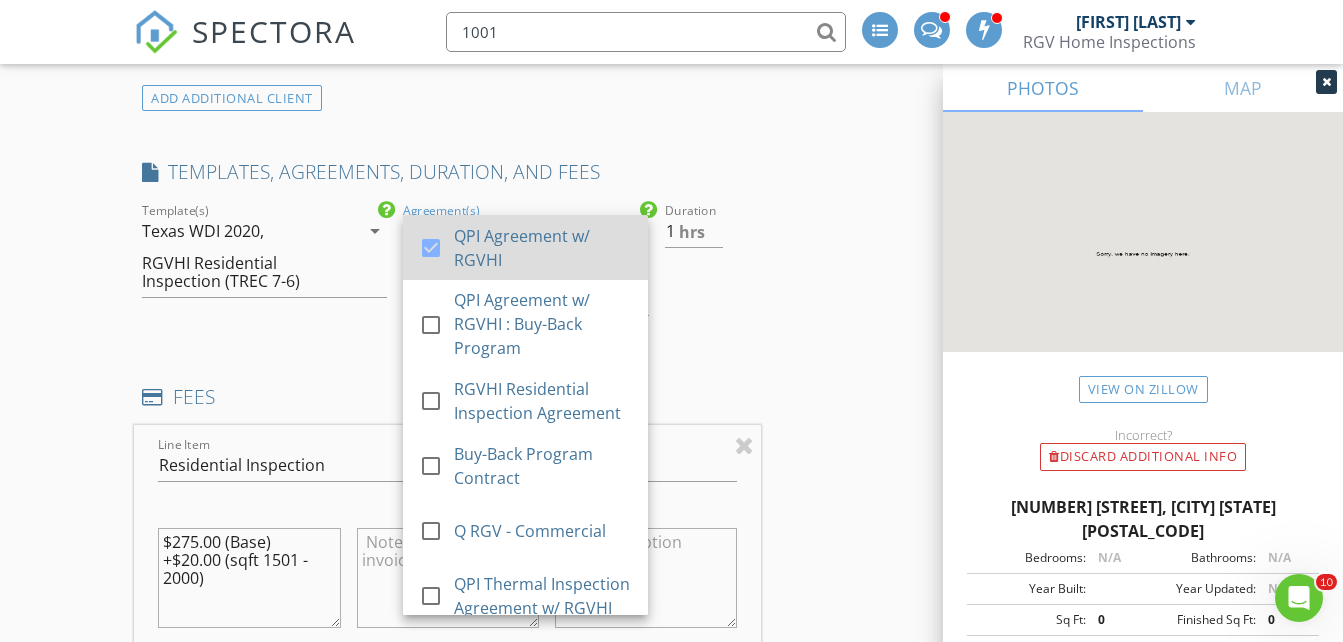 click on "QPI Agreement w/ RGVHI" at bounding box center [544, 248] 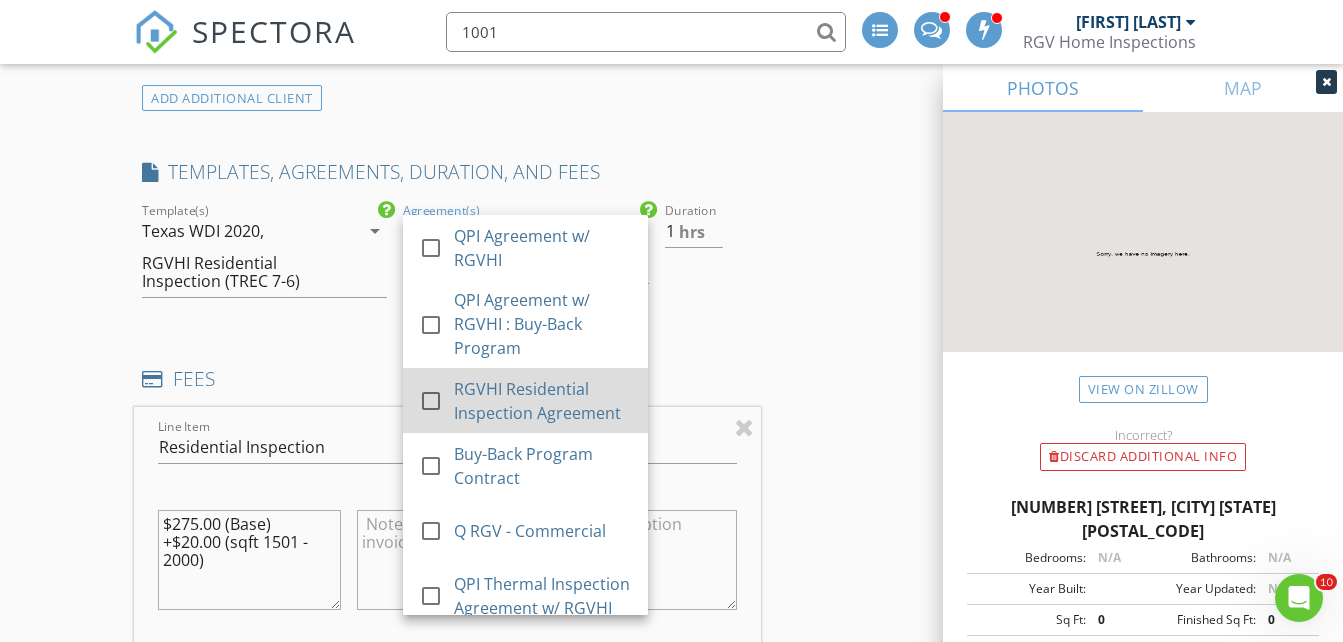 click on "RGVHI Residential Inspection Agreement" at bounding box center [544, 401] 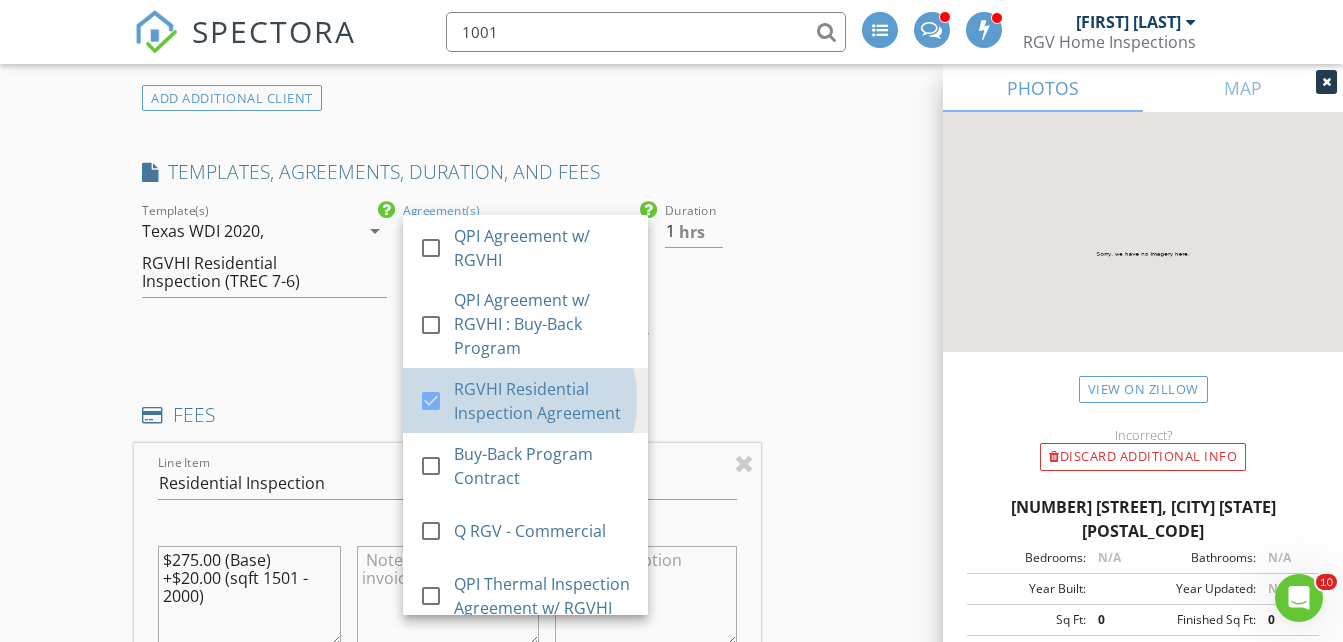 click on "INSPECTOR(S)
check_box_outline_blank   Donnie Quintanilla     check_box_outline_blank   Fernando Valbuena     check_box   Nick De Santos   PRIMARY   Nick De Santos arrow_drop_down   check_box_outline_blank Nick De Santos specifically requested
Date/Time
08/02/2025 10:30 AM   Does Not Repeat arrow_drop_down
Location
Address Search       Address 1001 Azalea St   Unit   City Mission   State TX   Zip 78573   Hidalgo Hidalgo     Square Feet 1750   Year Built 2025   Foundation Slab arrow_drop_down     Nick De Santos     0.0 miles     (a few seconds)
client
check_box Enable Client CC email for this inspection   Client Search     check_box_outline_blank Client is a Company/Organization     First Name Axel   Last Name Martinez   Email axel.bb.martinez@outlook.com   CC Email axel.bb.martinez@outlook.com   Phone 956-353-3247         Tags         Notes   Private Notes" at bounding box center [671, 1043] 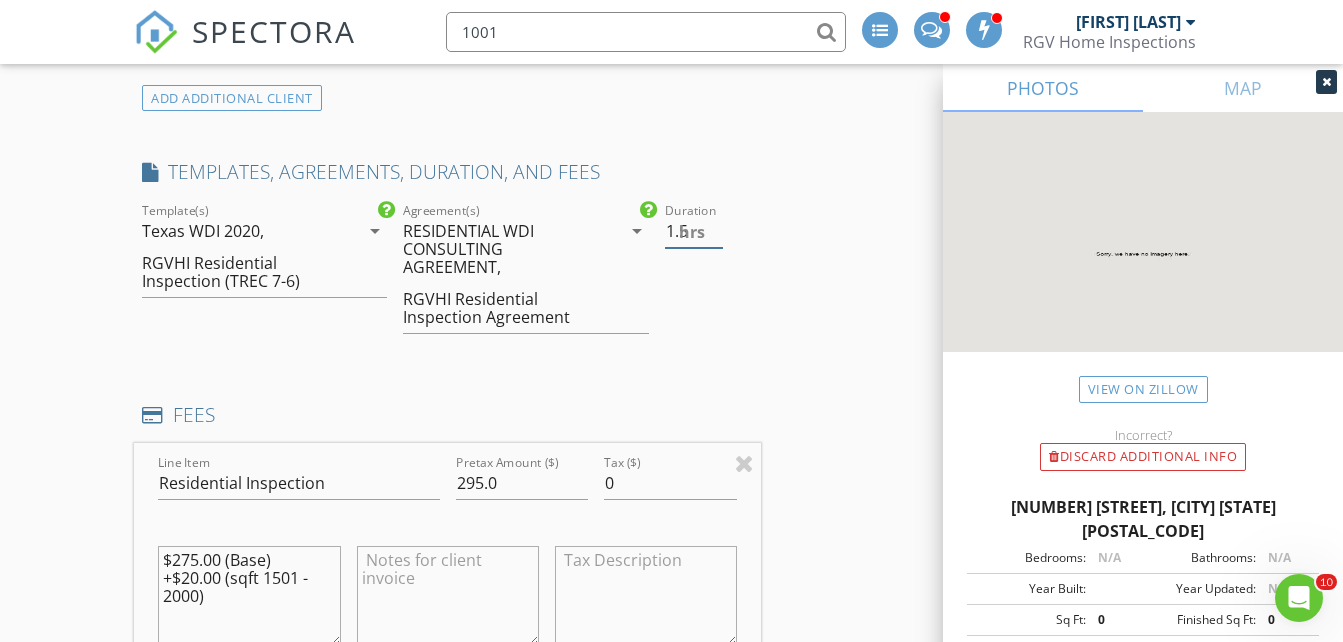 click on "1.5" at bounding box center [694, 231] 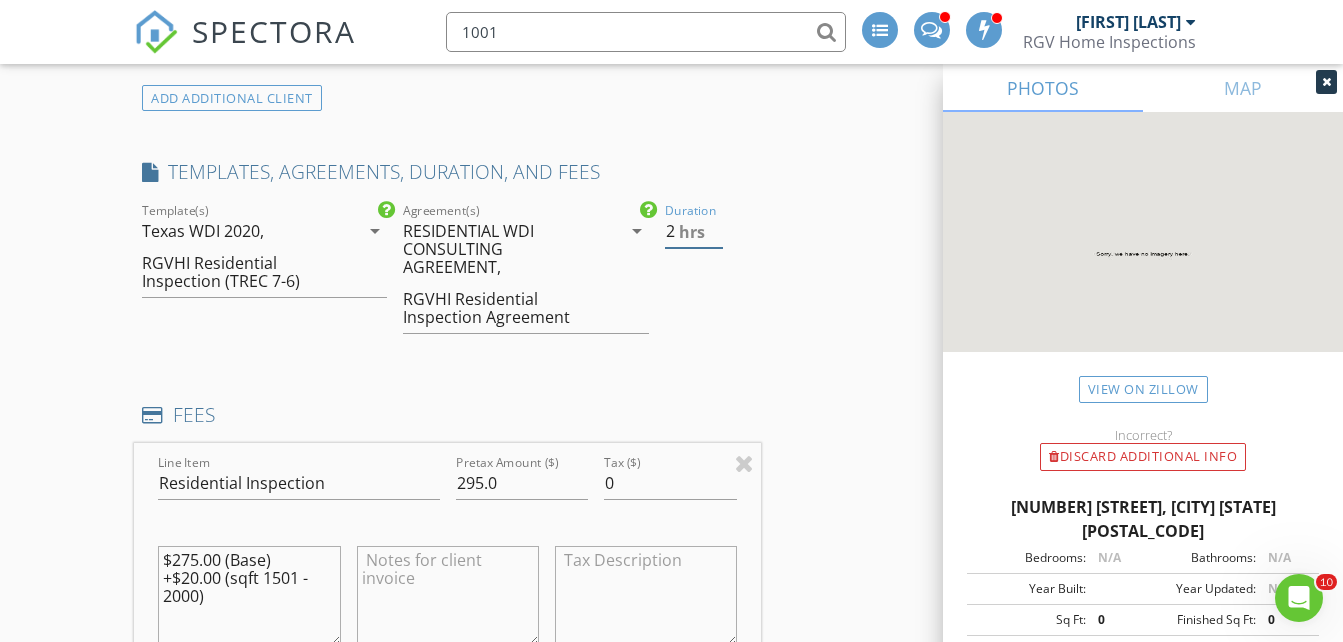 click on "2" at bounding box center [694, 231] 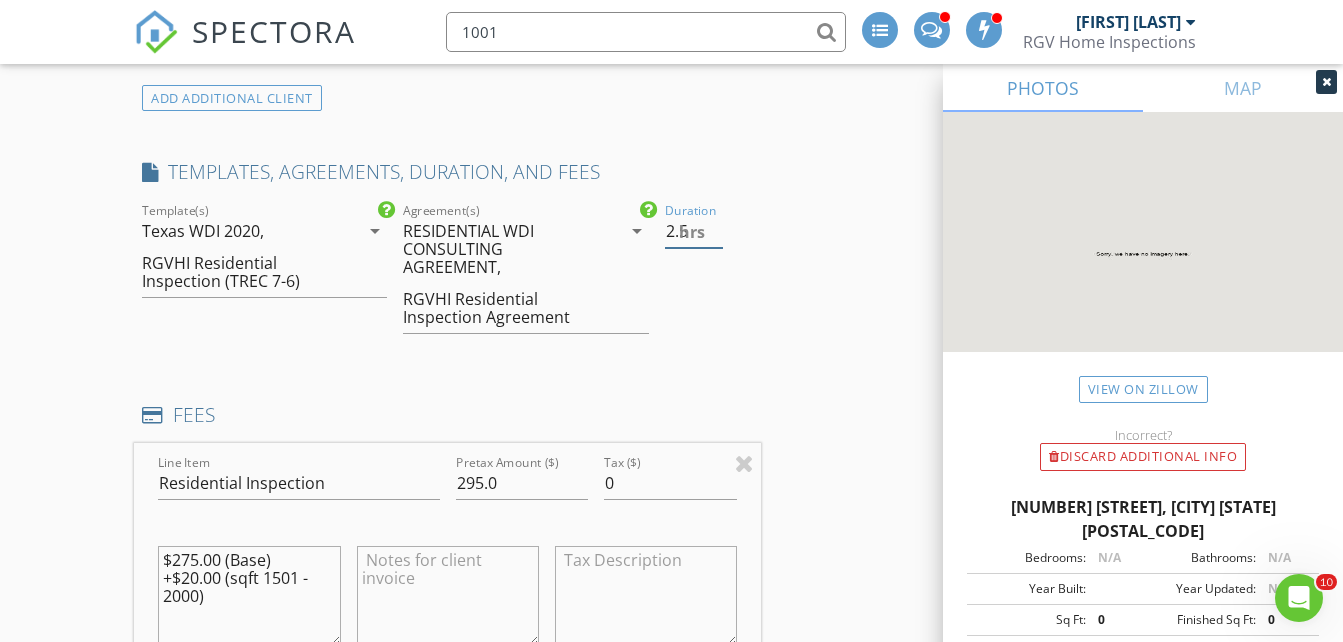 type on "2.5" 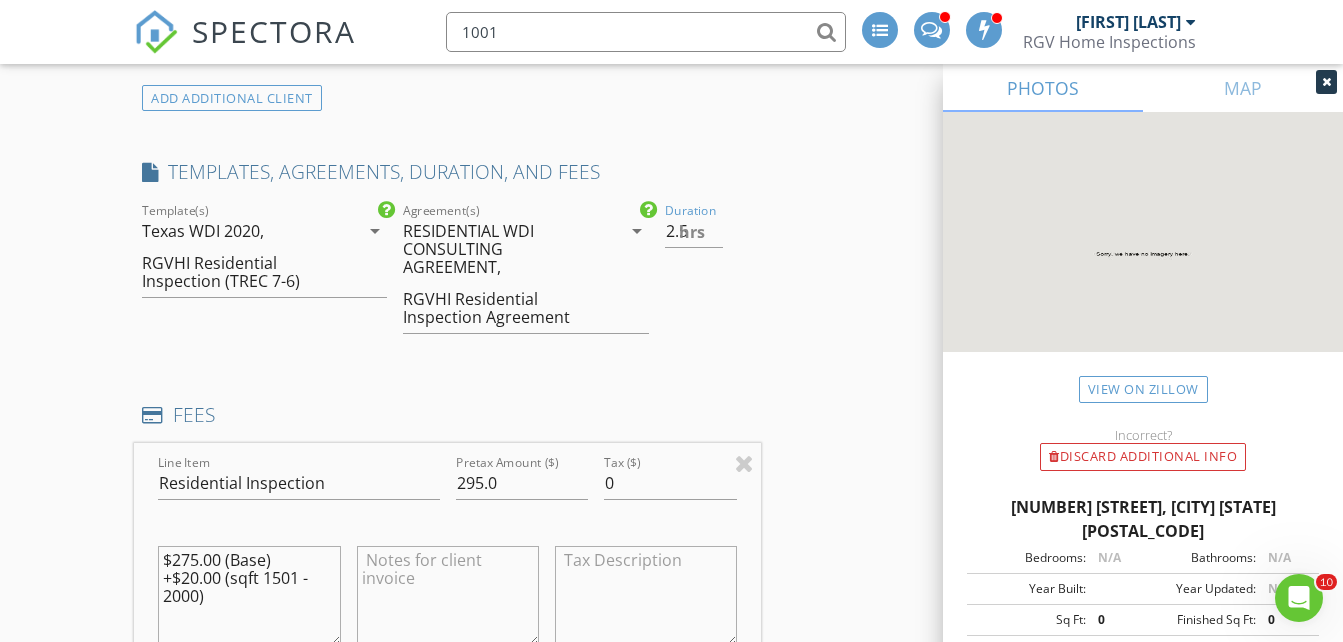click on "INSPECTOR(S)
check_box_outline_blank   Donnie Quintanilla     check_box_outline_blank   Fernando Valbuena     check_box   Nick De Santos   PRIMARY   Nick De Santos arrow_drop_down   check_box_outline_blank Nick De Santos specifically requested
Date/Time
08/02/2025 10:30 AM   Does Not Repeat arrow_drop_down
Location
Address Search       Address 1001 Azalea St   Unit   City Mission   State TX   Zip 78573   Hidalgo Hidalgo     Square Feet 1750   Year Built 2025   Foundation Slab arrow_drop_down     Nick De Santos     0.0 miles     (a few seconds)
client
check_box Enable Client CC email for this inspection   Client Search     check_box_outline_blank Client is a Company/Organization     First Name Axel   Last Name Martinez   Email axel.bb.martinez@outlook.com   CC Email axel.bb.martinez@outlook.com   Phone 956-353-3247         Tags         Notes   Private Notes" at bounding box center (671, 1043) 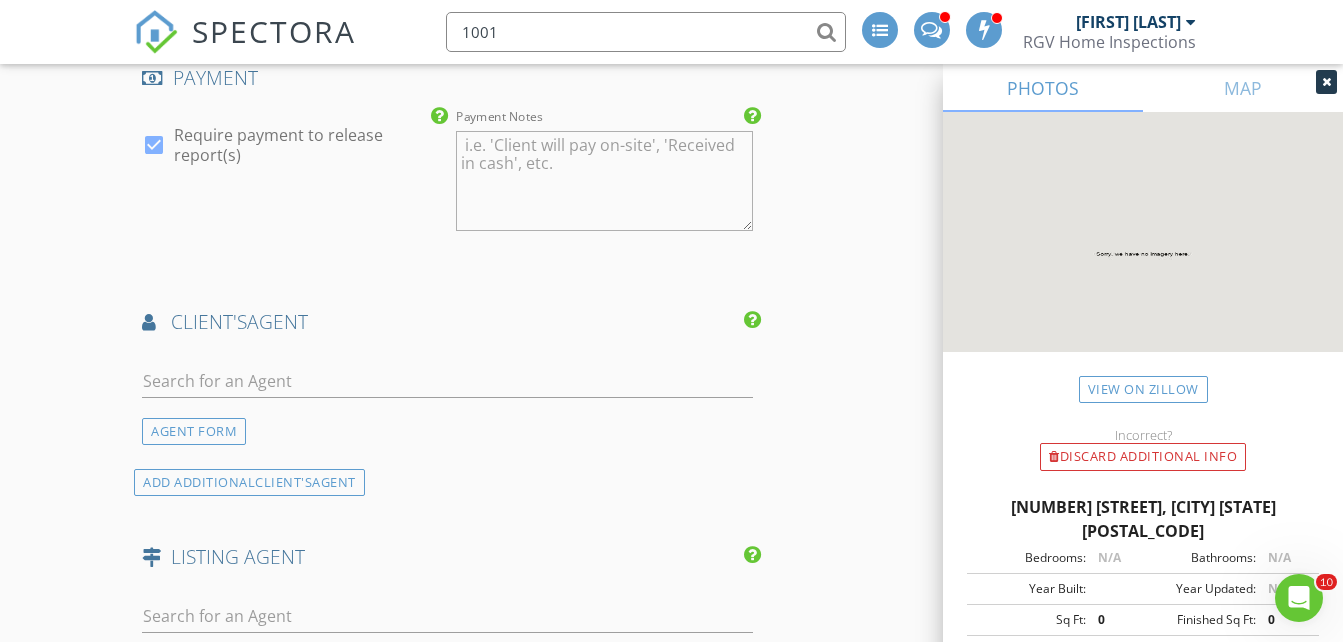 scroll, scrollTop: 3000, scrollLeft: 0, axis: vertical 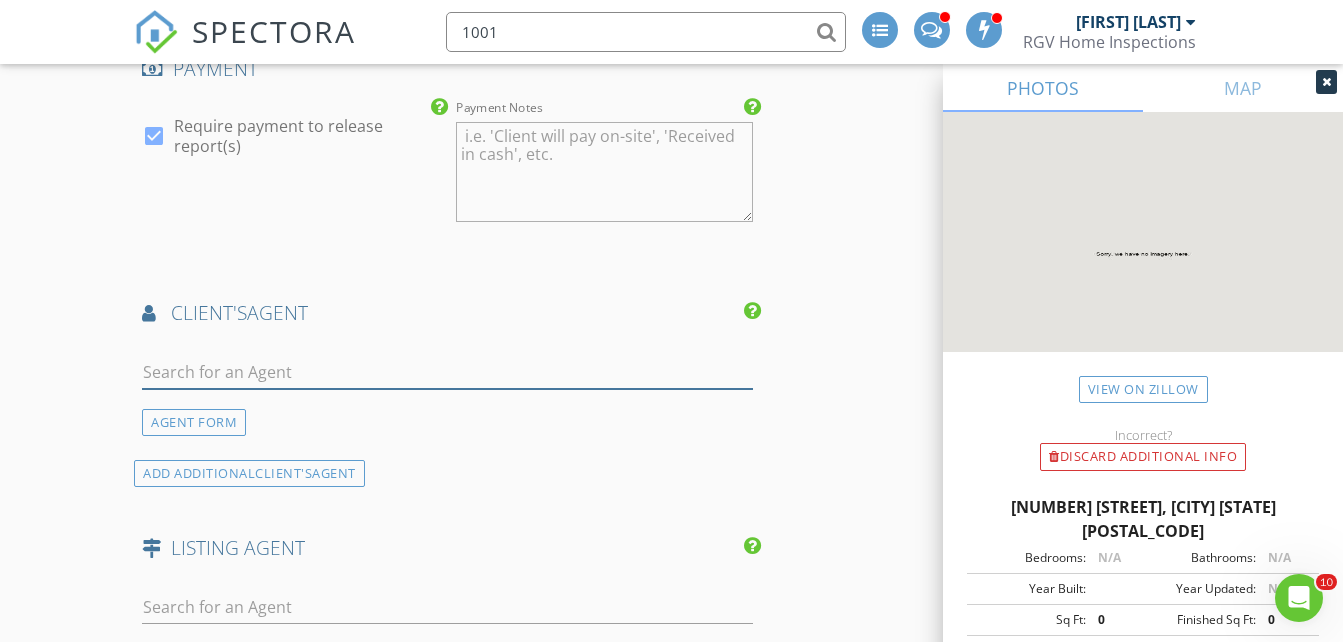 click at bounding box center (447, 372) 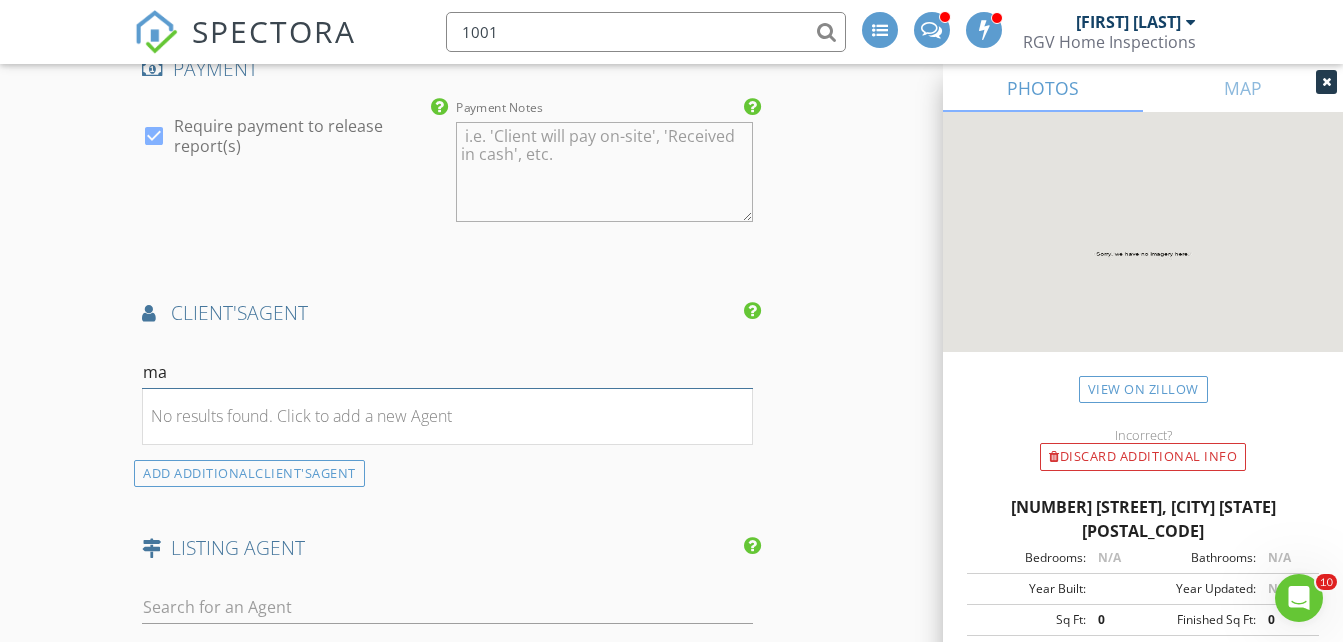 type on "m" 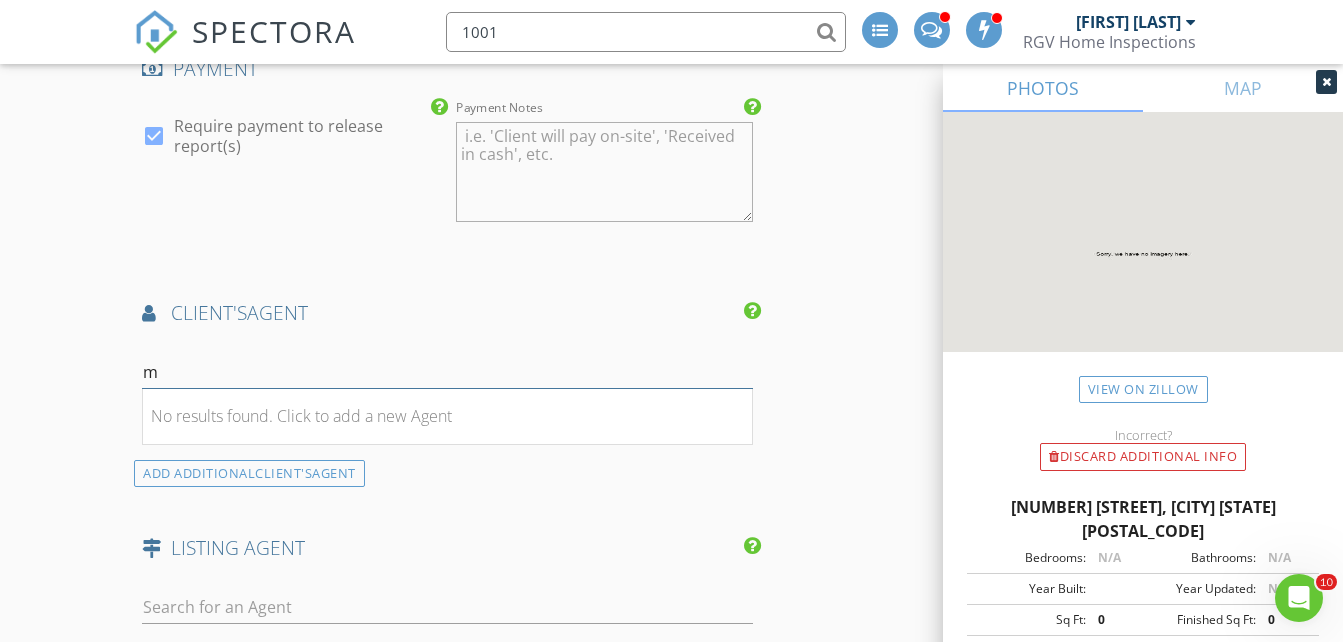 type 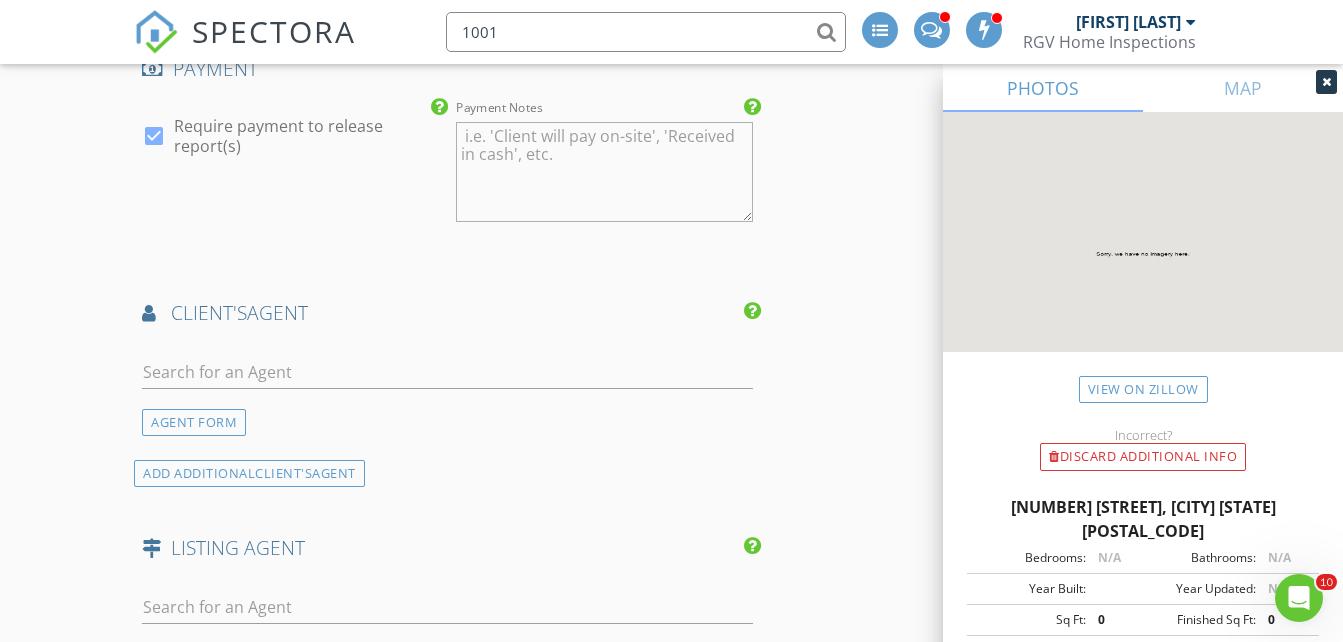 click on "AGENT FORM" at bounding box center (194, 422) 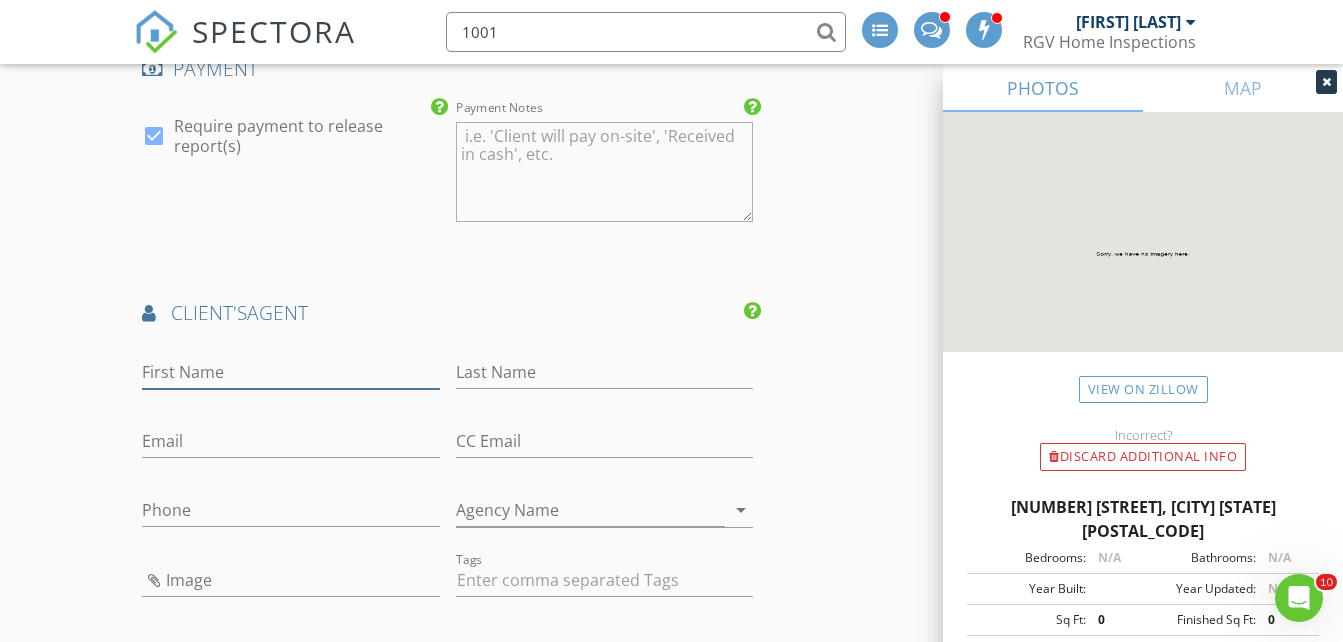 click on "First Name" at bounding box center [290, 372] 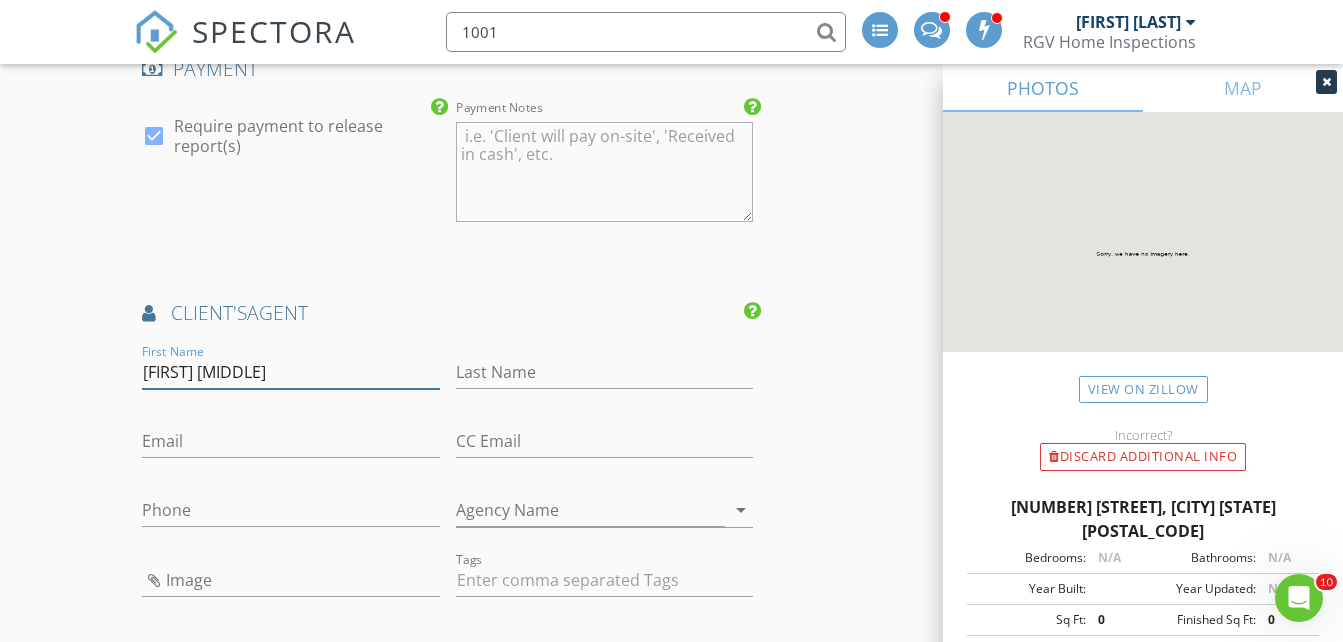 type on "Mary Ann" 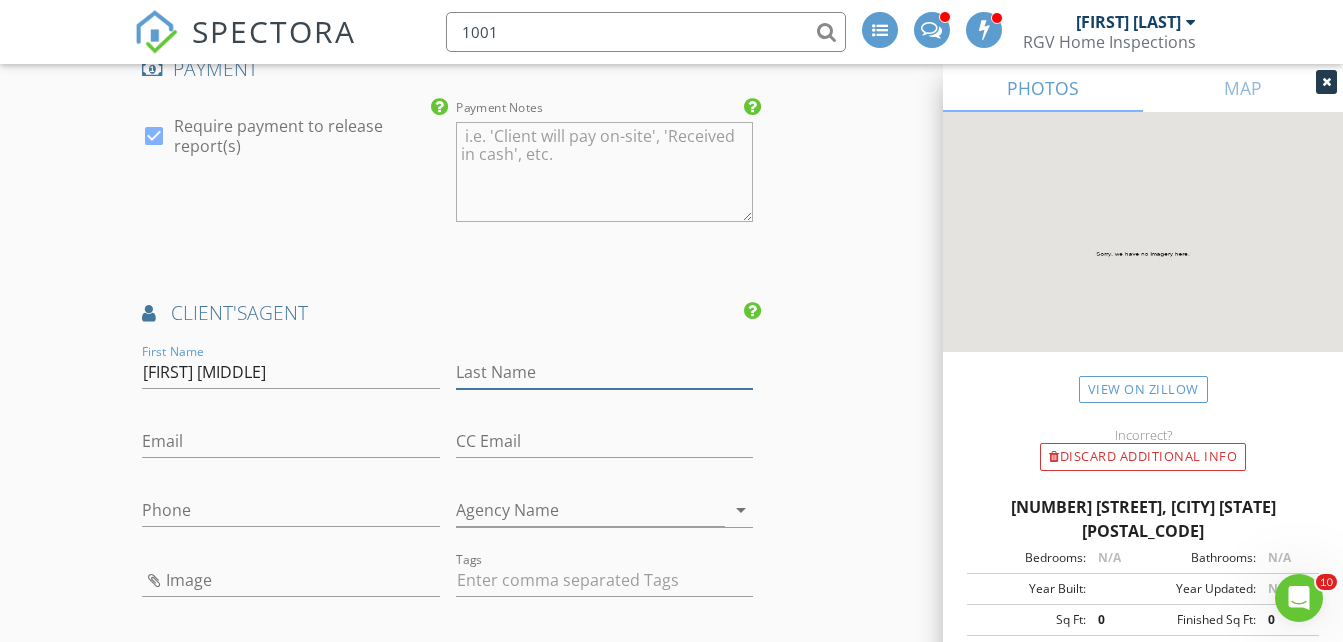 click on "Last Name" at bounding box center [604, 372] 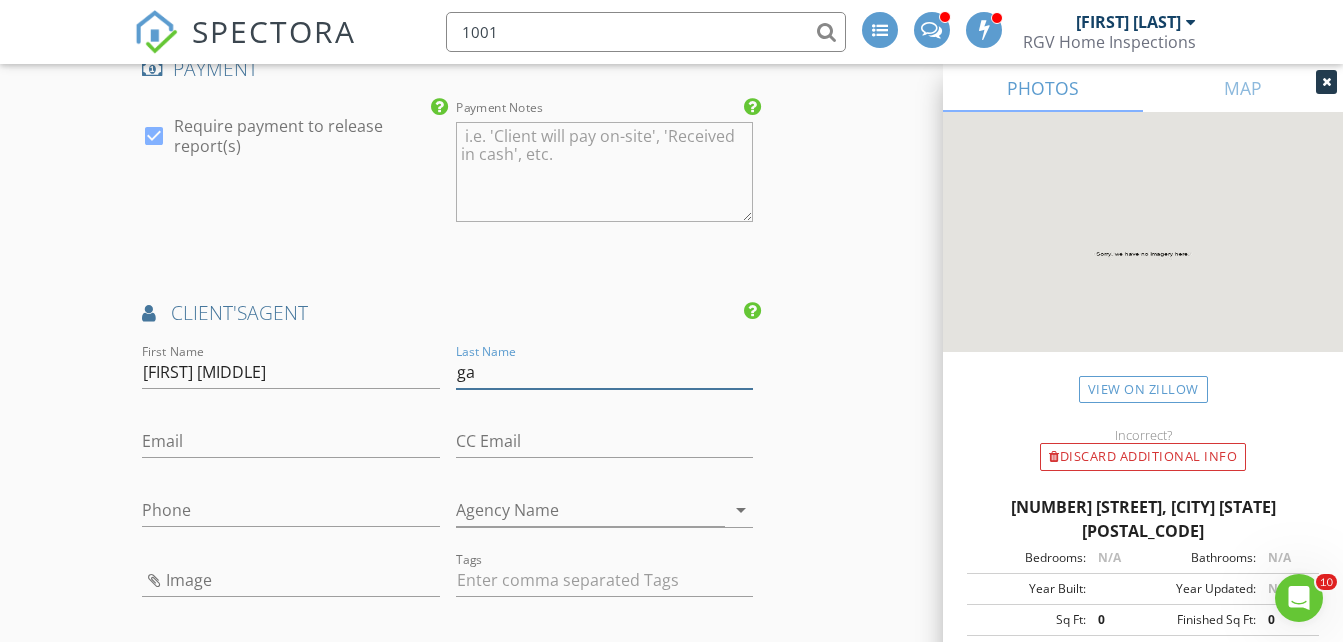 type on "g" 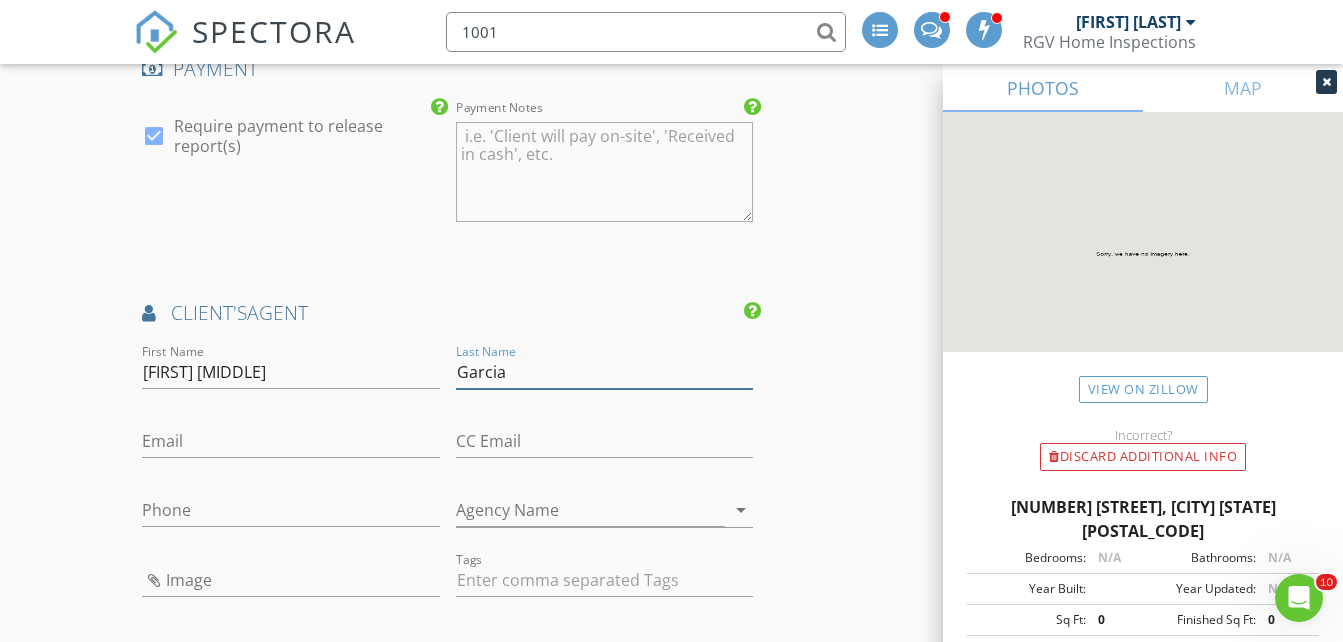 type on "Garcia" 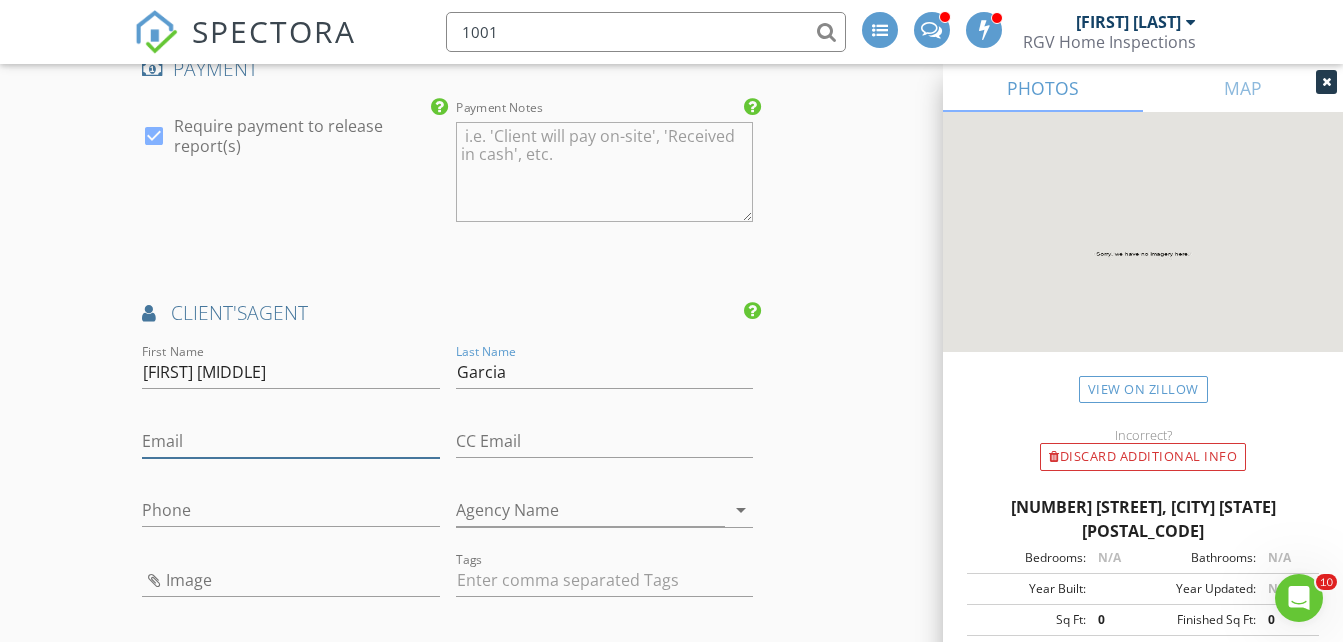 drag, startPoint x: 165, startPoint y: 434, endPoint x: 180, endPoint y: 434, distance: 15 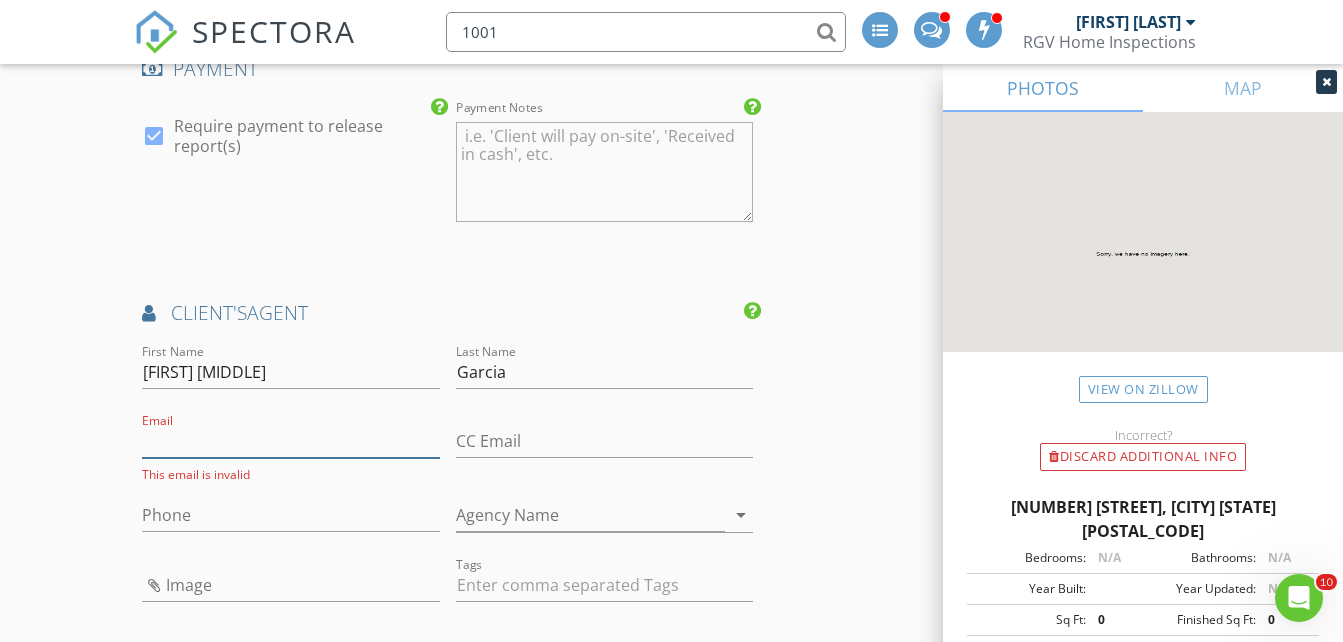 click on "Email" at bounding box center (290, 441) 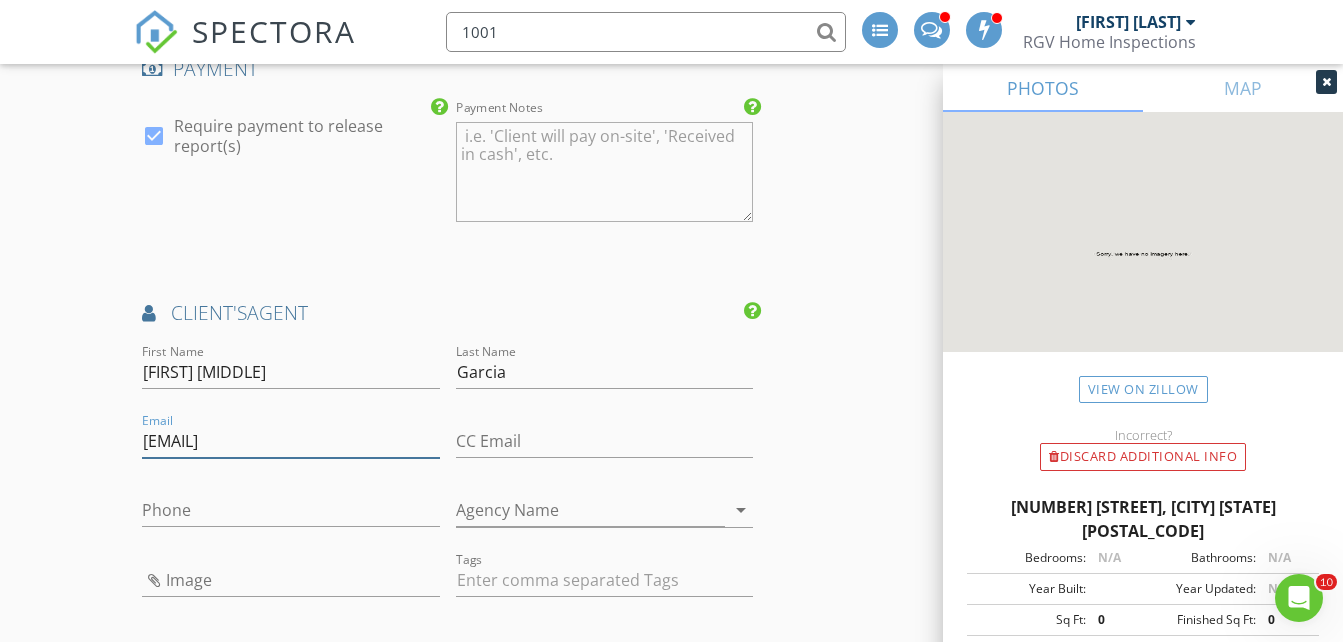 type on "maryann.garcia1@outlook.com" 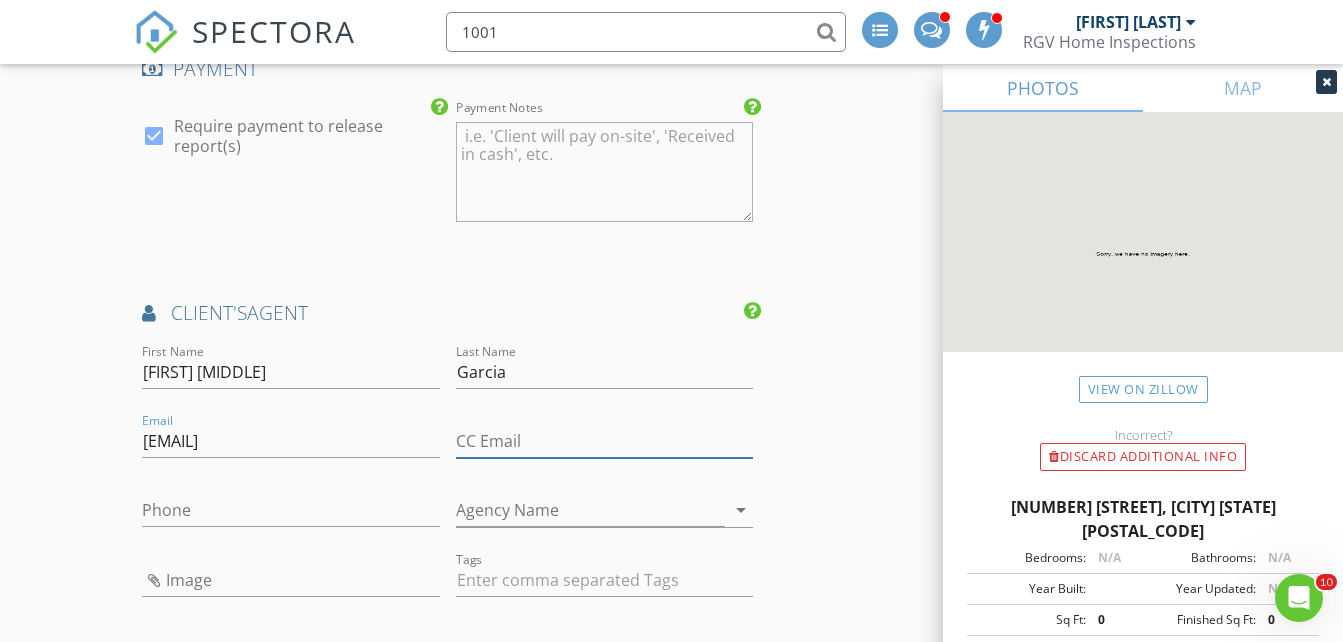 click on "CC Email" at bounding box center (604, 441) 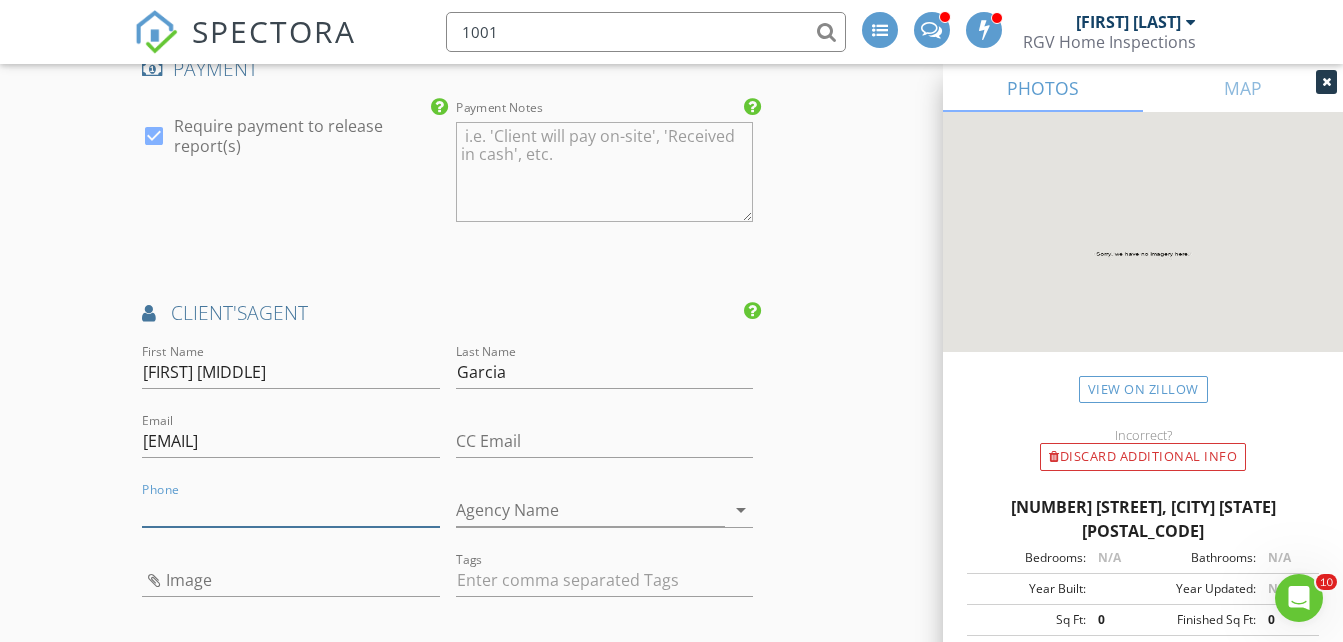 click on "Phone" at bounding box center [290, 510] 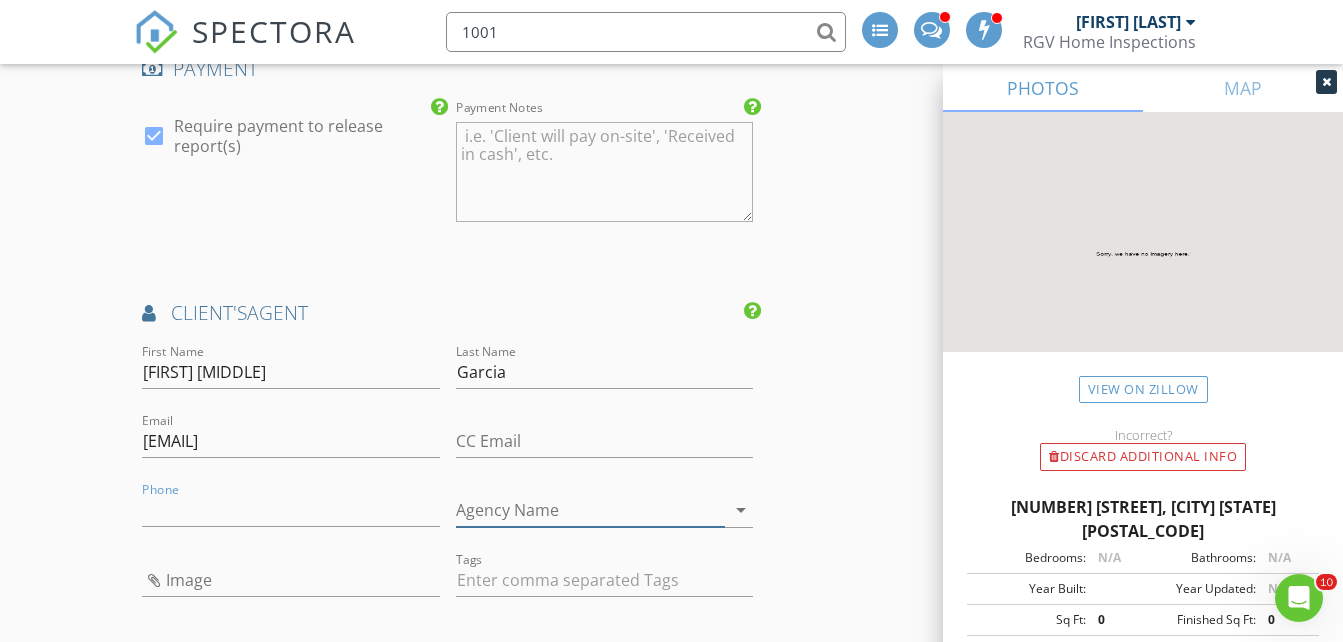 click on "Agency Name" at bounding box center [590, 510] 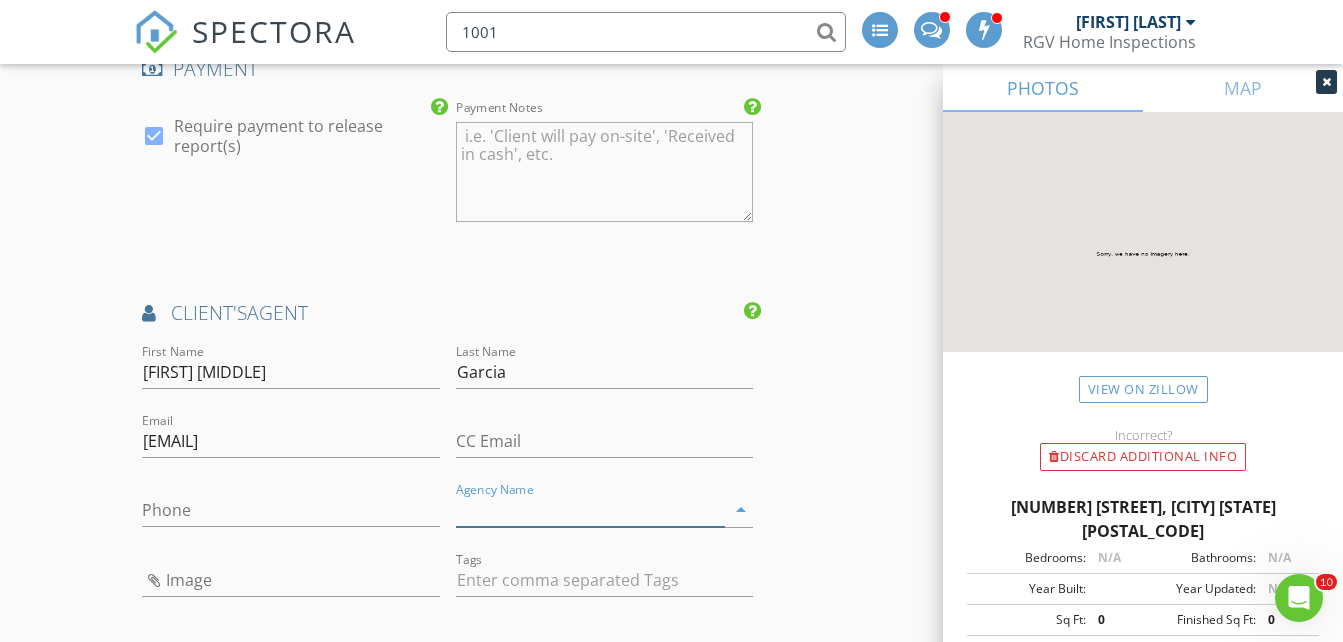 paste on "Mariposa Realty RGV INC" 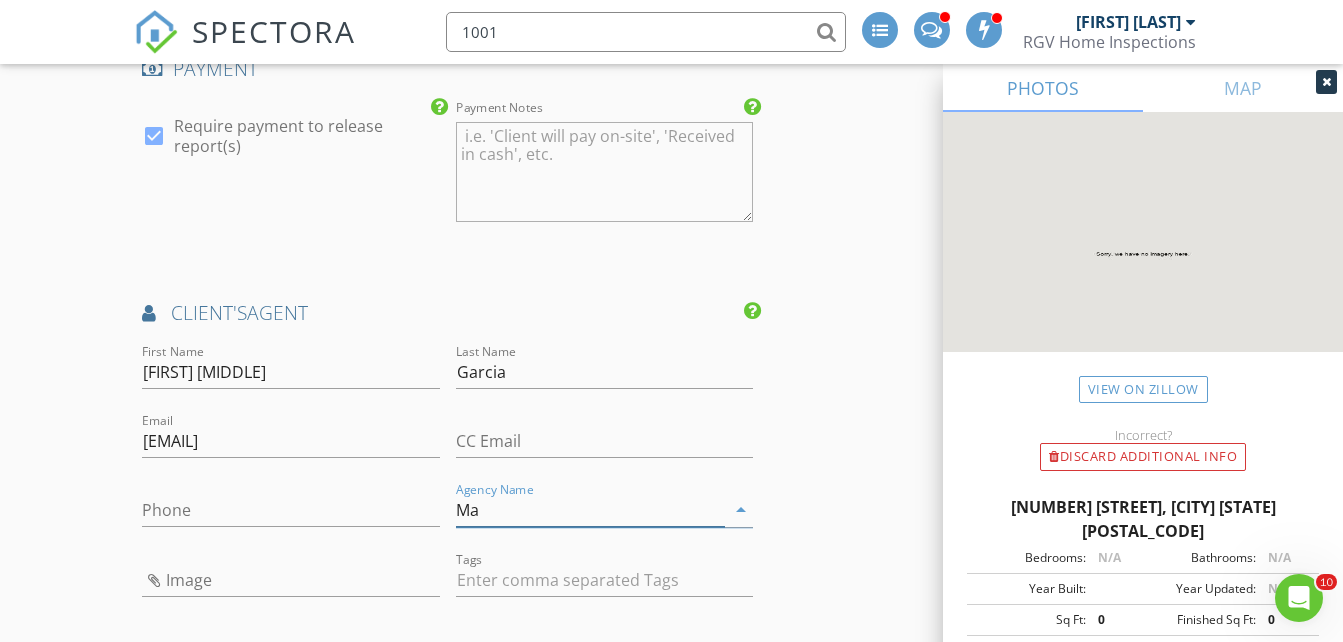 type on "M" 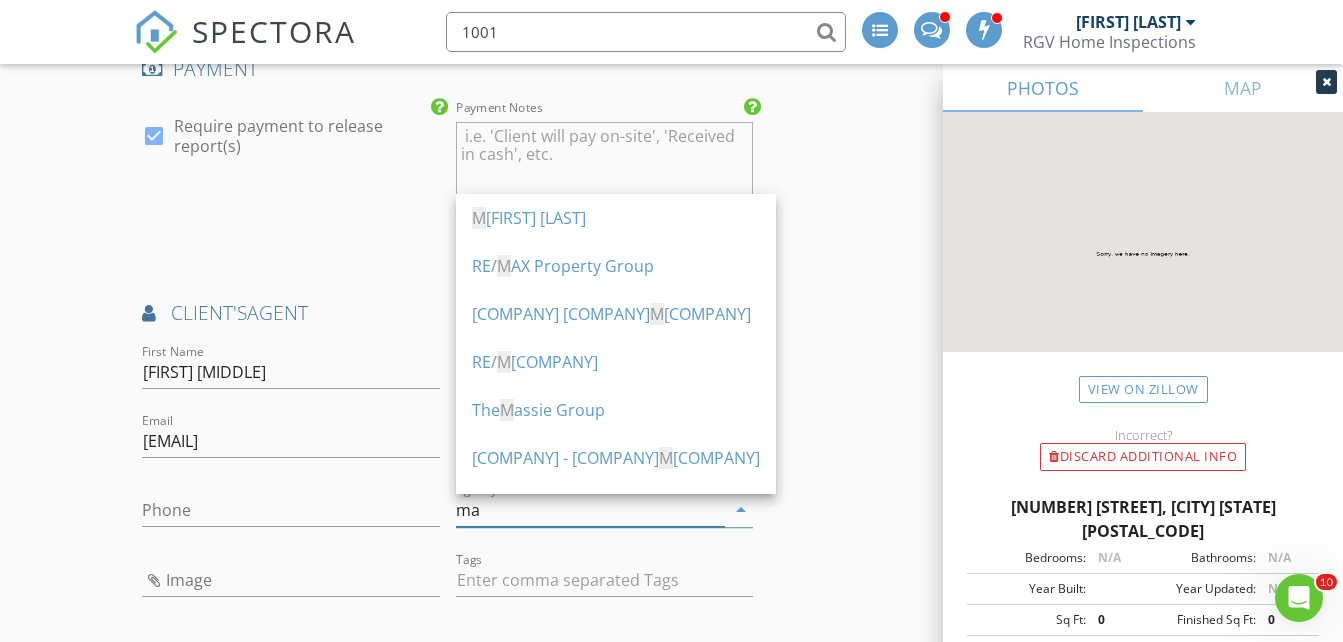 type on "m" 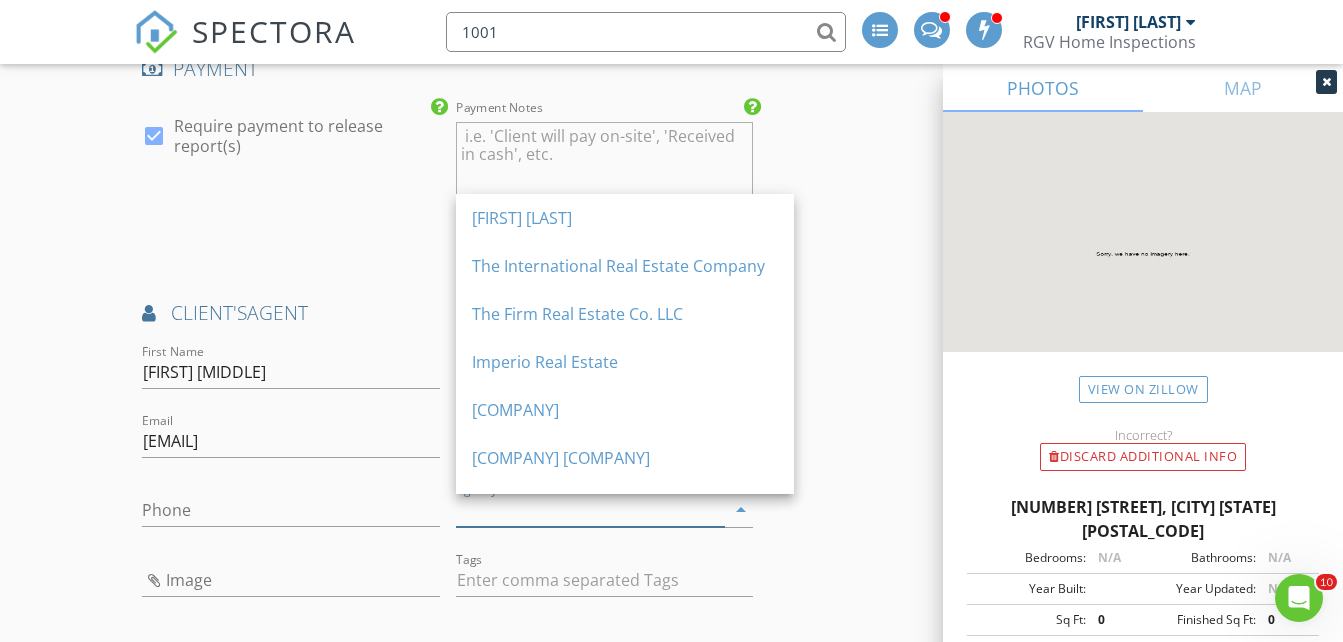 paste on "Mariposa Realty RGV INC" 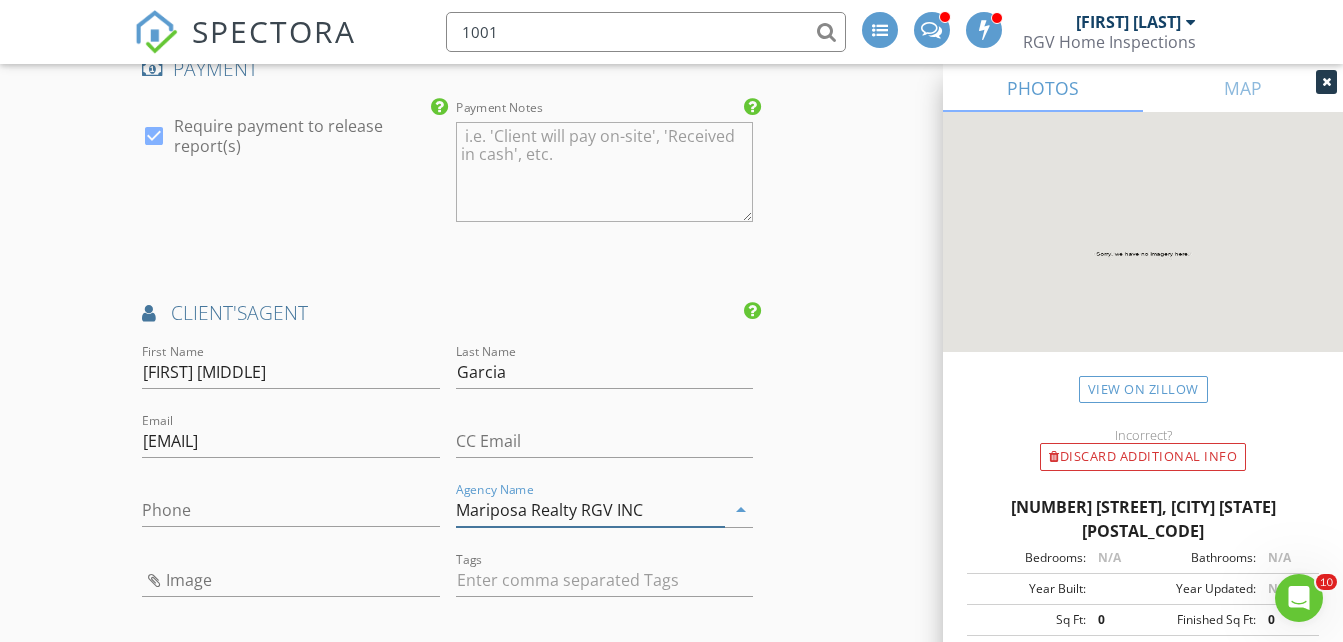 type on "Mariposa Realty RGV INC" 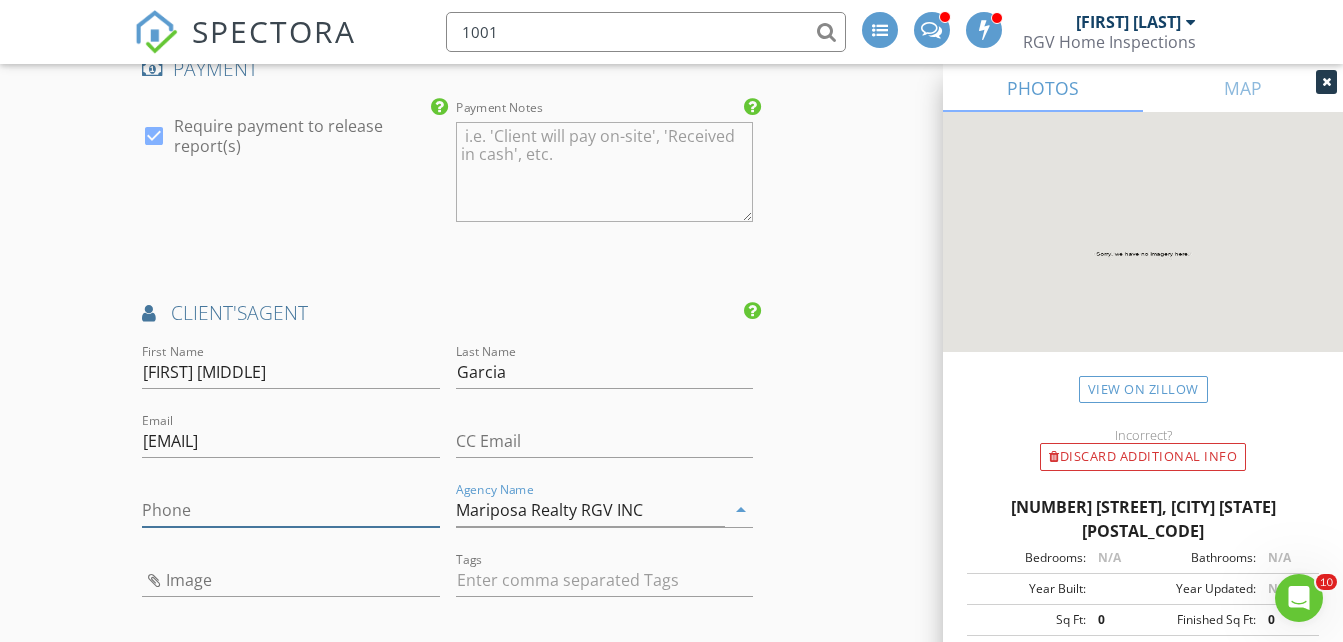 click on "Phone" at bounding box center (290, 510) 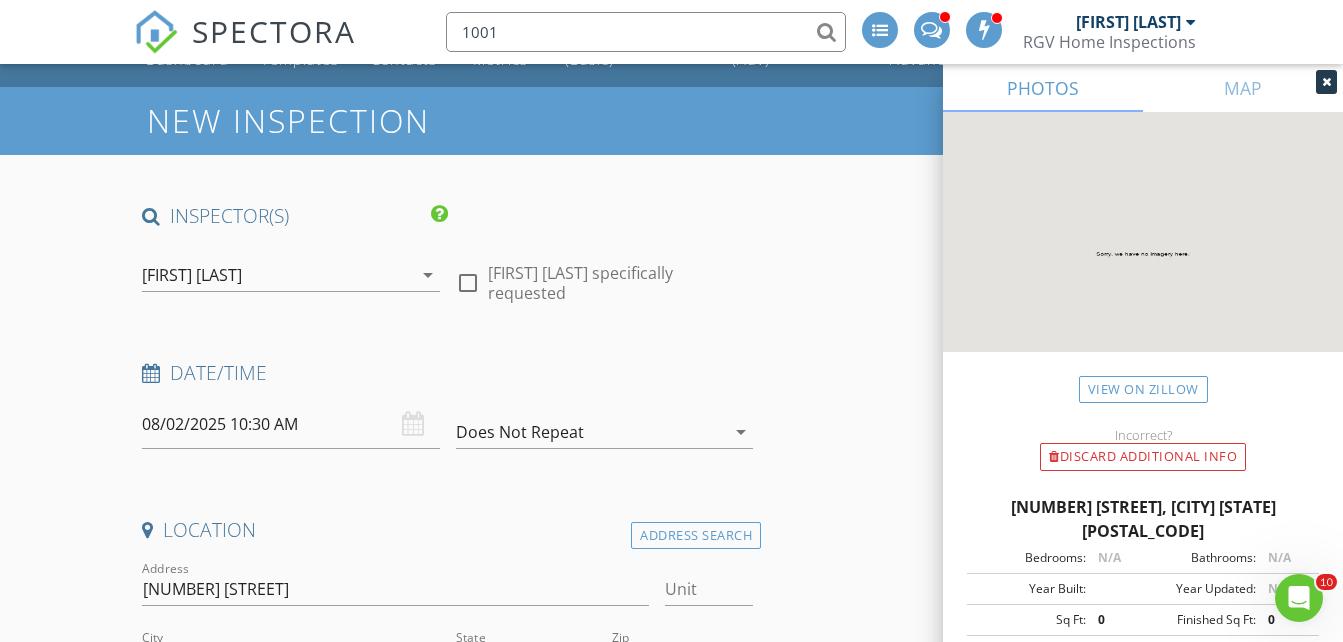 scroll, scrollTop: 0, scrollLeft: 0, axis: both 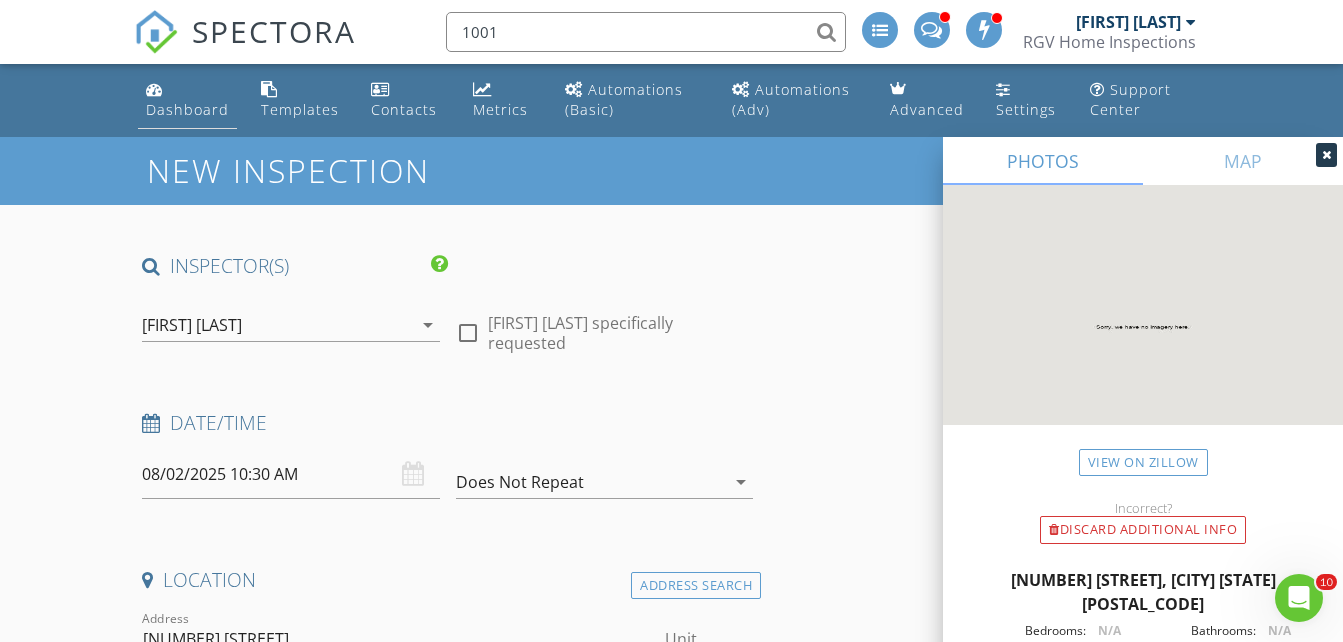 type on "956-655-1832" 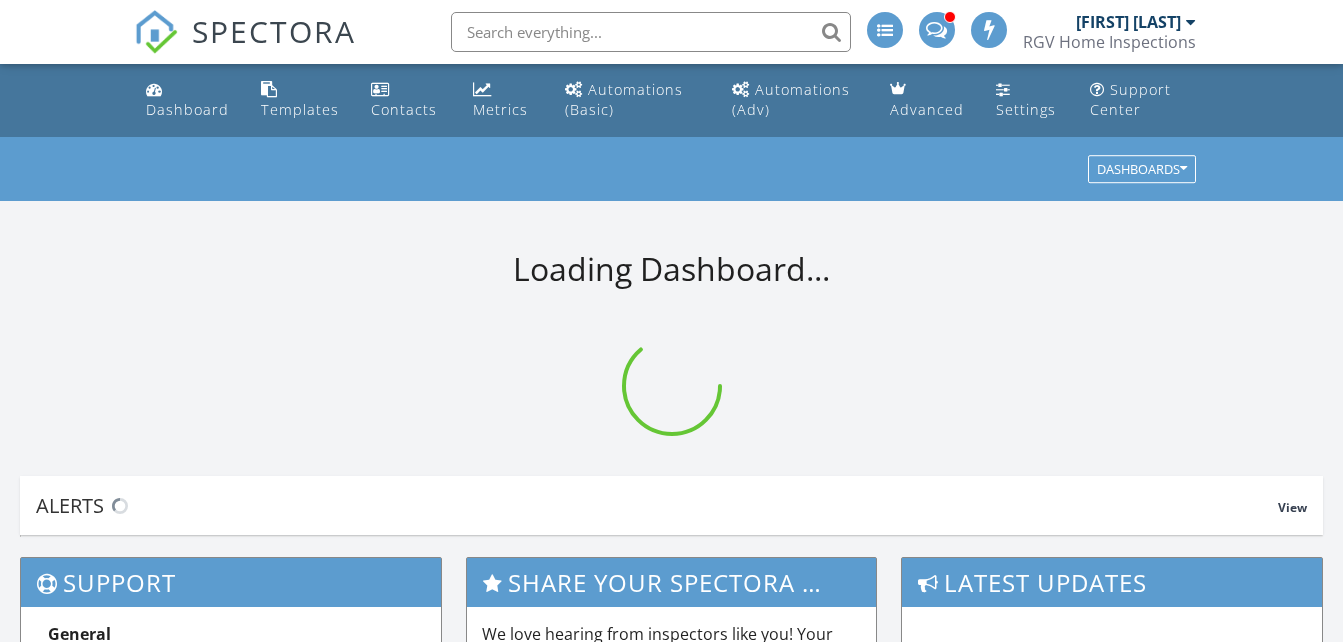 scroll, scrollTop: 0, scrollLeft: 0, axis: both 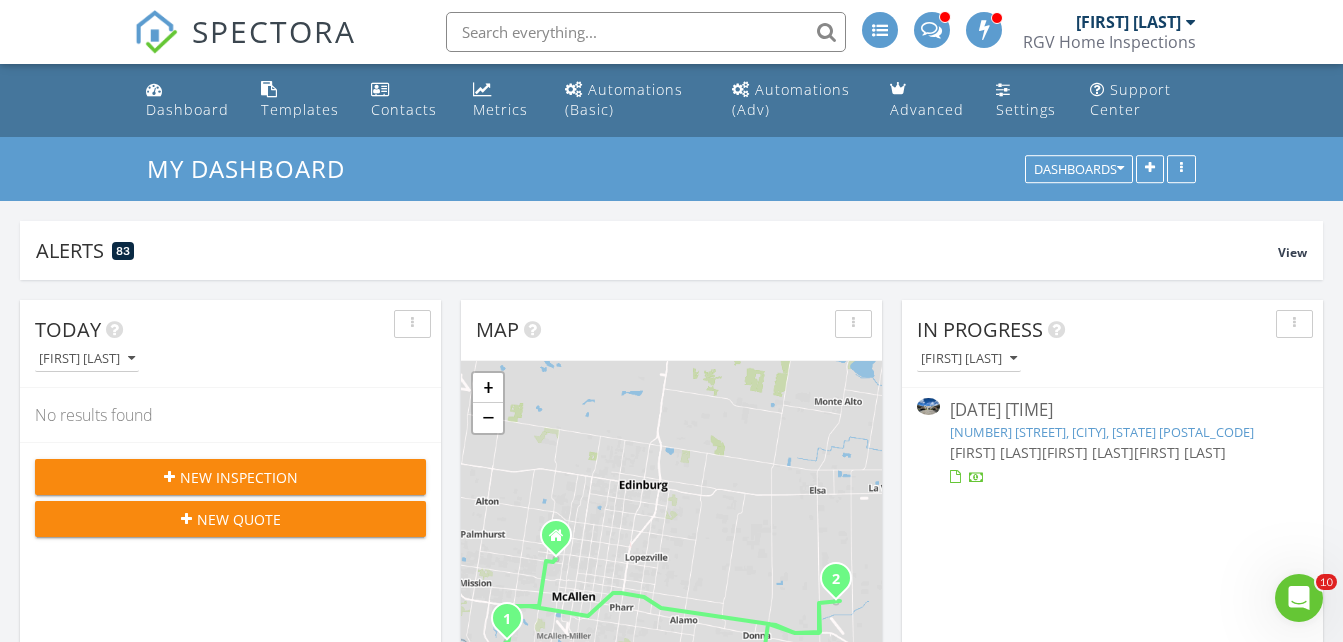 click on "SPECTORA" at bounding box center (274, 31) 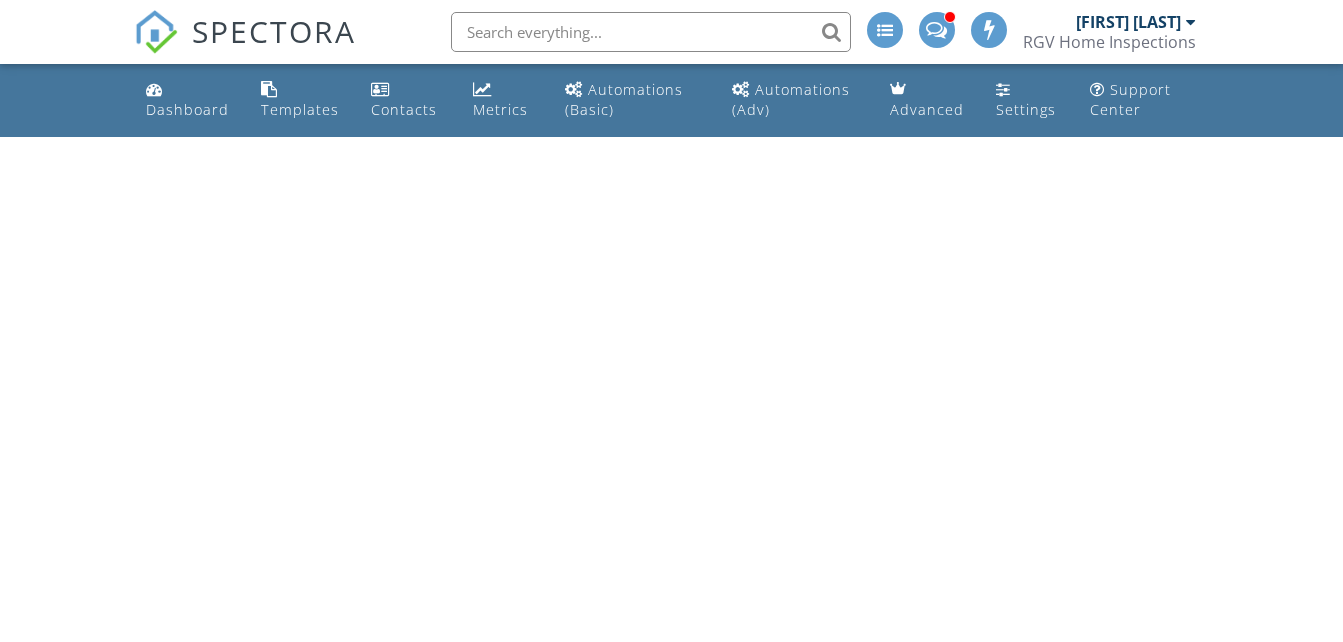 scroll, scrollTop: 0, scrollLeft: 0, axis: both 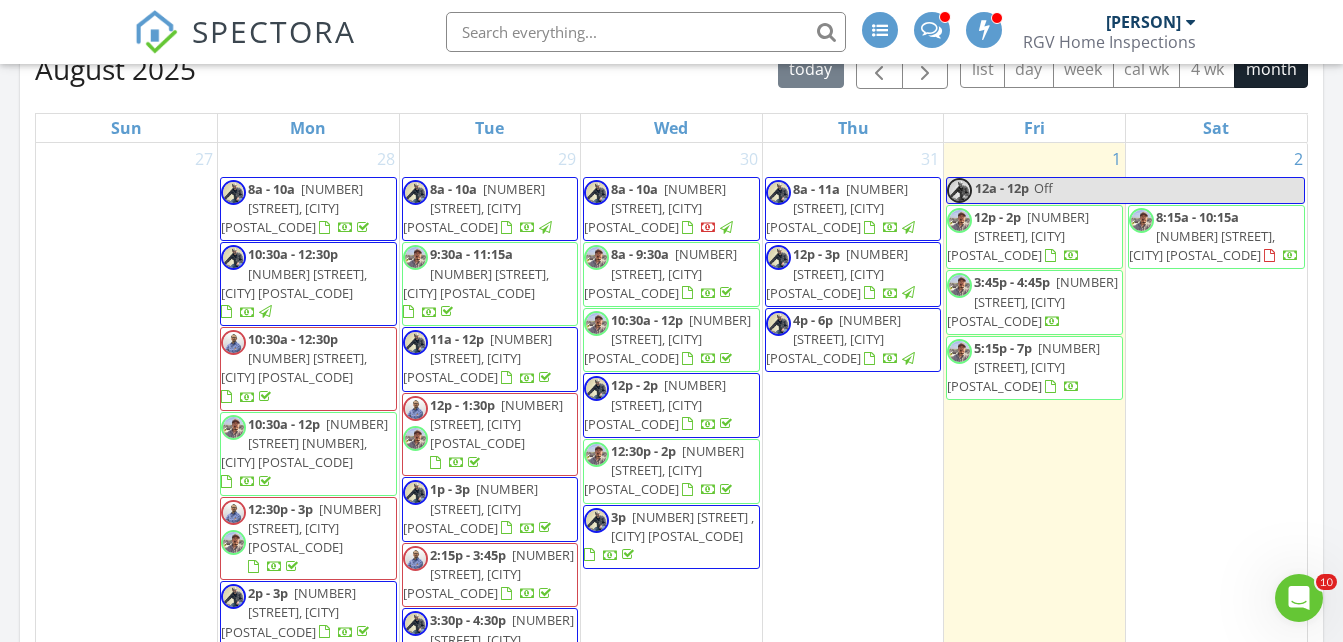 click on "2
8:15a - 10:15a
1008 Magnolia St, Mission 78573" at bounding box center [1216, 428] 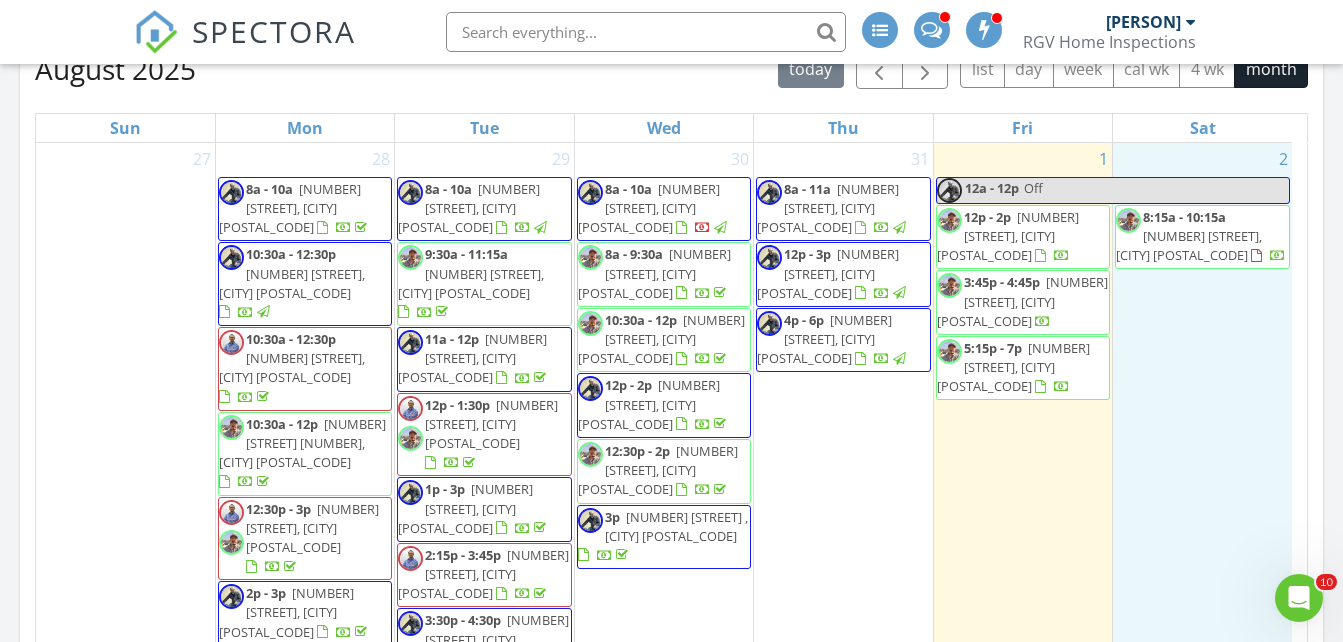 click at bounding box center [646, 32] 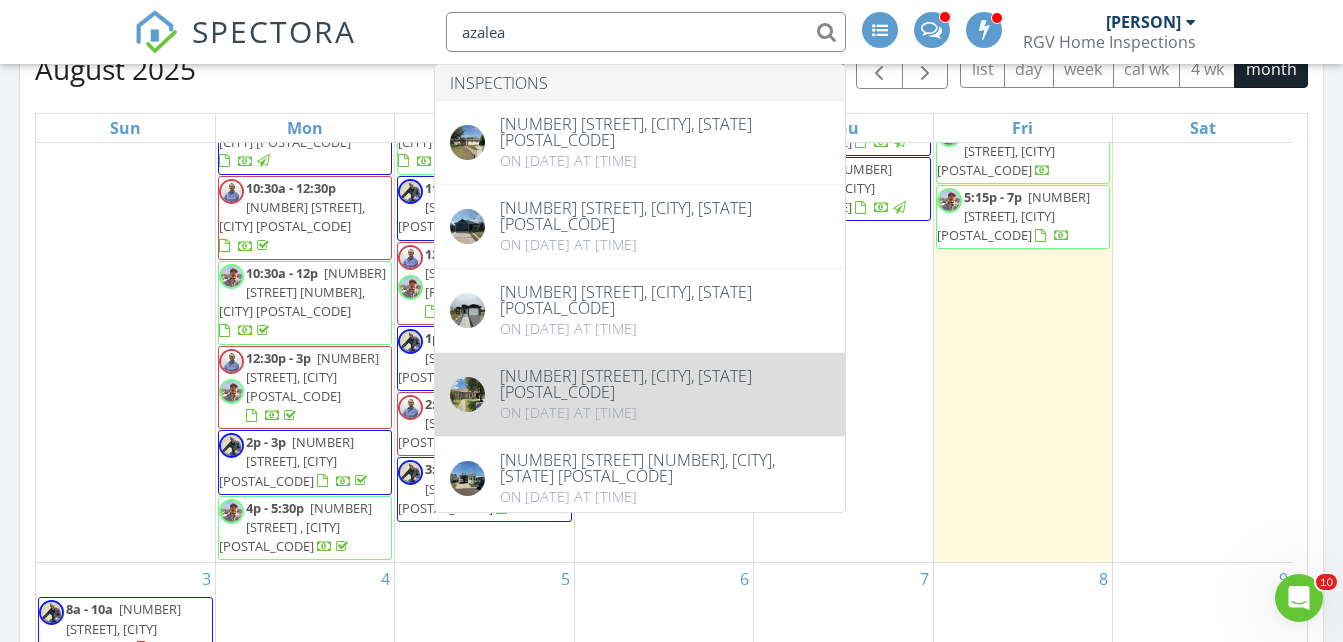 scroll, scrollTop: 189, scrollLeft: 0, axis: vertical 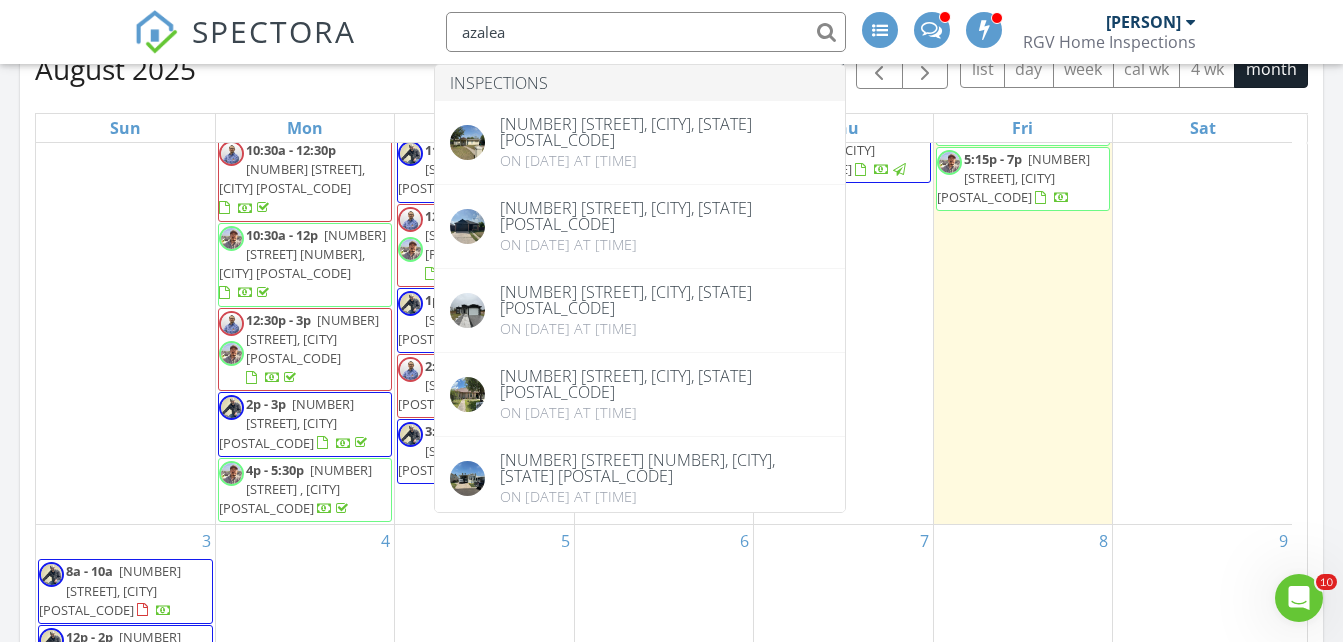 type on "azalea" 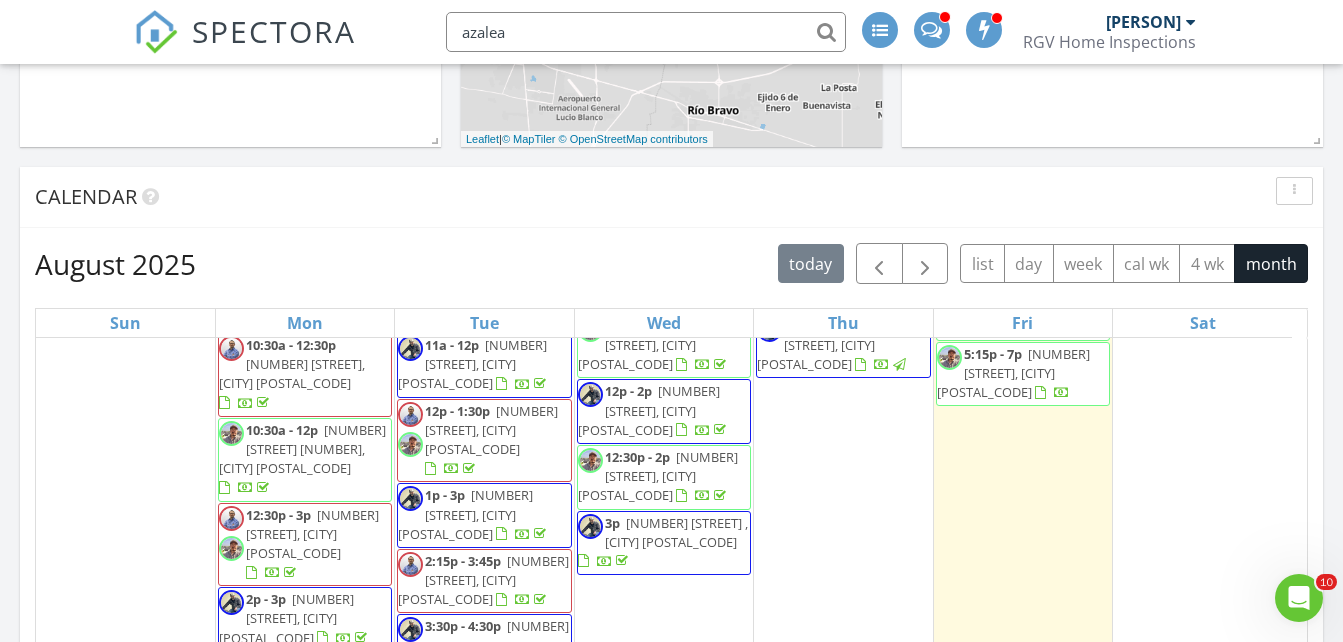 scroll, scrollTop: 828, scrollLeft: 0, axis: vertical 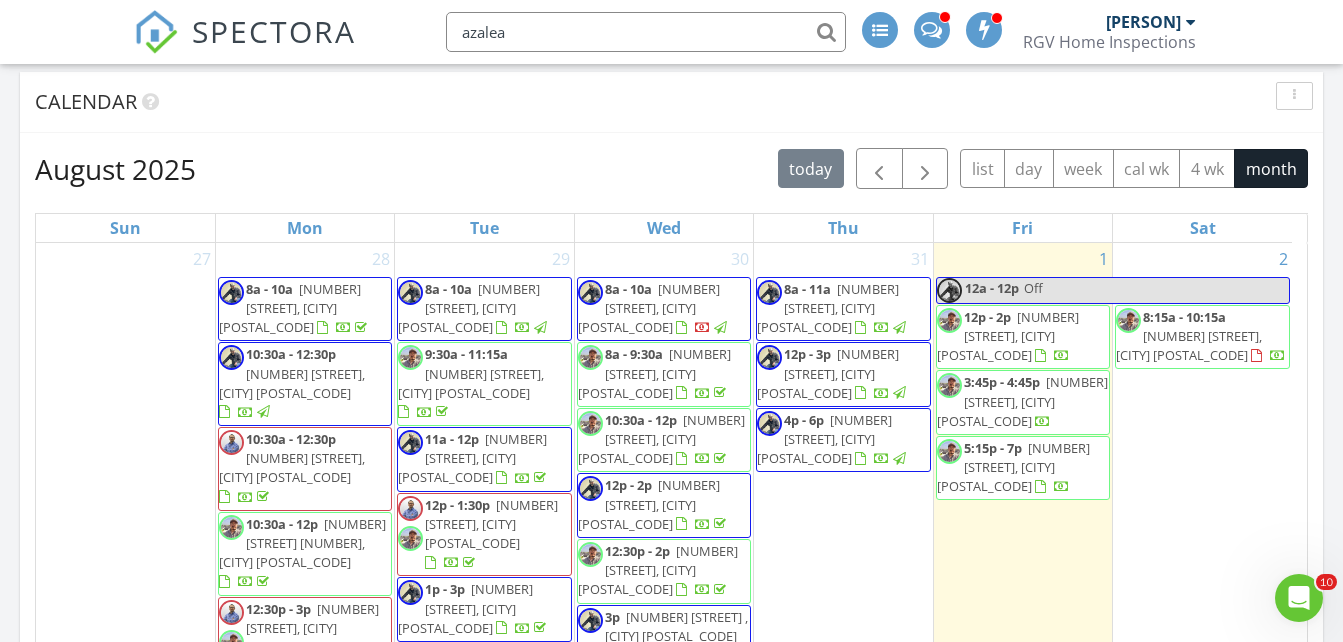 click on "2
8:15a - 10:15a
1008 Magnolia St, Mission 78573" at bounding box center [1202, 528] 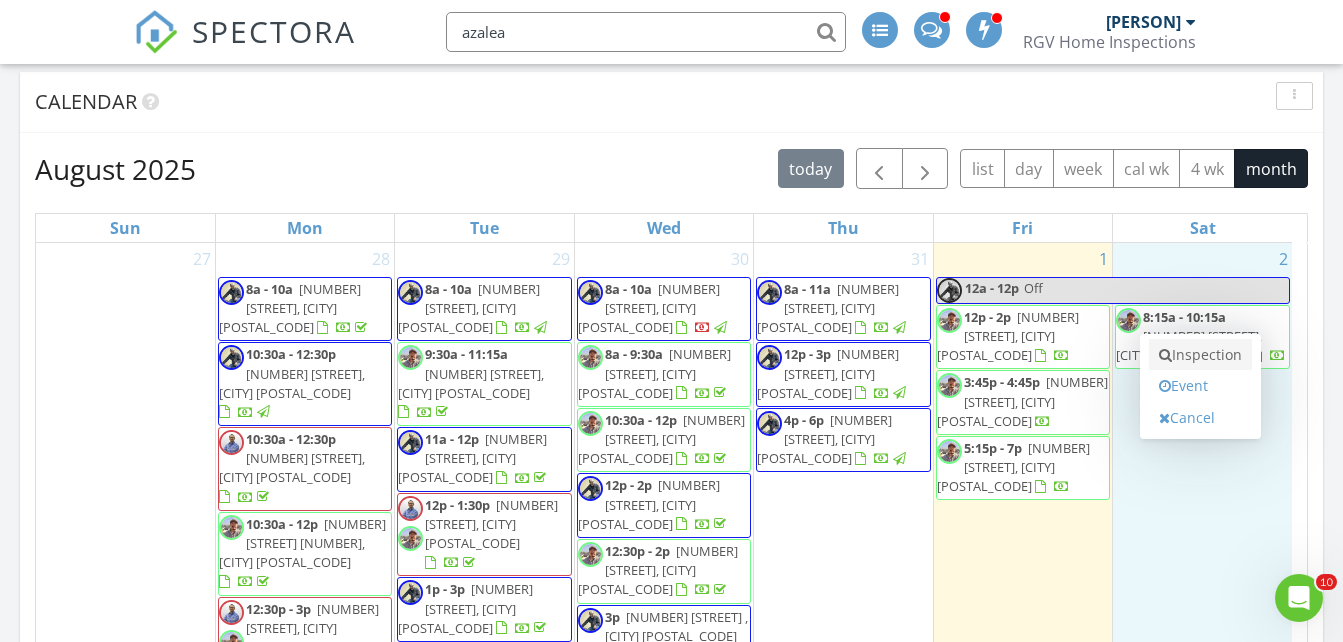 click on "Inspection" at bounding box center (1200, 355) 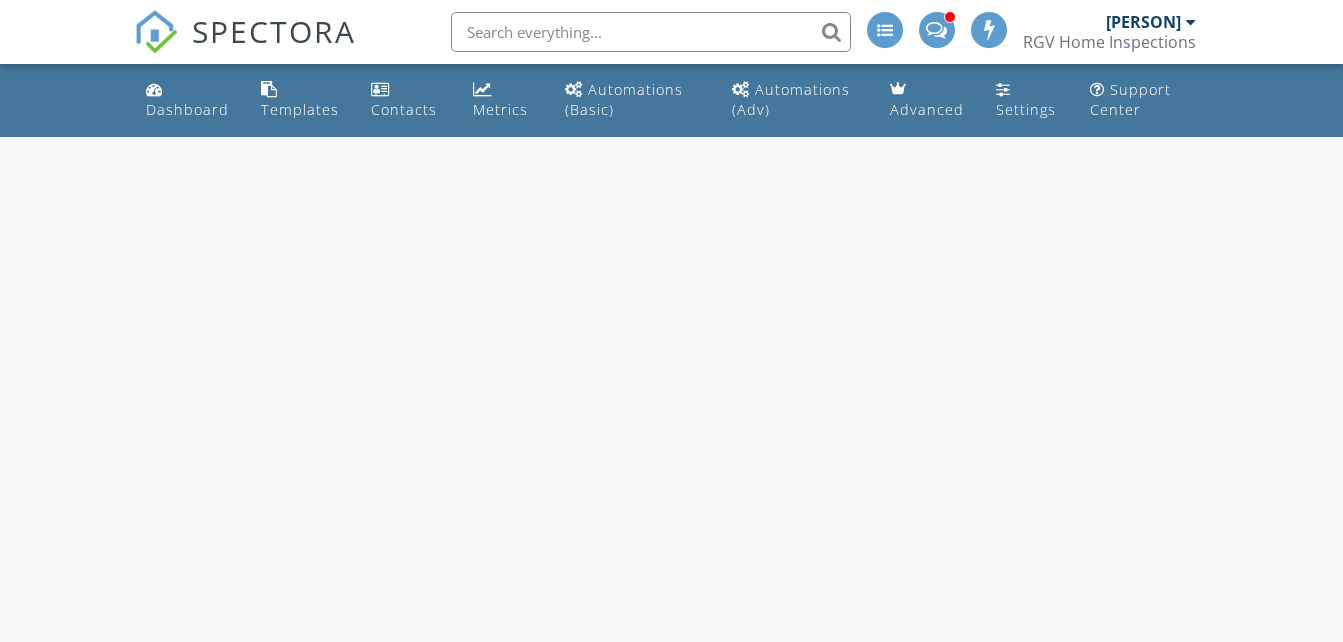 scroll, scrollTop: 0, scrollLeft: 0, axis: both 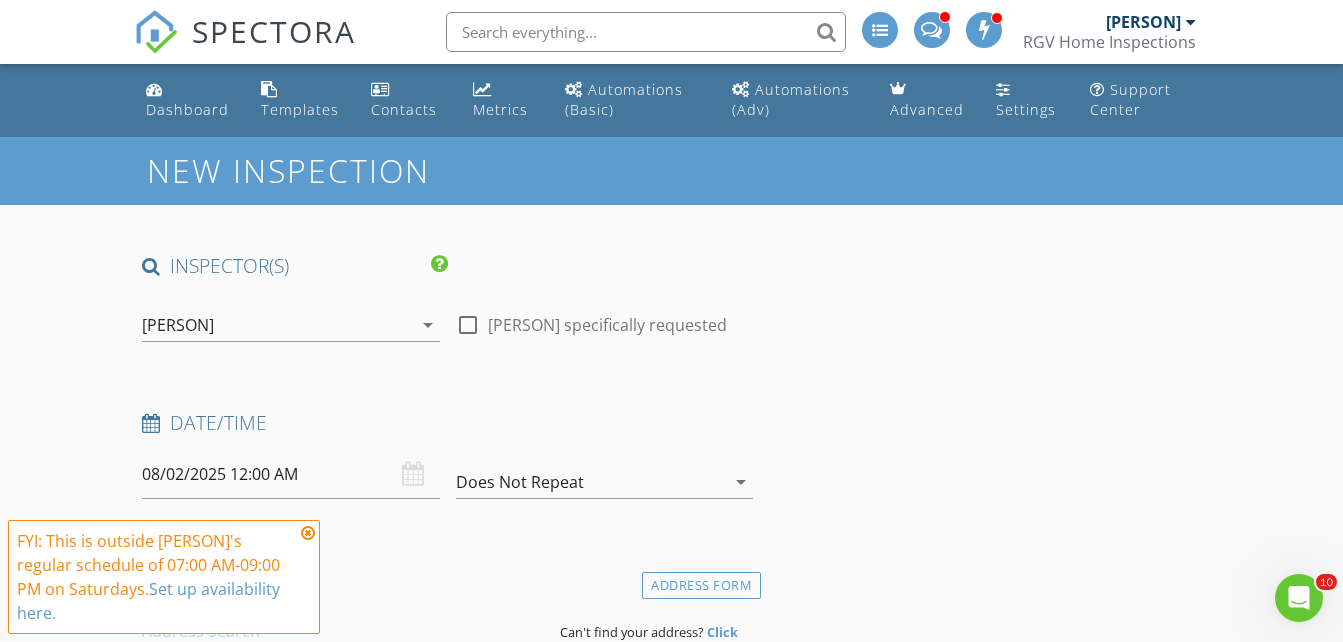 click on "check_box   Donnie Quintanilla   PRIMARY   check_box_outline_blank   Fernando Valbuena     check_box_outline_blank   Nick De Santos     Donnie Quintanilla arrow_drop_down" at bounding box center [290, 329] 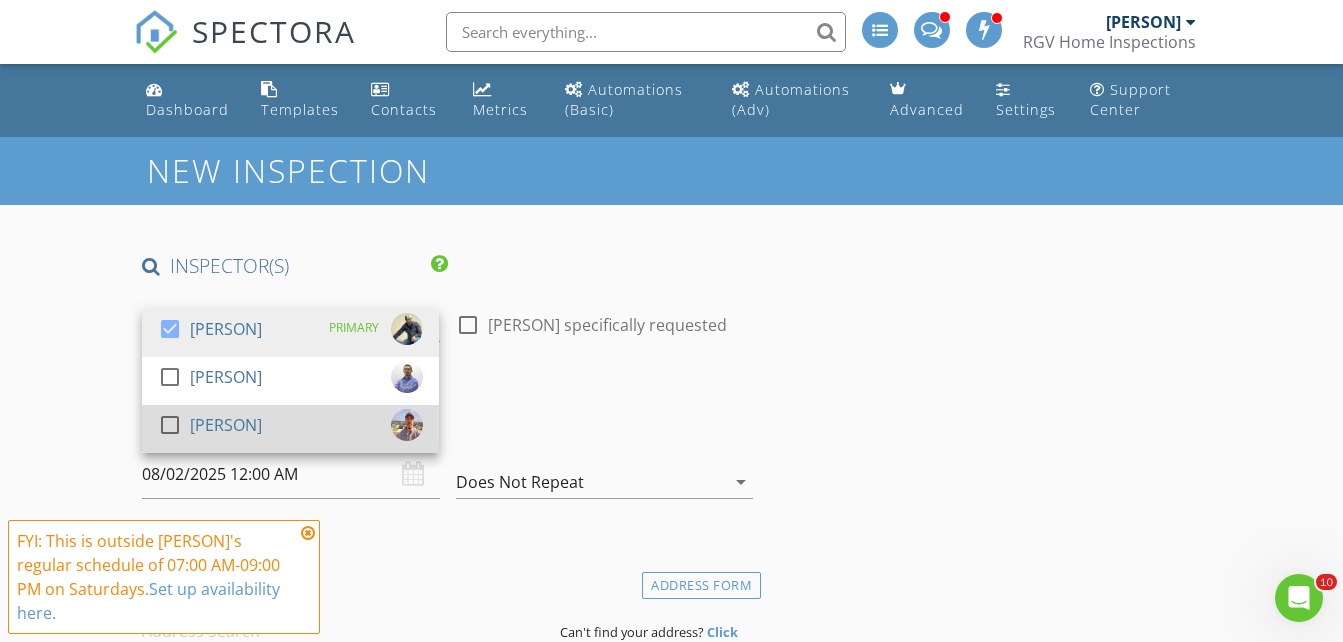 click on "[FIRST] [LAST]" at bounding box center (226, 425) 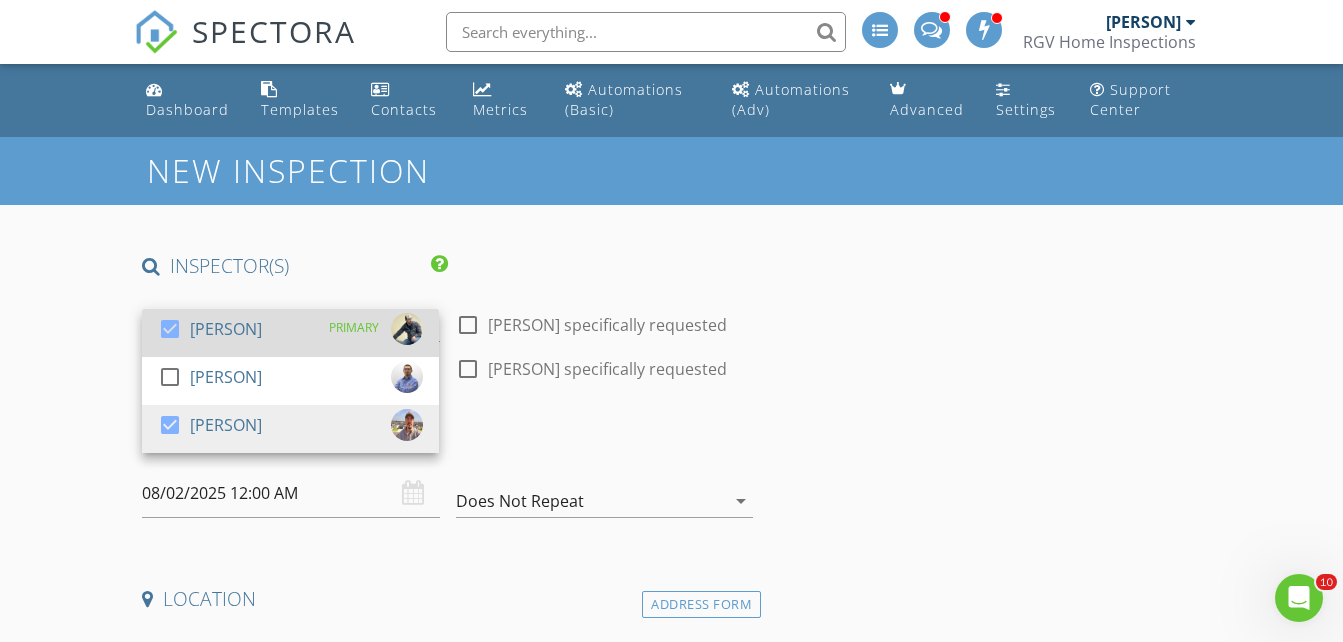 click on "[FIRST] [LAST]" at bounding box center (226, 329) 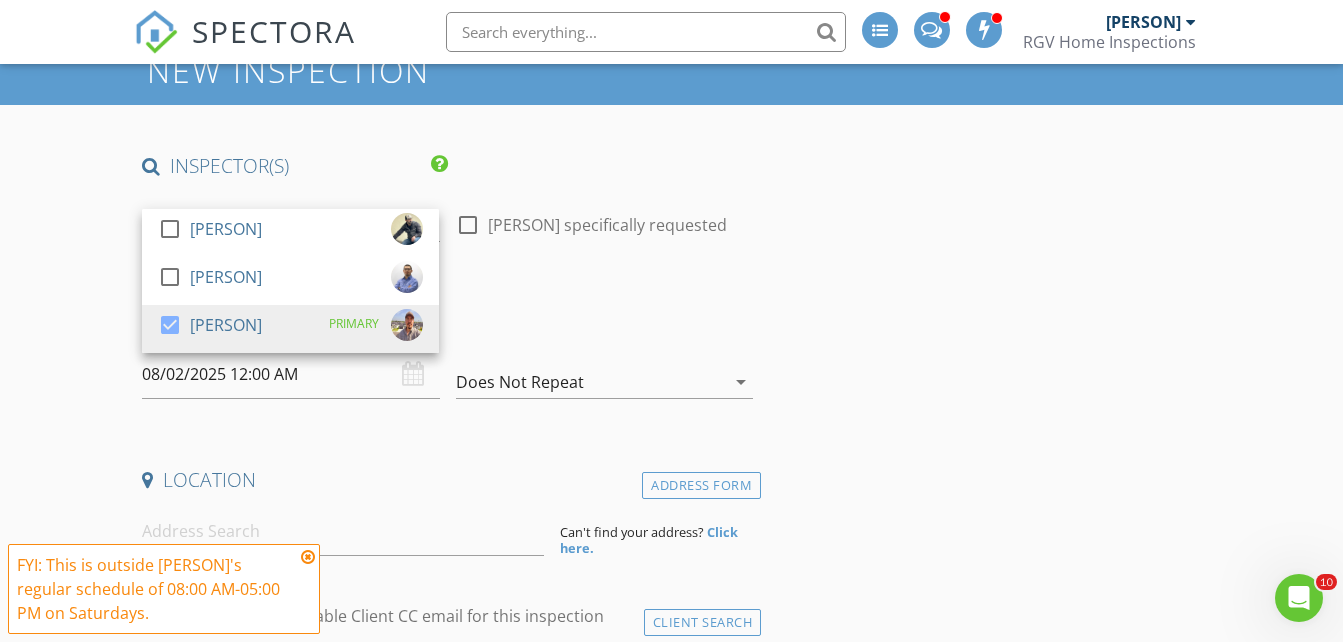 click on "New Inspection
INSPECTOR(S)
check_box_outline_blank   Donnie Quintanilla     check_box_outline_blank   Fernando Valbuena     check_box   Nick De Santos   PRIMARY   Nick De Santos arrow_drop_down   check_box_outline_blank Nick De Santos specifically requested
Date/Time
08/02/2025 12:00 AM   Does Not Repeat arrow_drop_down
Location
Address Form       Can't find your address?   Click here.
client
check_box Enable Client CC email for this inspection   Client Search     check_box_outline_blank Client is a Company/Organization     First Name   Last Name   Email   CC Email   Phone         Tags         Notes   Private Notes
ADD ADDITIONAL client
SERVICES
check_box_outline_blank   Residential Inspection   Residential Home Inspection 750-1500 sq ft check_box_outline_blank" at bounding box center (671, 1779) 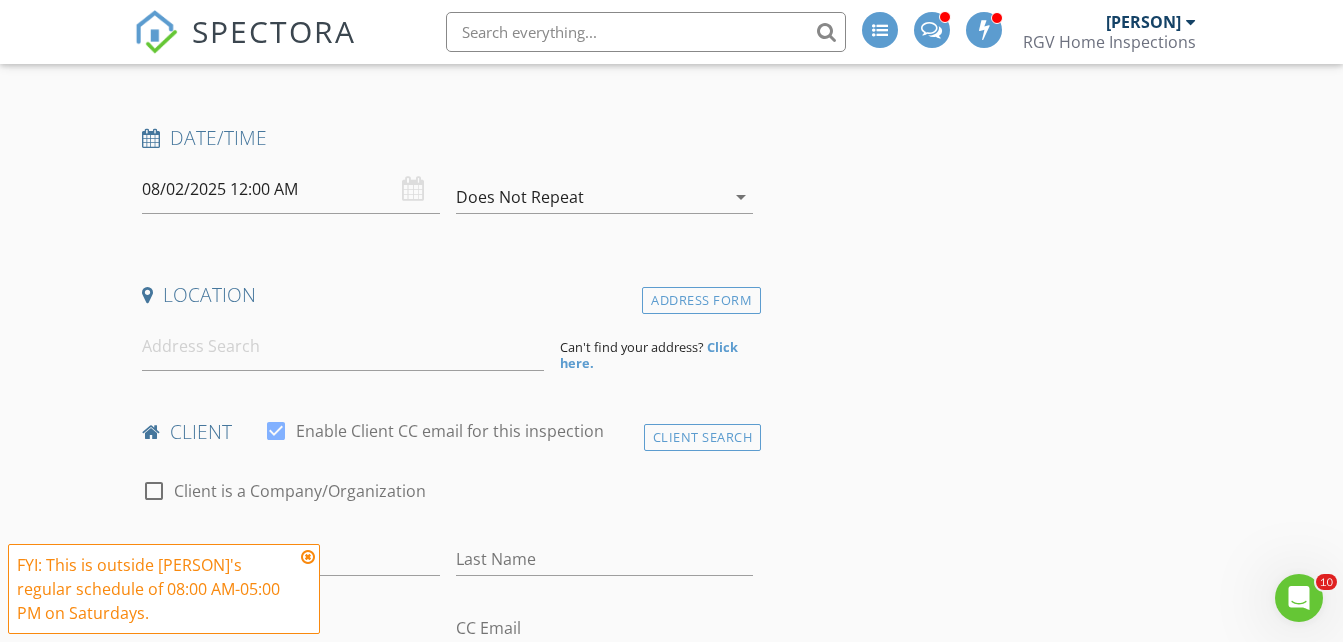 scroll, scrollTop: 300, scrollLeft: 0, axis: vertical 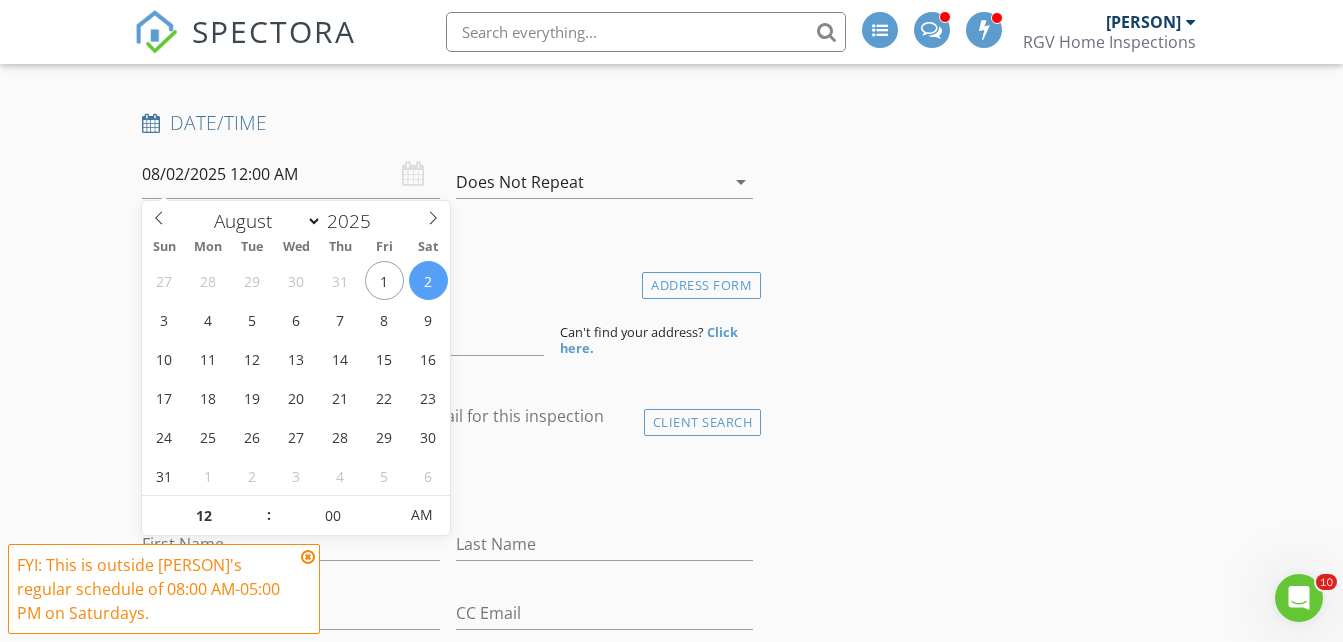 click on "08/02/2025 12:00 AM" at bounding box center (290, 174) 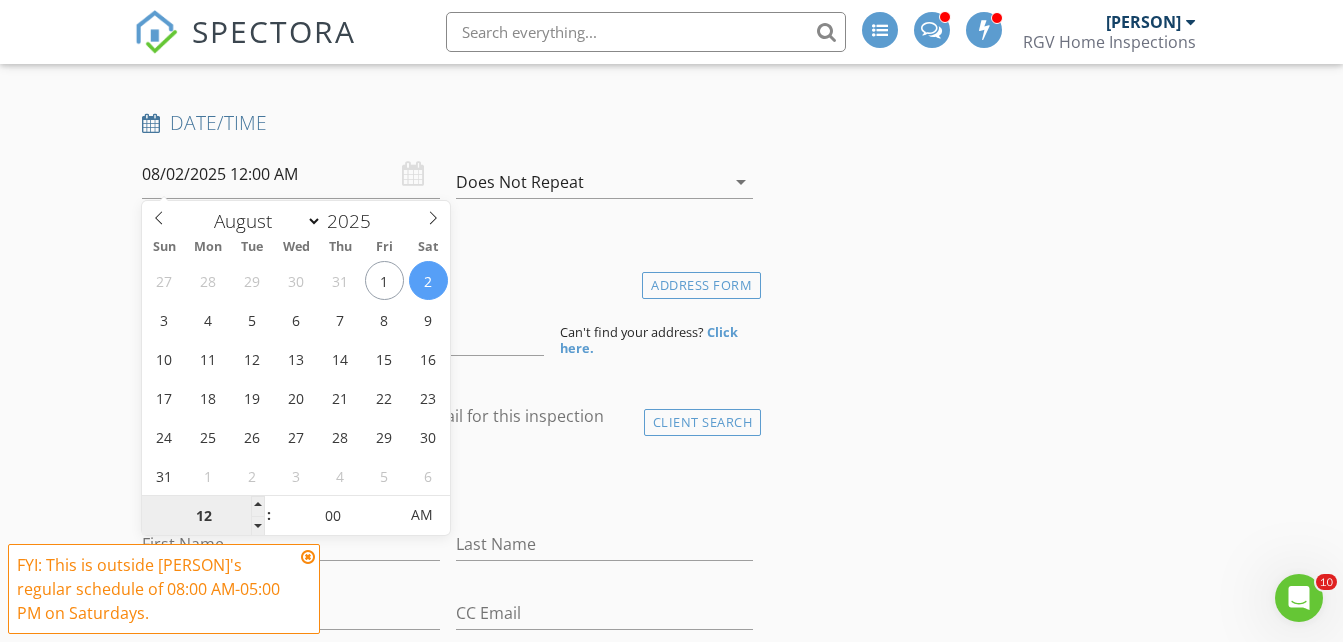 click on "12" at bounding box center (203, 516) 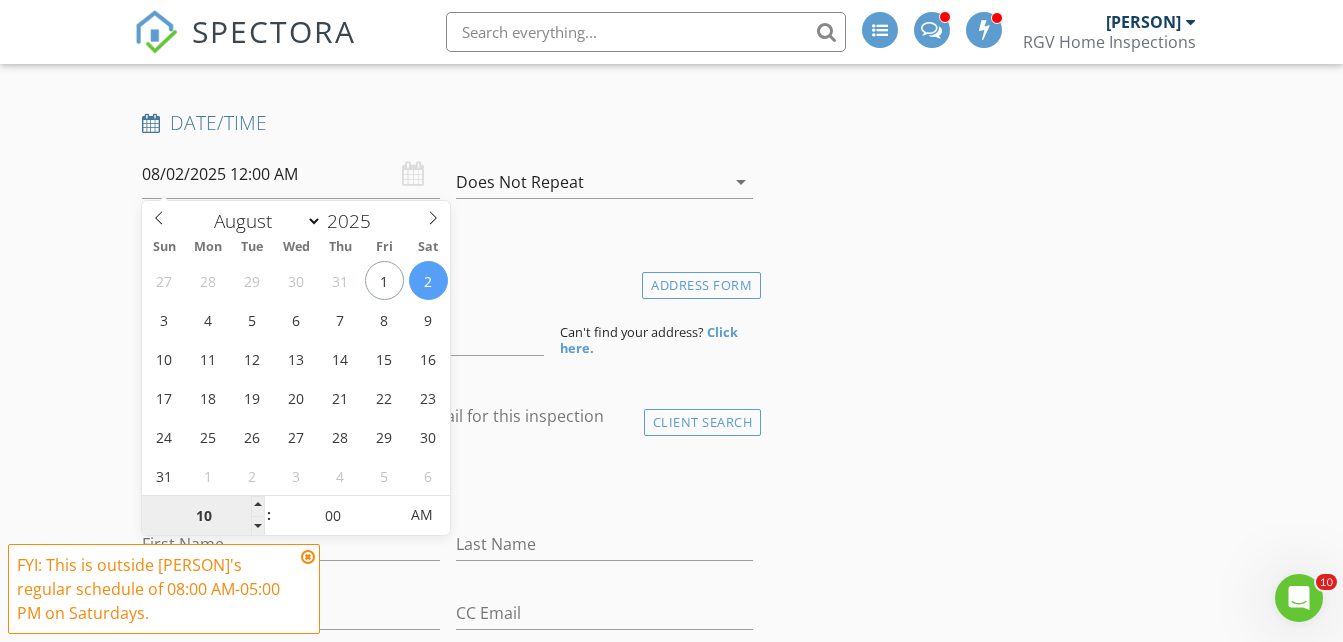 type on "10" 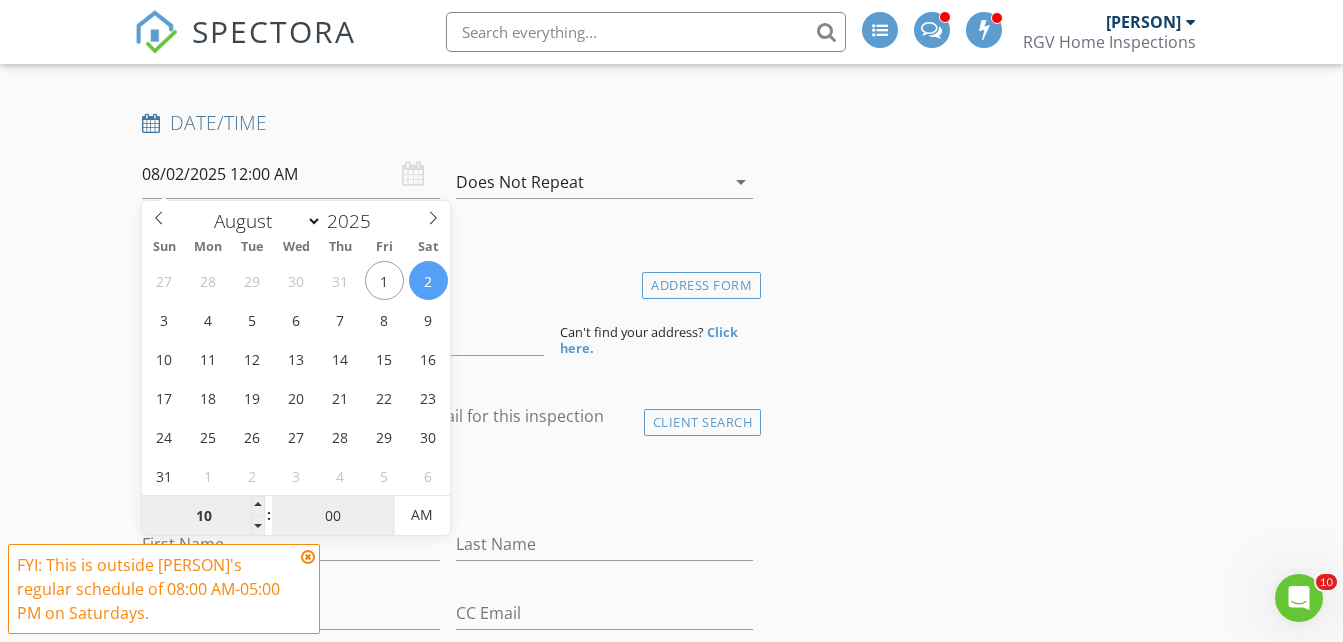 type on "08/02/2025 10:00 AM" 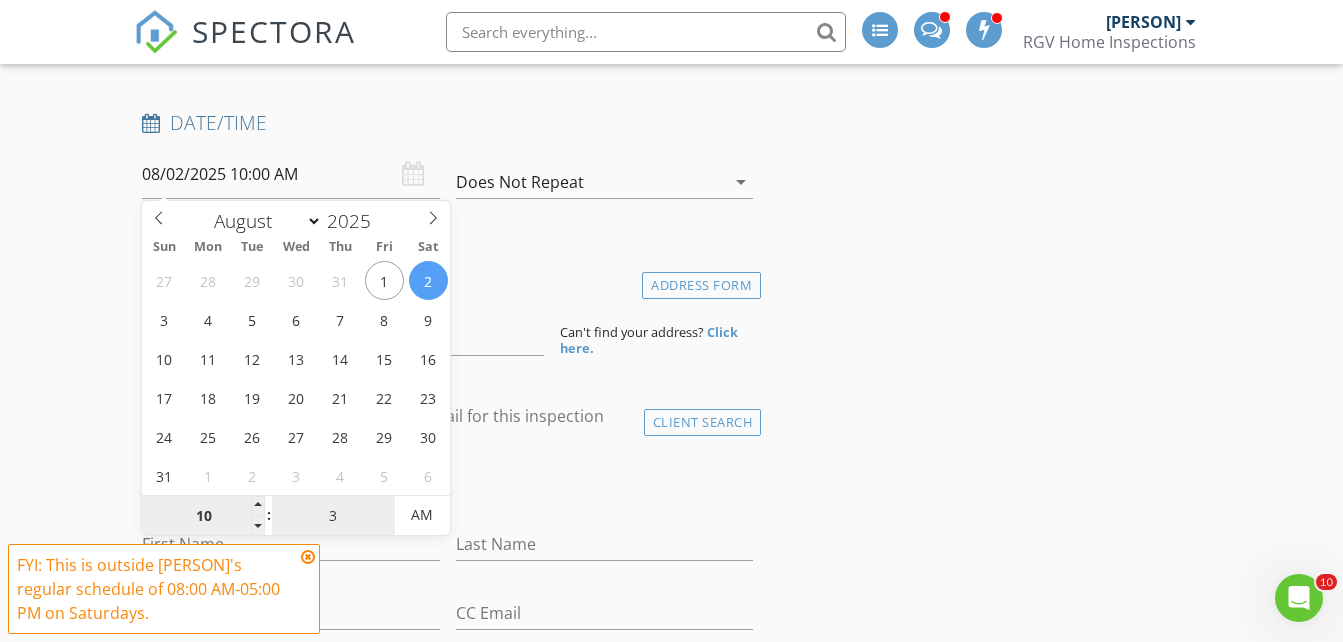 type on "30" 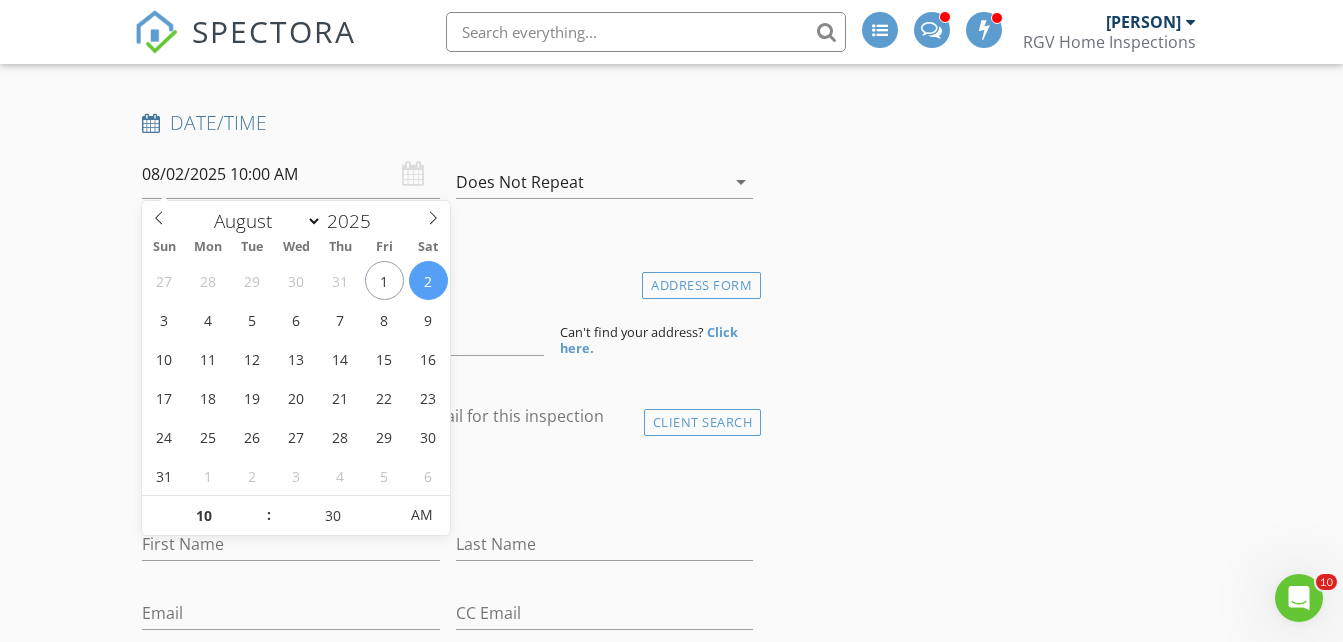 type on "08/02/2025 10:30 AM" 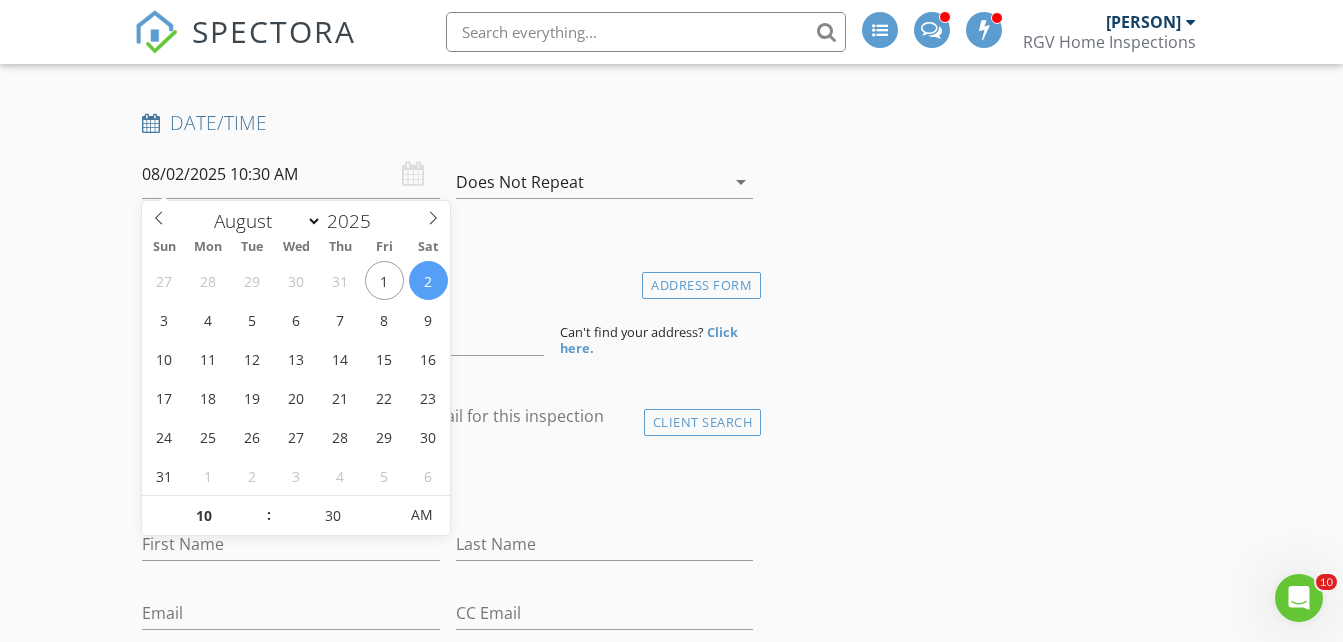 click on "New Inspection
INSPECTOR(S)
check_box_outline_blank   Donnie Quintanilla     check_box_outline_blank   Fernando Valbuena     check_box   Nick De Santos   PRIMARY   Nick De Santos arrow_drop_down   check_box_outline_blank Nick De Santos specifically requested
Date/Time
08/02/2025 10:30 AM   Does Not Repeat arrow_drop_down
Location
Address Form       Can't find your address?   Click here.
client
check_box Enable Client CC email for this inspection   Client Search     check_box_outline_blank Client is a Company/Organization     First Name   Last Name   Email   CC Email   Phone         Tags         Notes   Private Notes
ADD ADDITIONAL client
SERVICES
check_box_outline_blank   Residential Inspection   Residential Home Inspection 750-1500 sq ft check_box_outline_blank" at bounding box center [671, 1579] 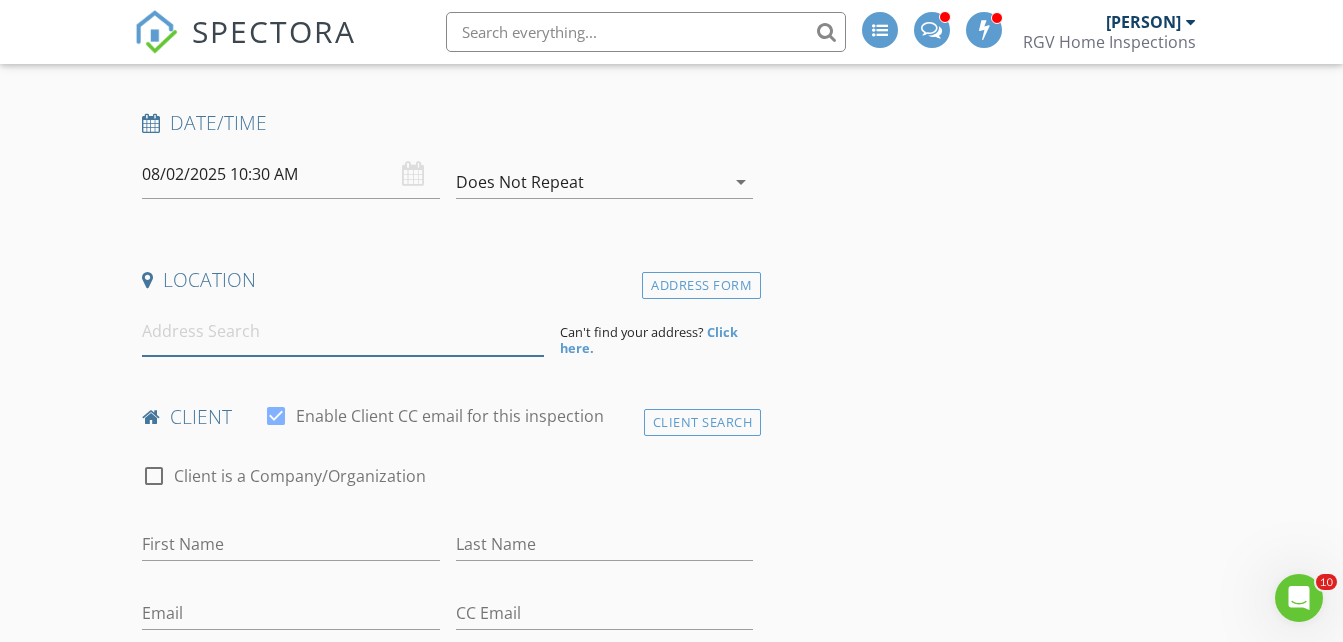 click at bounding box center (343, 331) 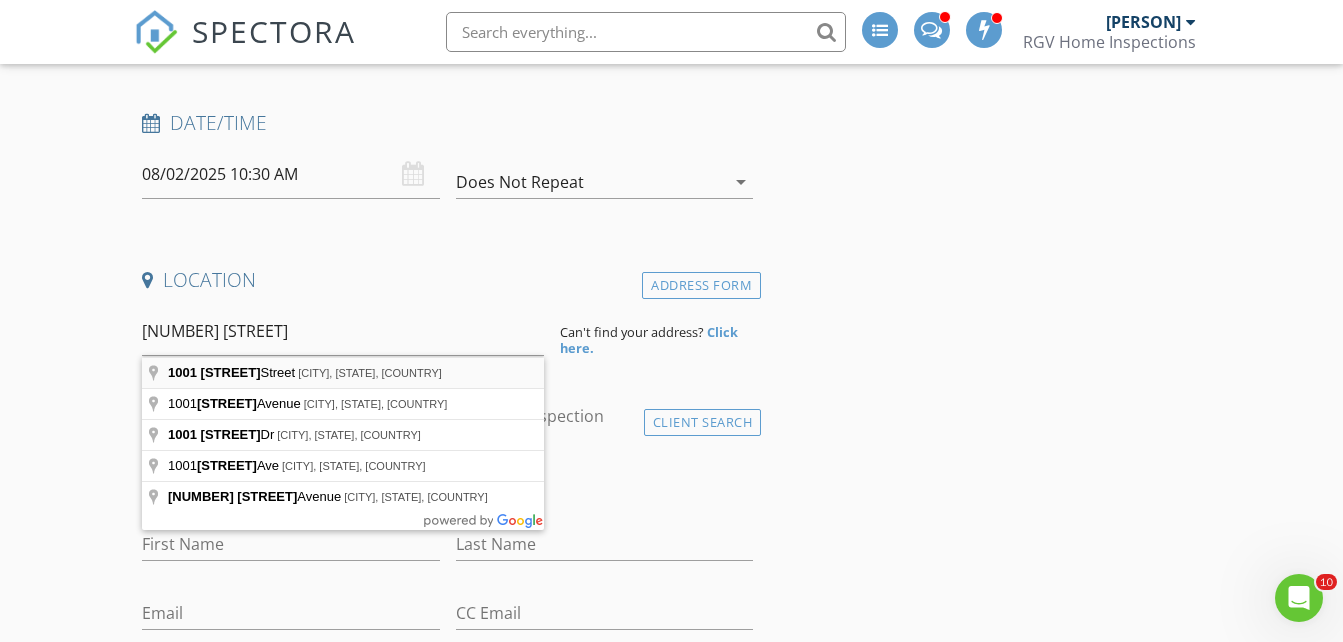 type on "1001 Azalea Street, Mission, TX, USA" 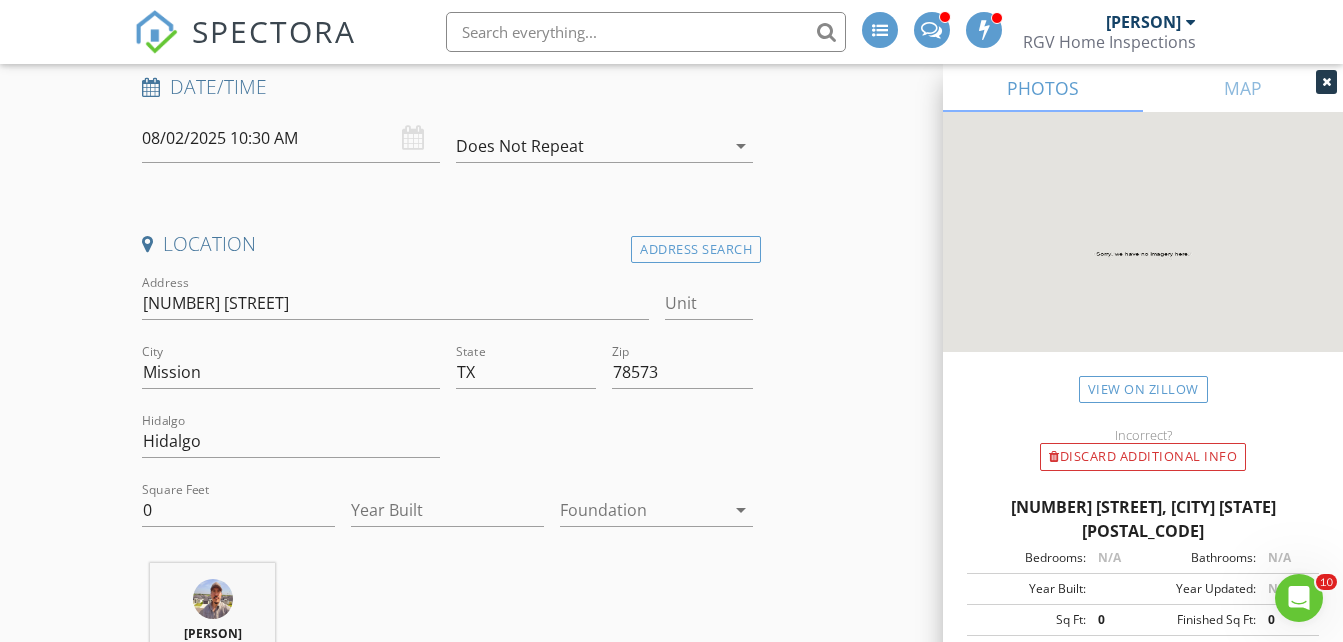 scroll, scrollTop: 500, scrollLeft: 0, axis: vertical 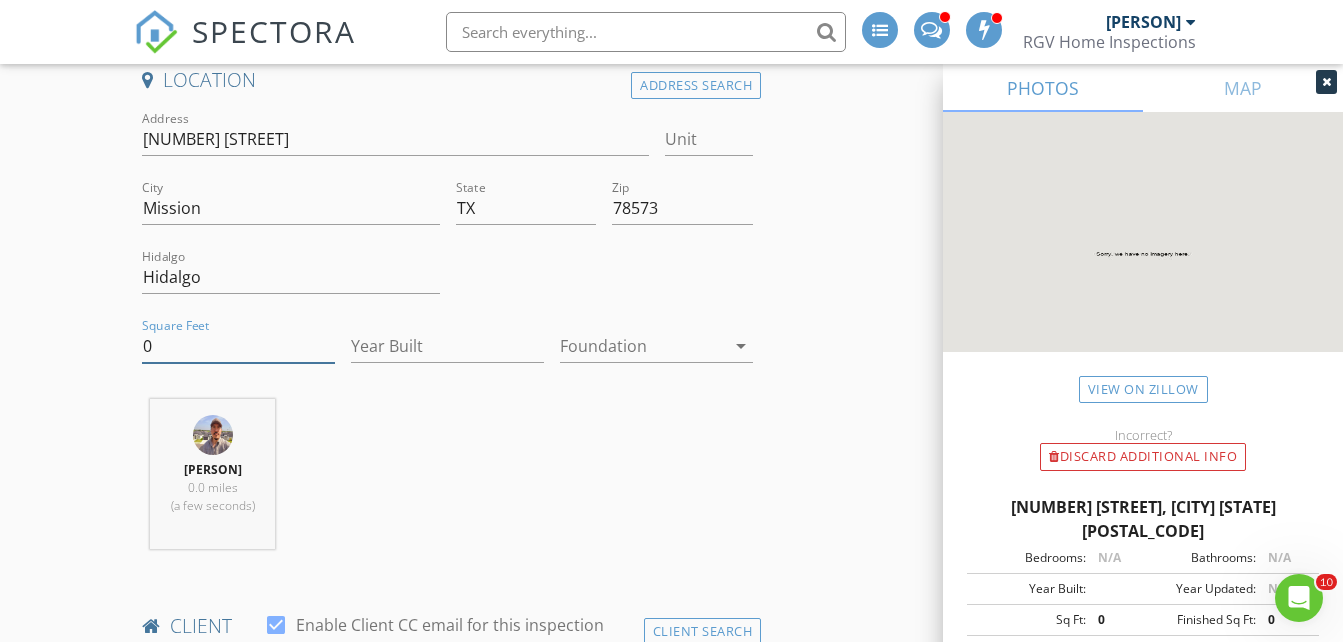 click on "0" at bounding box center [238, 346] 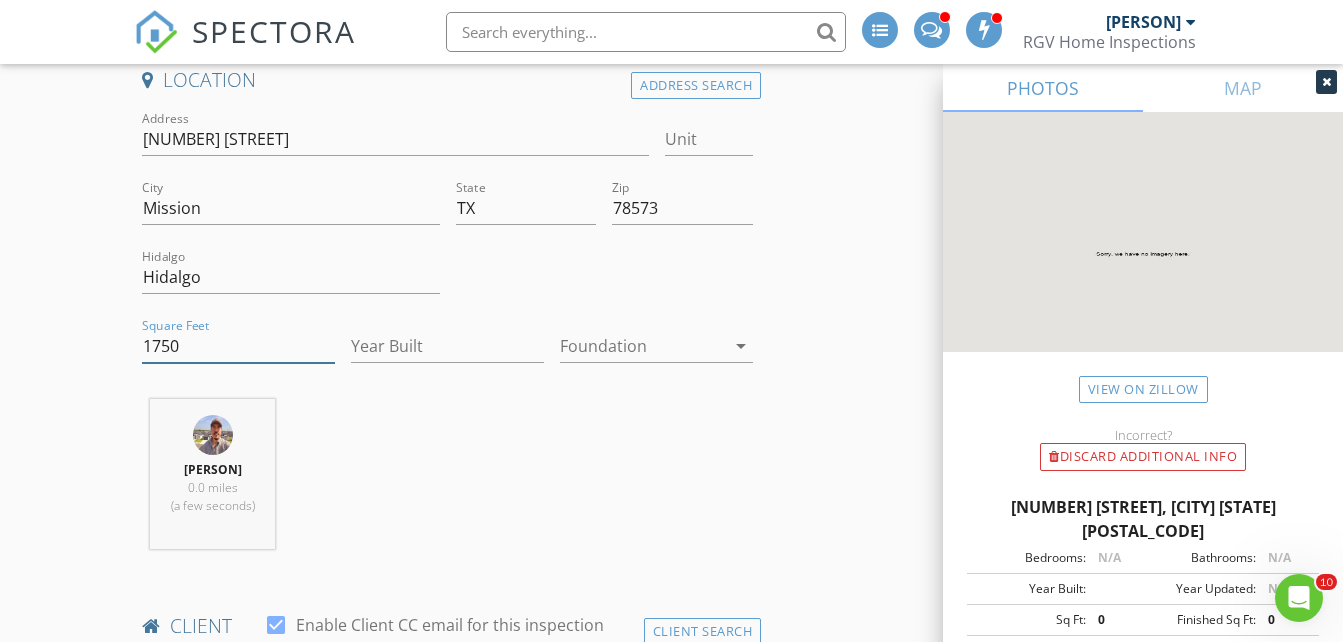 type on "1750" 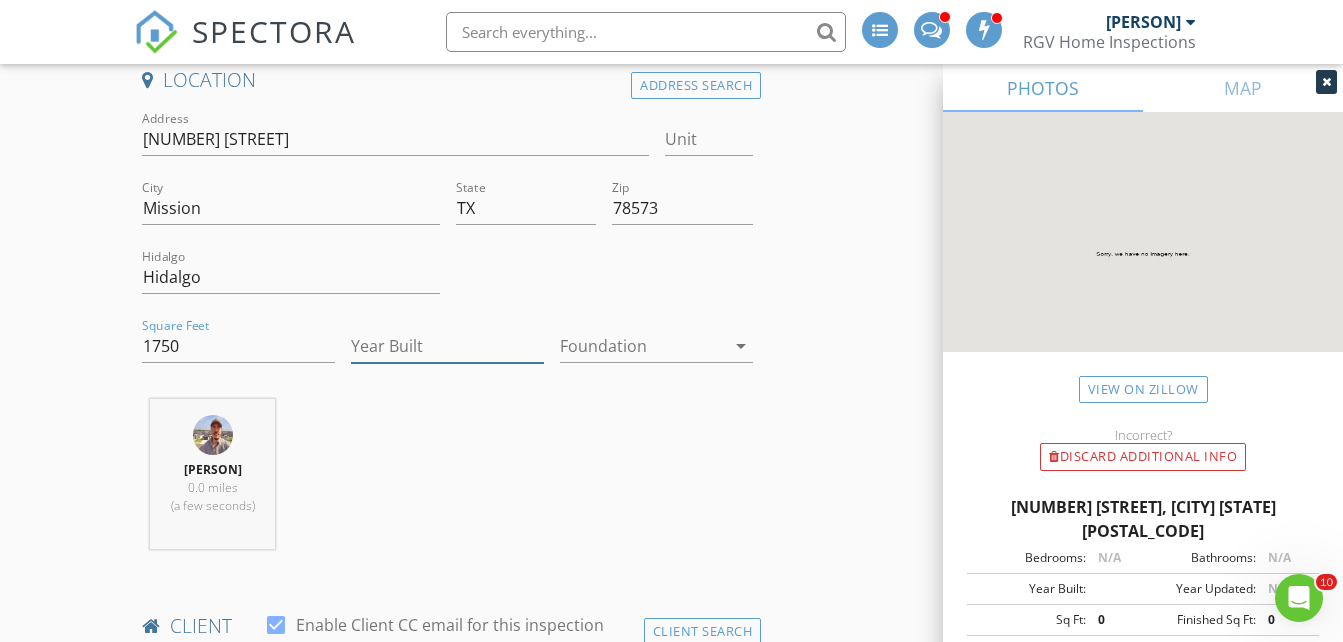 click on "Year Built" at bounding box center (447, 346) 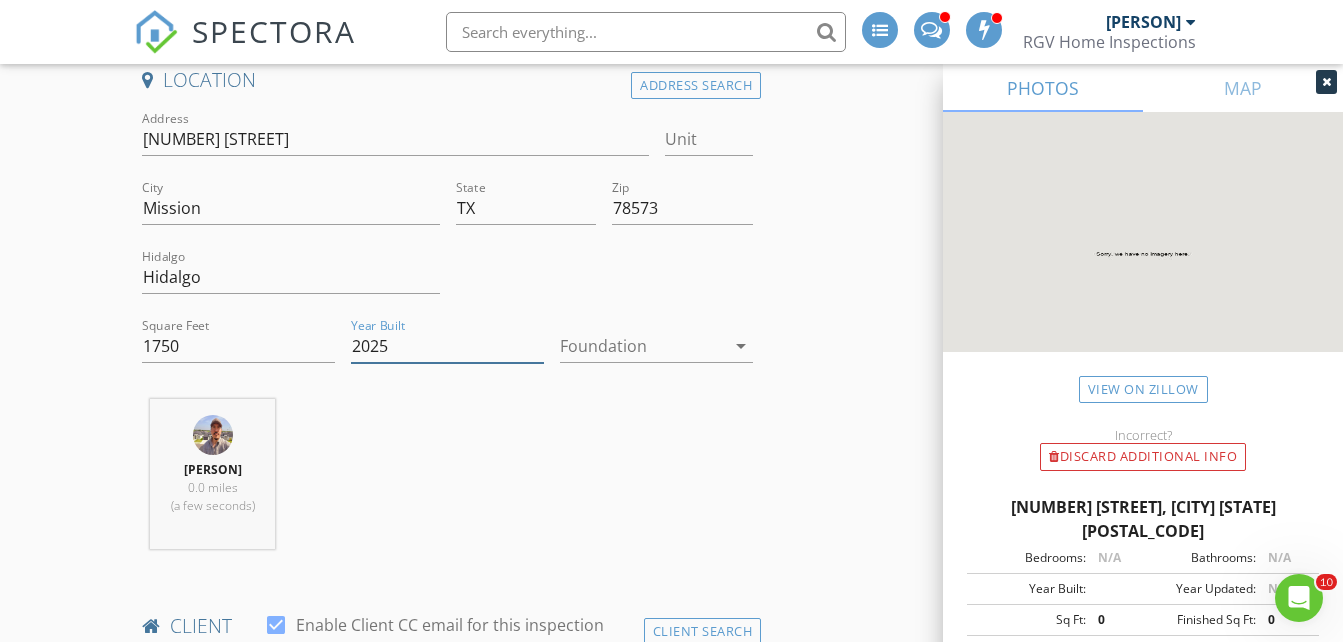type on "2025" 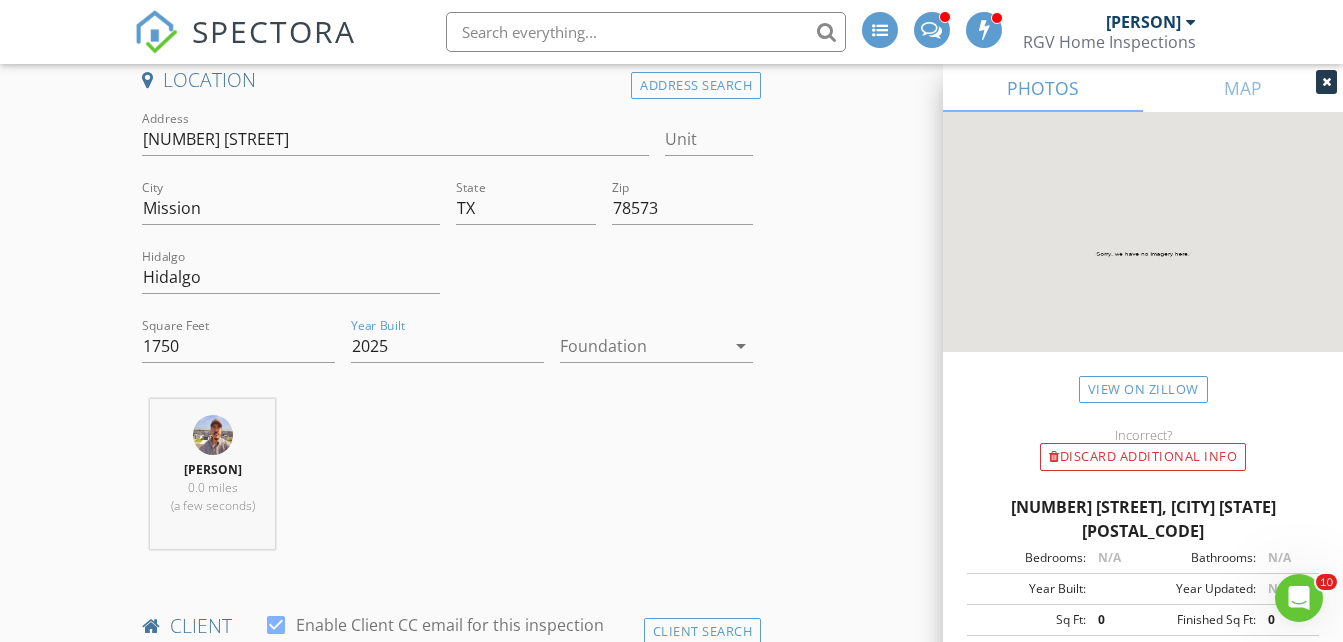 click at bounding box center [642, 346] 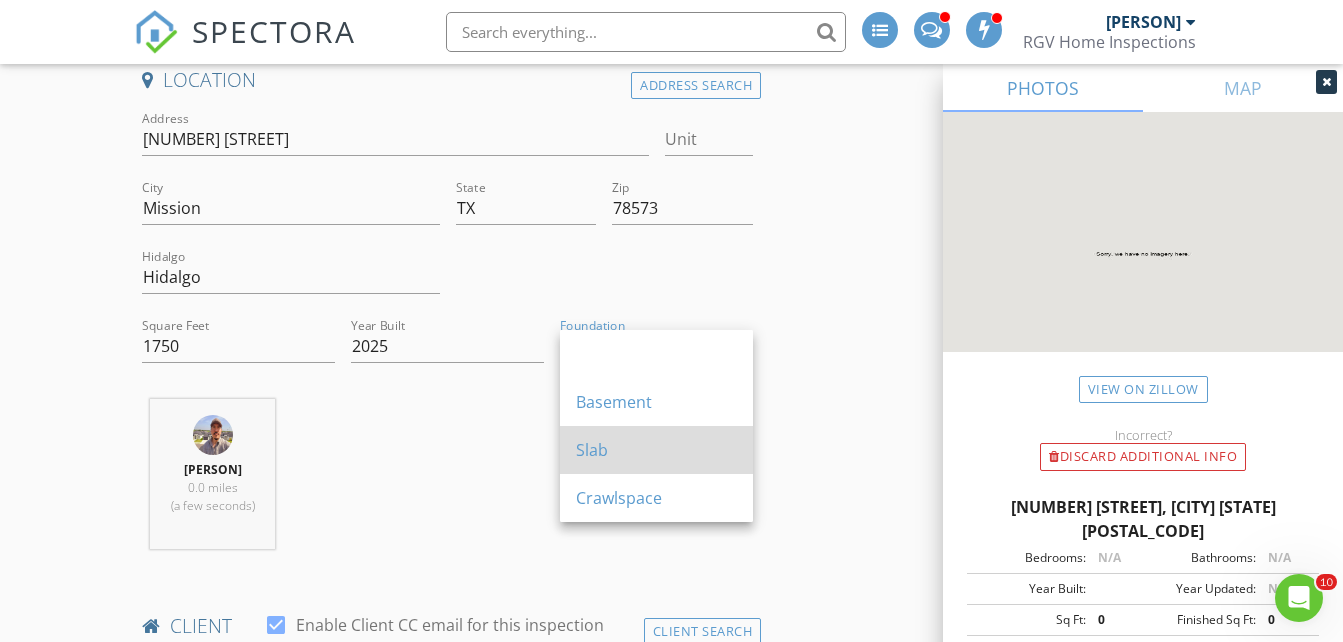 click on "Slab" at bounding box center (656, 450) 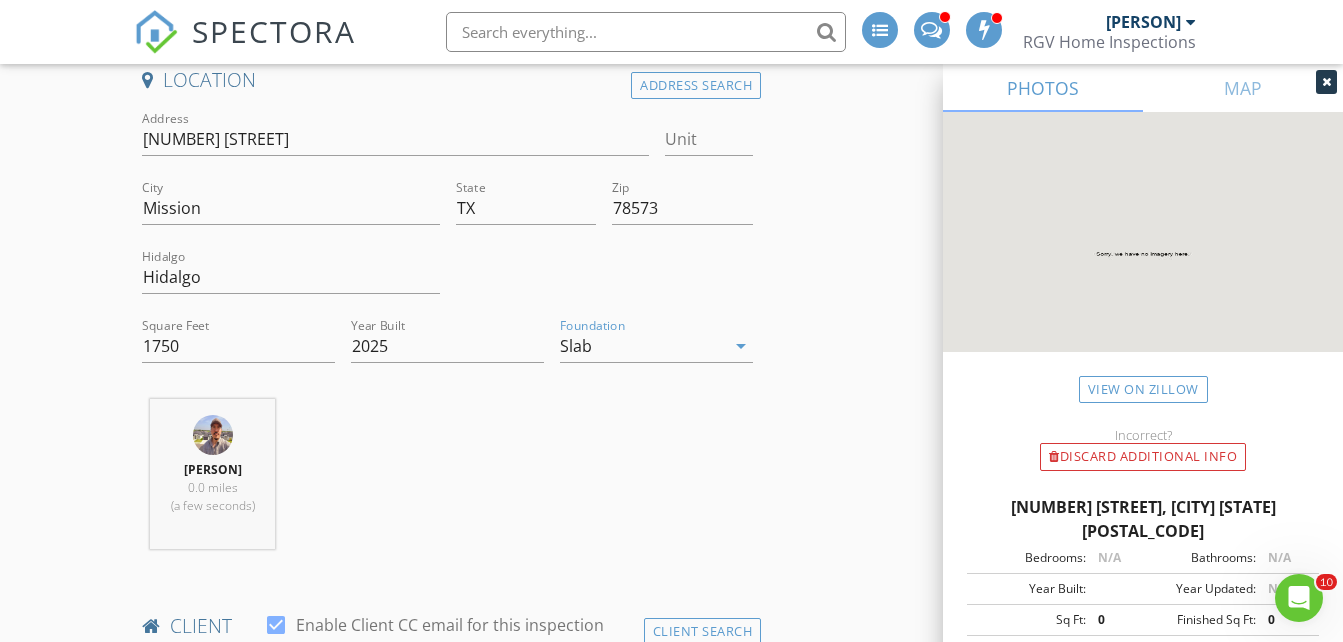 click on "New Inspection
INSPECTOR(S)
check_box_outline_blank   Donnie Quintanilla     check_box_outline_blank   Fernando Valbuena     check_box   Nick De Santos   PRIMARY   Nick De Santos arrow_drop_down   check_box_outline_blank Nick De Santos specifically requested
Date/Time
08/02/2025 10:30 AM   Does Not Repeat arrow_drop_down
Location
Address Search       Address 1001 Azalea St   Unit   City Mission   State TX   Zip 78573   Hidalgo Hidalgo     Square Feet 1750   Year Built 2025   Foundation Slab arrow_drop_down     Nick De Santos     0.0 miles     (a few seconds)
client
check_box Enable Client CC email for this inspection   Client Search     check_box_outline_blank Client is a Company/Organization     First Name   Last Name   Email   CC Email   Phone         Tags         Notes   Private Notes
ADD ADDITIONAL client" at bounding box center [671, 1583] 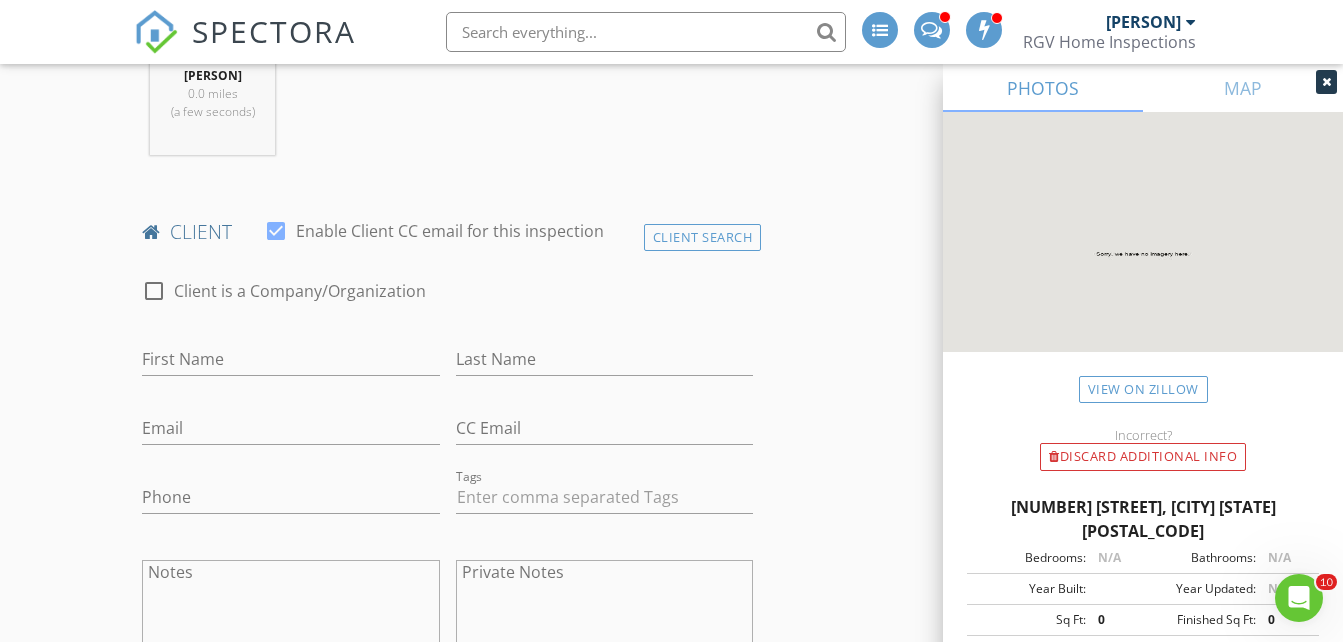 scroll, scrollTop: 900, scrollLeft: 0, axis: vertical 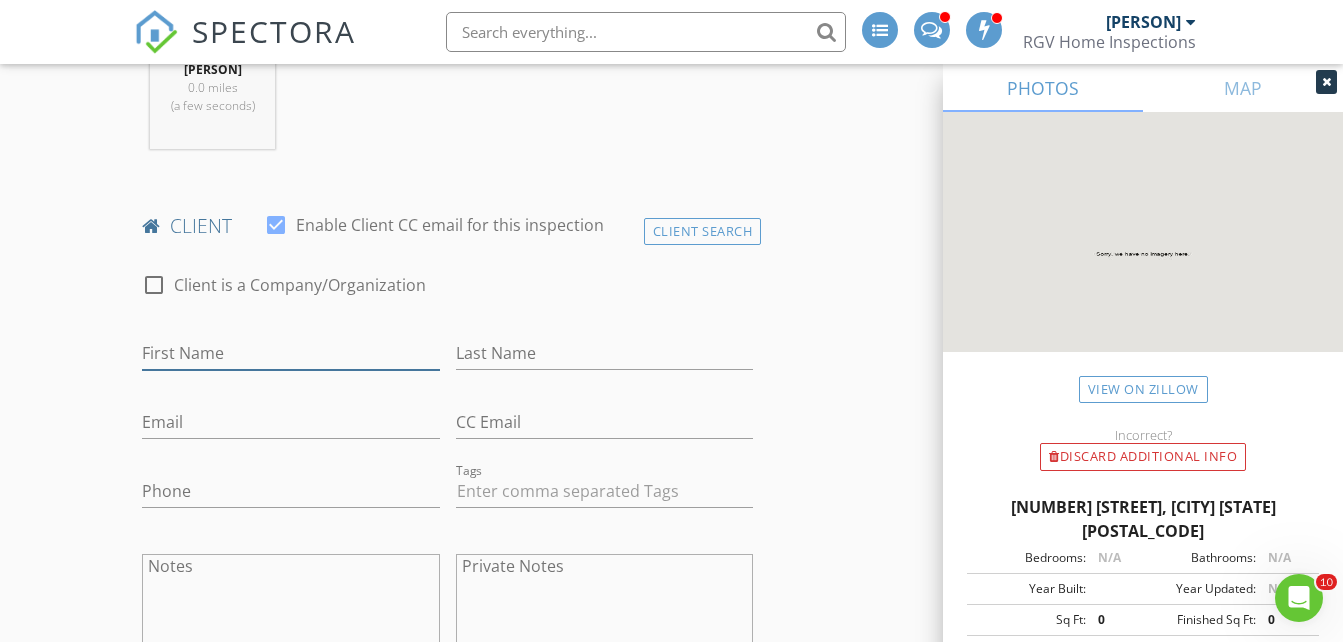 click on "First Name" at bounding box center (290, 353) 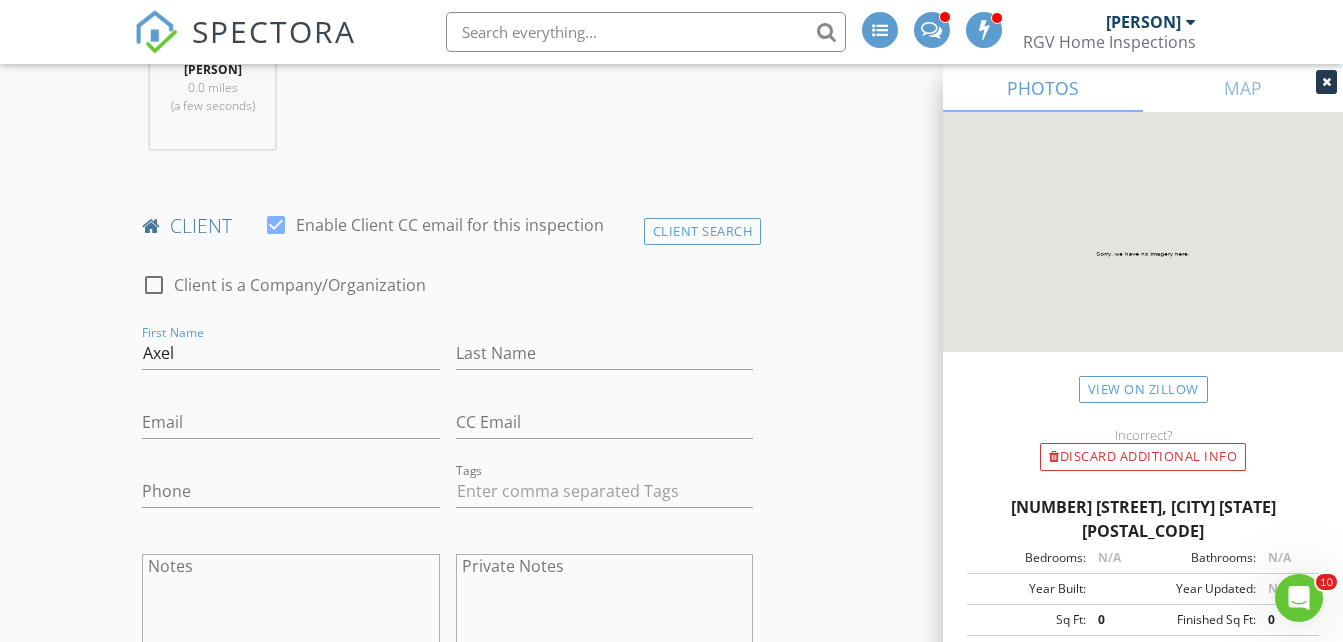 type on "Axel" 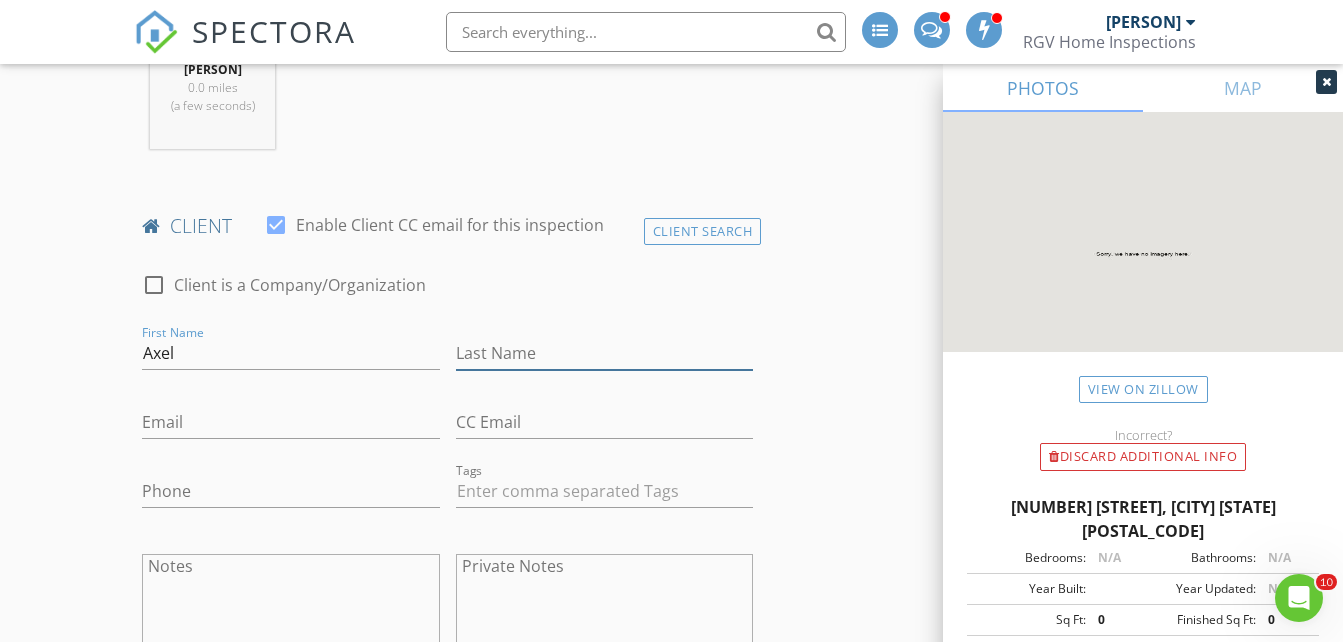 type on "Martinez" 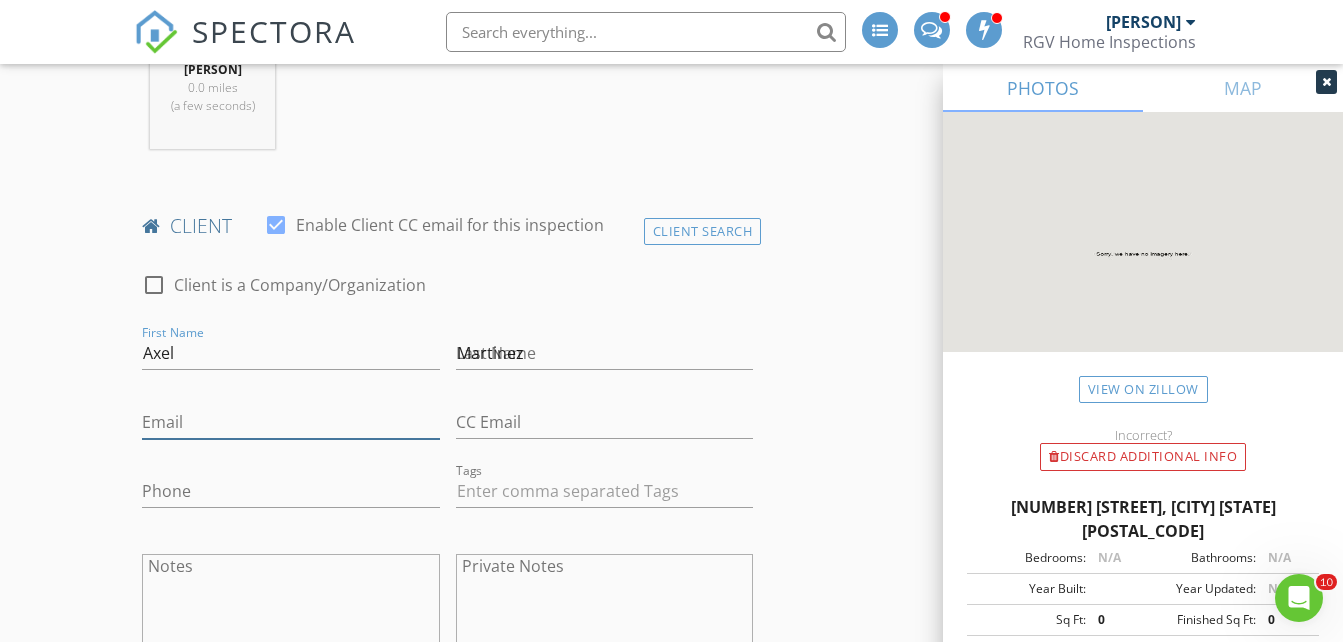 type on "axel.bb.martinez@outlook.com" 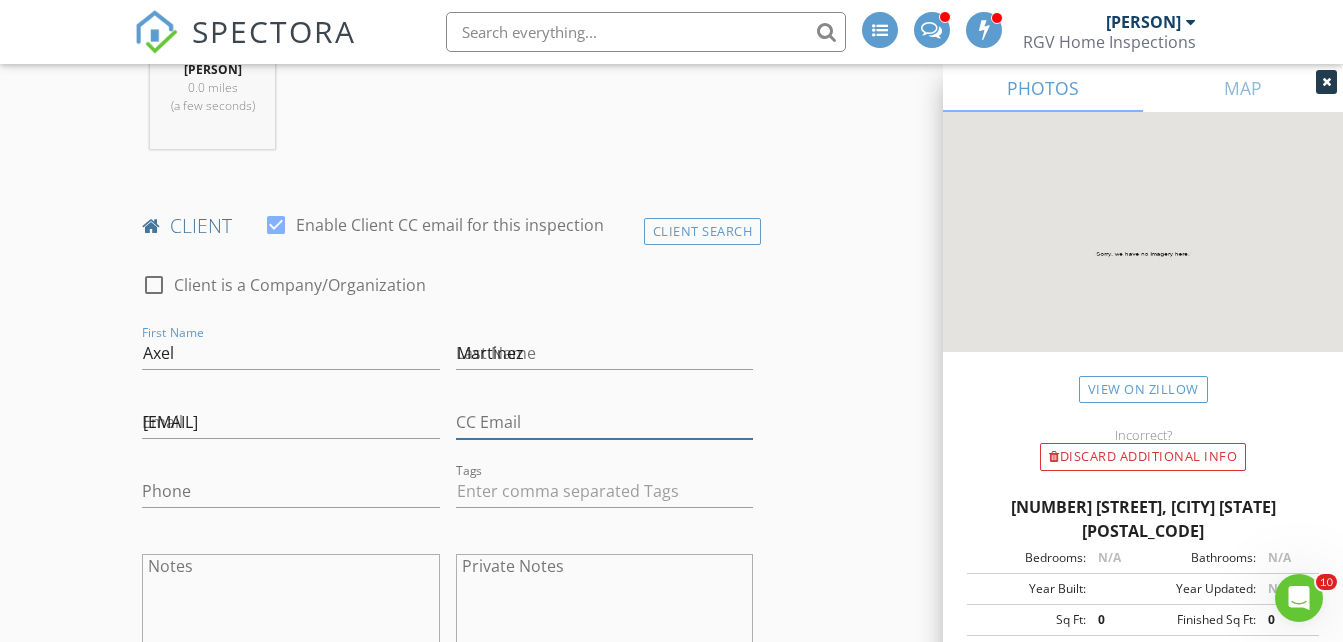 type on "axel.bb.martinez@outlook.com" 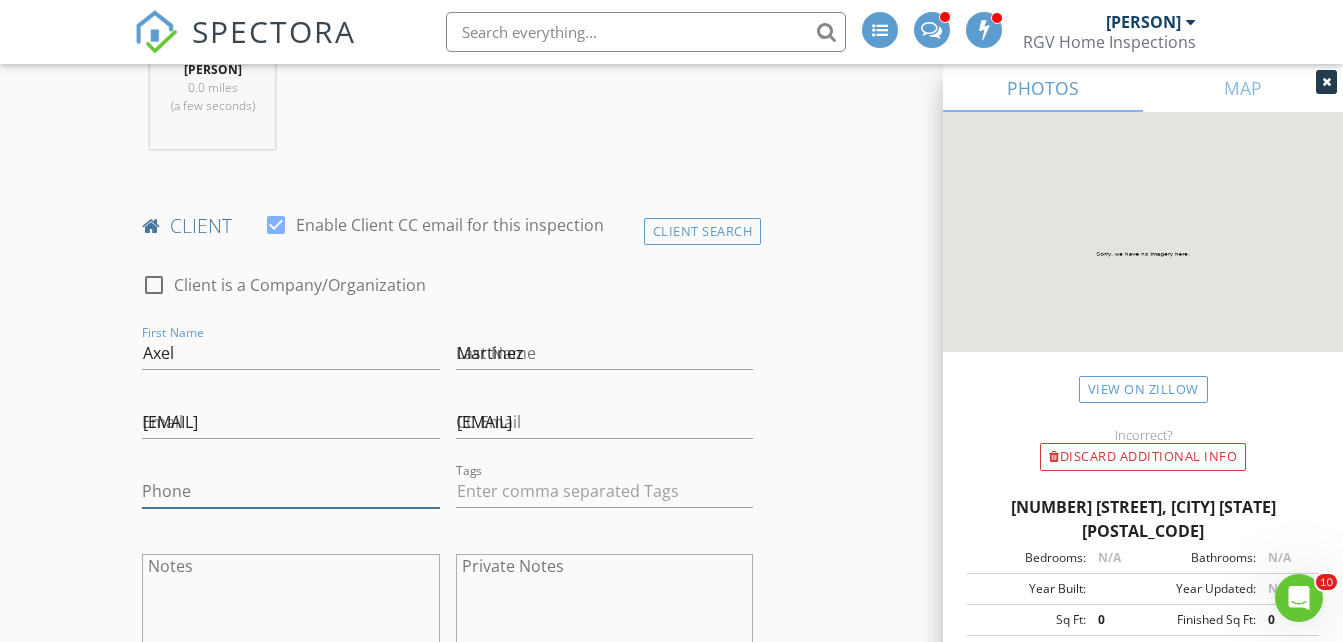 type on "956-353-3247" 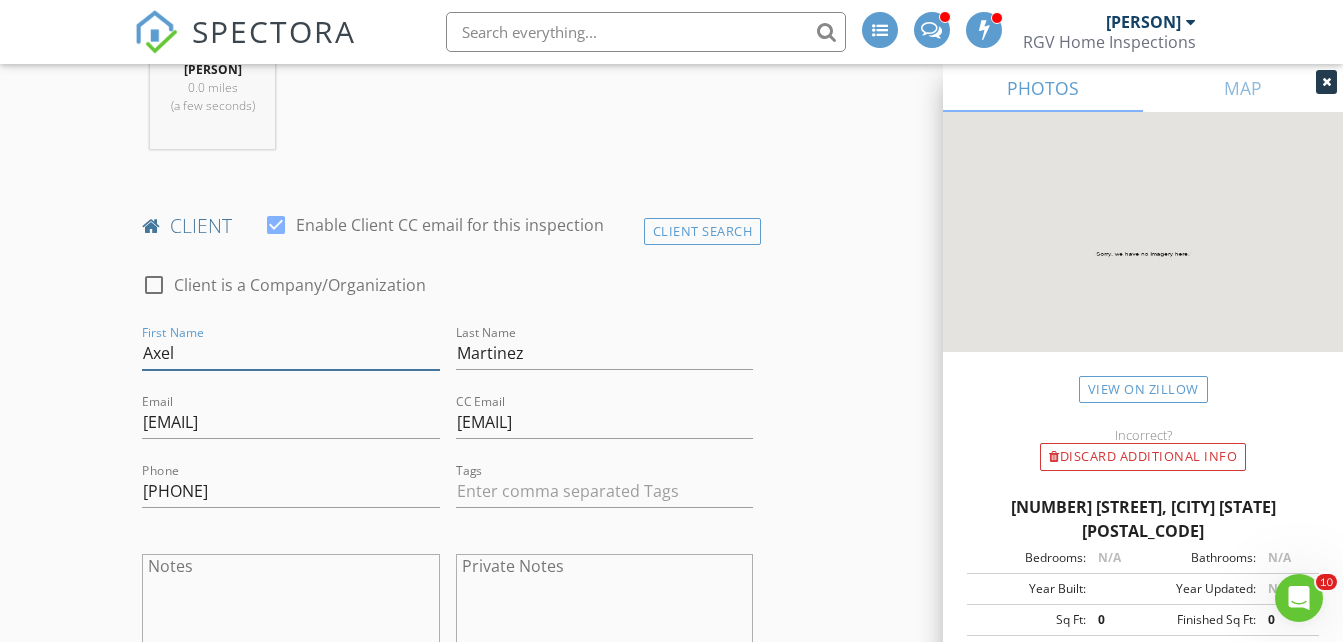 scroll, scrollTop: 933, scrollLeft: 0, axis: vertical 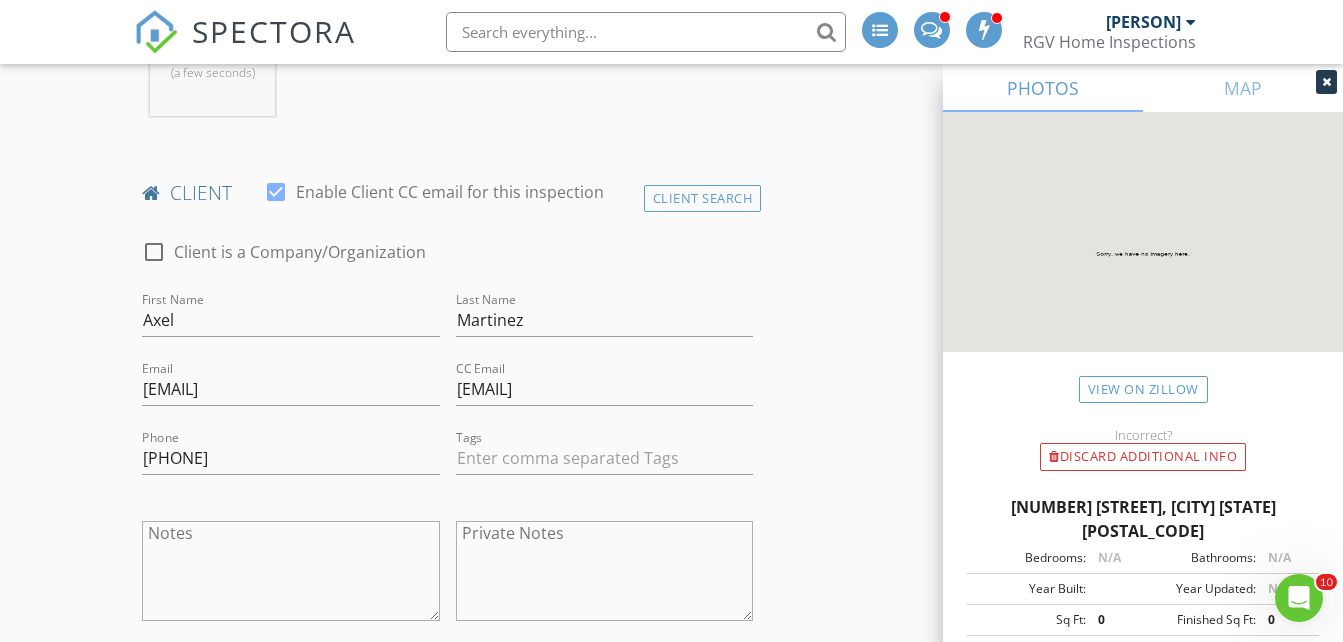 click on "New Inspection
INSPECTOR(S)
check_box_outline_blank   Donnie Quintanilla     check_box_outline_blank   Fernando Valbuena     check_box   Nick De Santos   PRIMARY   Nick De Santos arrow_drop_down   check_box_outline_blank Nick De Santos specifically requested
Date/Time
08/02/2025 10:30 AM   Does Not Repeat arrow_drop_down
Location
Address Search       Address 1001 Azalea St   Unit   City Mission   State TX   Zip 78573   Hidalgo Hidalgo     Square Feet 1750   Year Built 2025   Foundation Slab arrow_drop_down     Nick De Santos     0.0 miles     (a few seconds)
client
check_box Enable Client CC email for this inspection   Client Search     check_box_outline_blank Client is a Company/Organization     First Name Axel   Last Name Martinez   Email axel.bb.martinez@outlook.com   CC Email axel.bb.martinez@outlook.com   Phone 956-353-3247         Tags" at bounding box center [671, 1150] 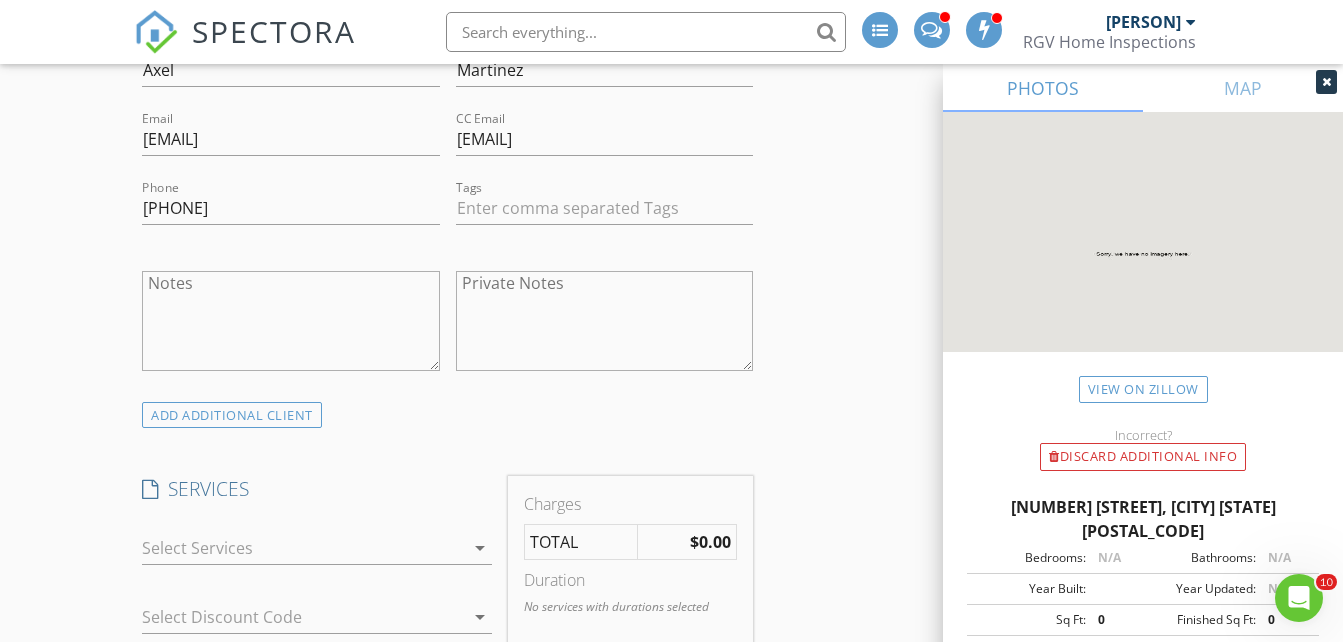 scroll, scrollTop: 1333, scrollLeft: 0, axis: vertical 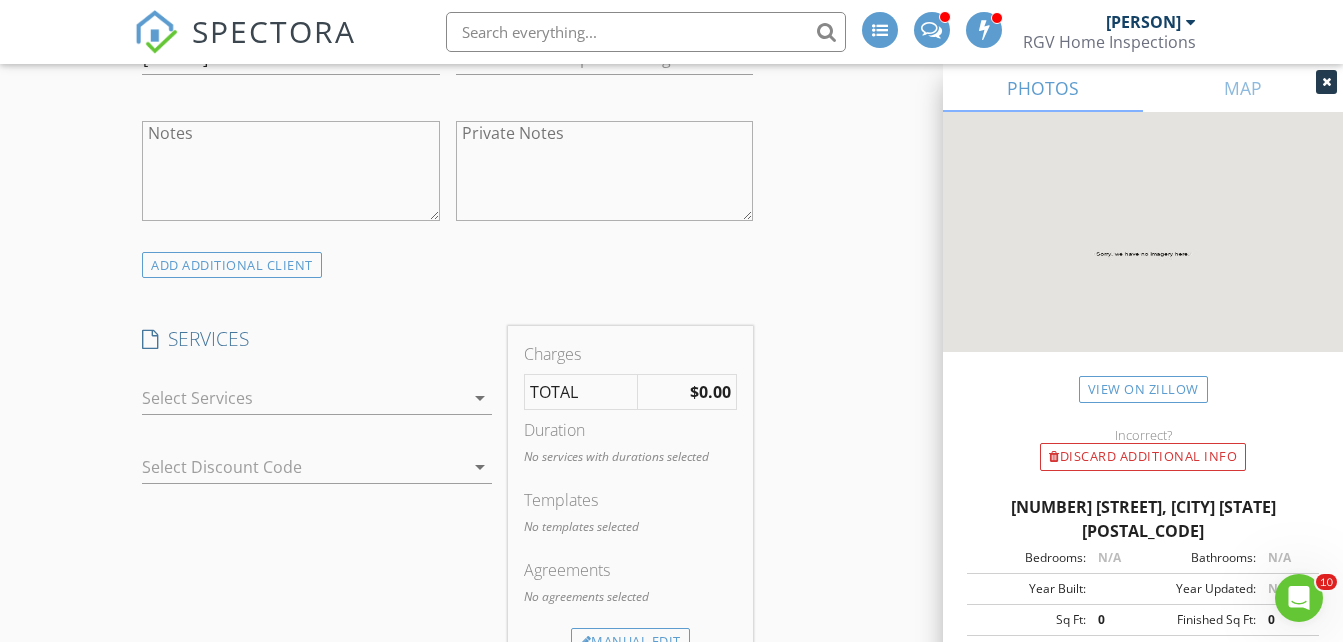 click on "arrow_drop_down" at bounding box center [317, 398] 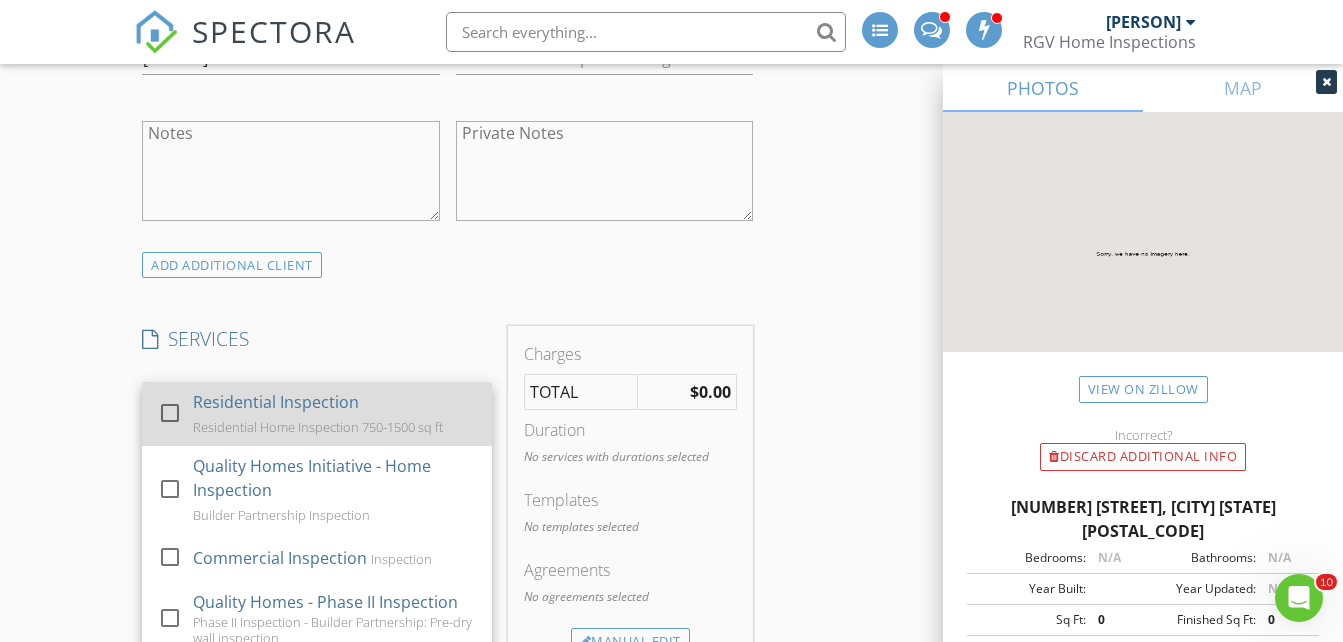 click on "Residential Inspection" at bounding box center (276, 402) 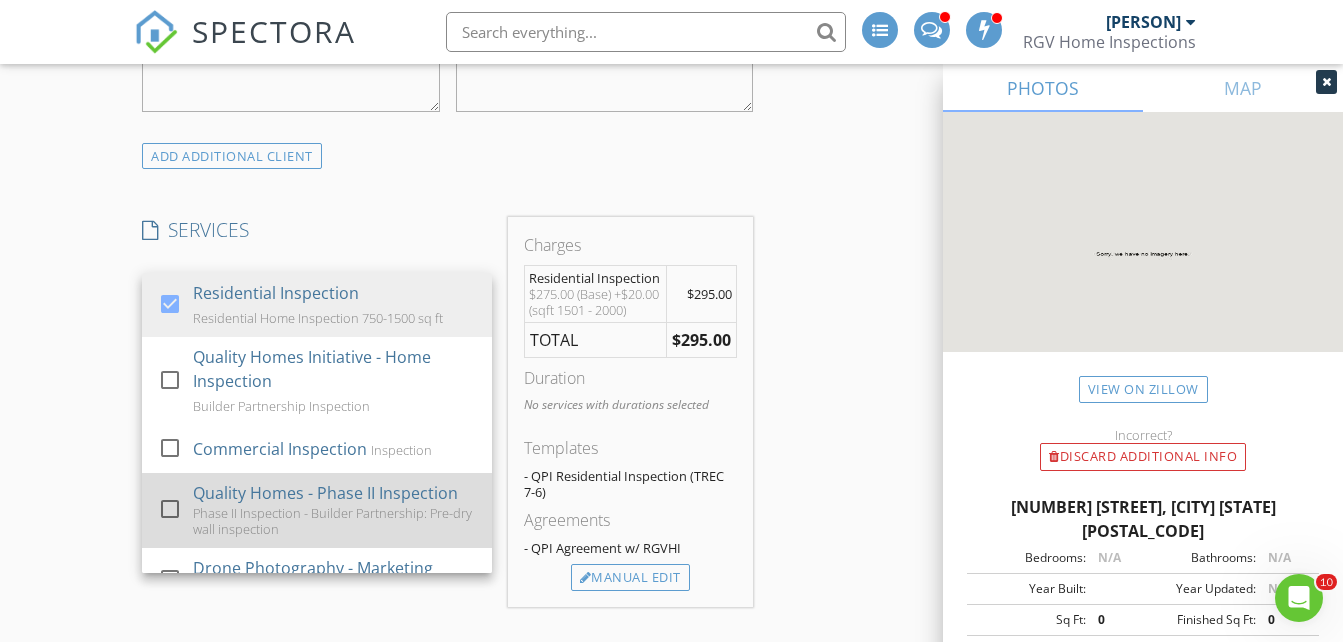 scroll, scrollTop: 1533, scrollLeft: 0, axis: vertical 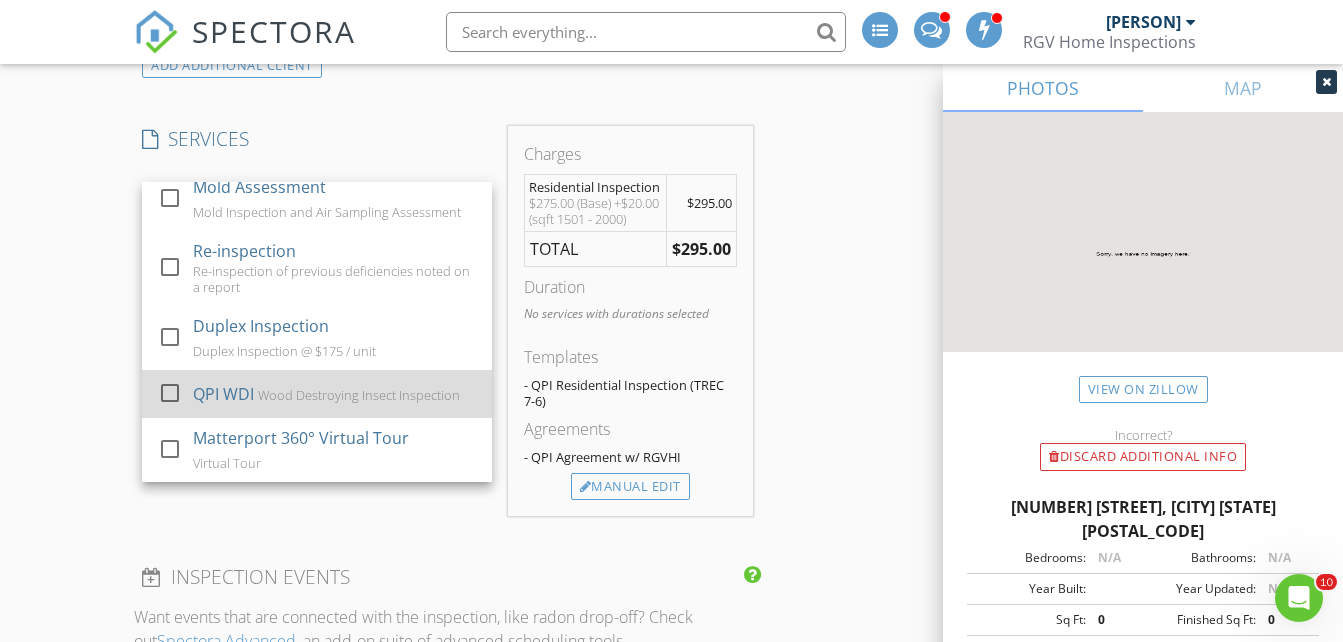 click on "Wood Destroying Insect Inspection" at bounding box center [359, 395] 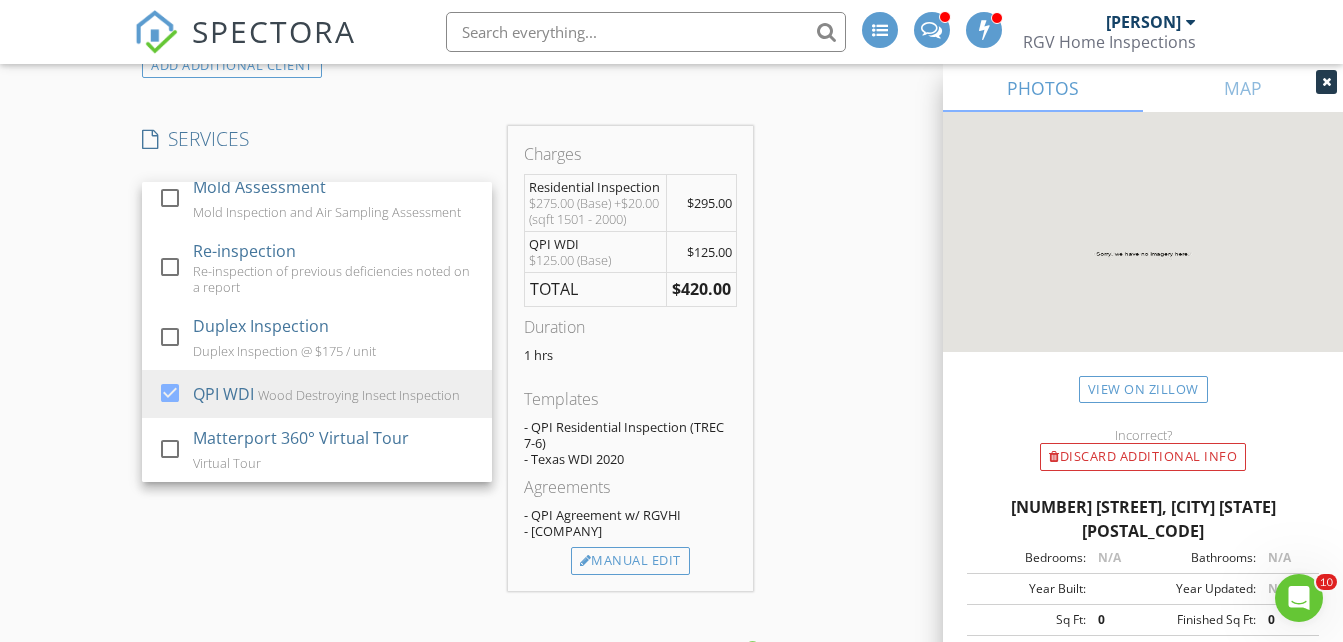 click on "INSPECTOR(S)
check_box_outline_blank   Donnie Quintanilla     check_box_outline_blank   Fernando Valbuena     check_box   Nick De Santos   PRIMARY   Nick De Santos arrow_drop_down   check_box_outline_blank Nick De Santos specifically requested
Date/Time
08/02/2025 10:30 AM   Does Not Repeat arrow_drop_down
Location
Address Search       Address 1001 Azalea St   Unit   City Mission   State TX   Zip 78573   Hidalgo Hidalgo     Square Feet 1750   Year Built 2025   Foundation Slab arrow_drop_down     Nick De Santos     0.0 miles     (a few seconds)
client
check_box Enable Client CC email for this inspection   Client Search     check_box_outline_blank Client is a Company/Organization     First Name Axel   Last Name Martinez   Email axel.bb.martinez@outlook.com   CC Email axel.bb.martinez@outlook.com   Phone 956-353-3247         Tags         Notes   Private Notes" at bounding box center [671, 644] 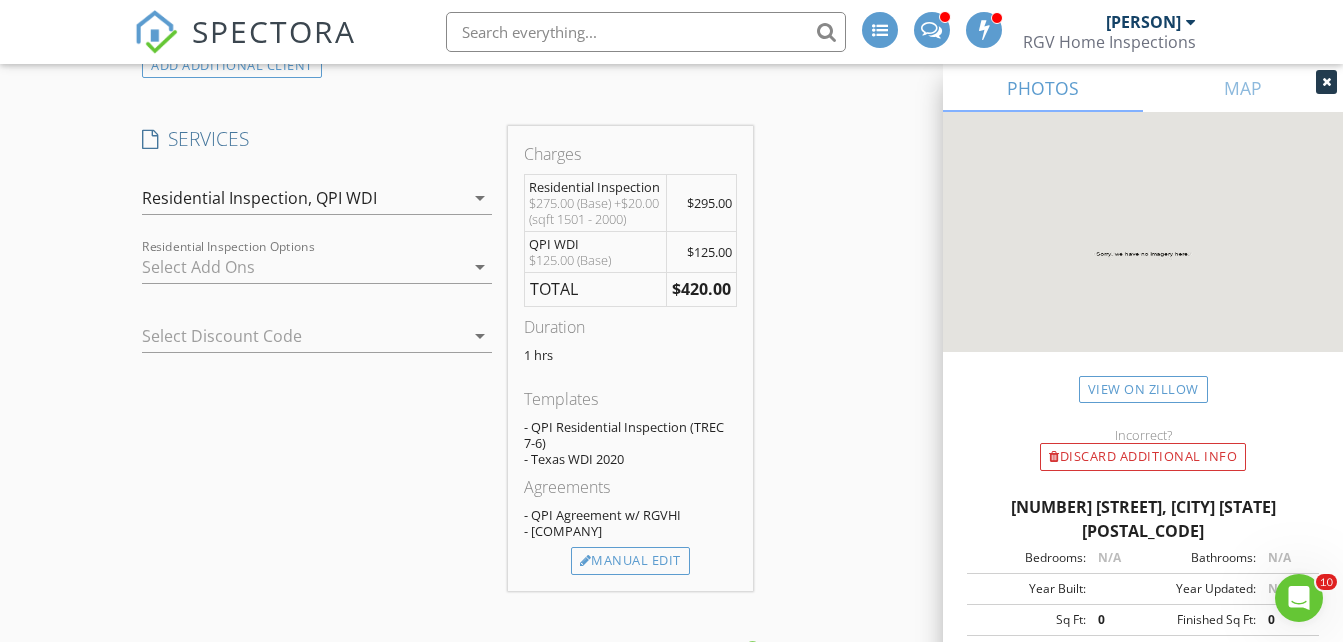 click at bounding box center [303, 267] 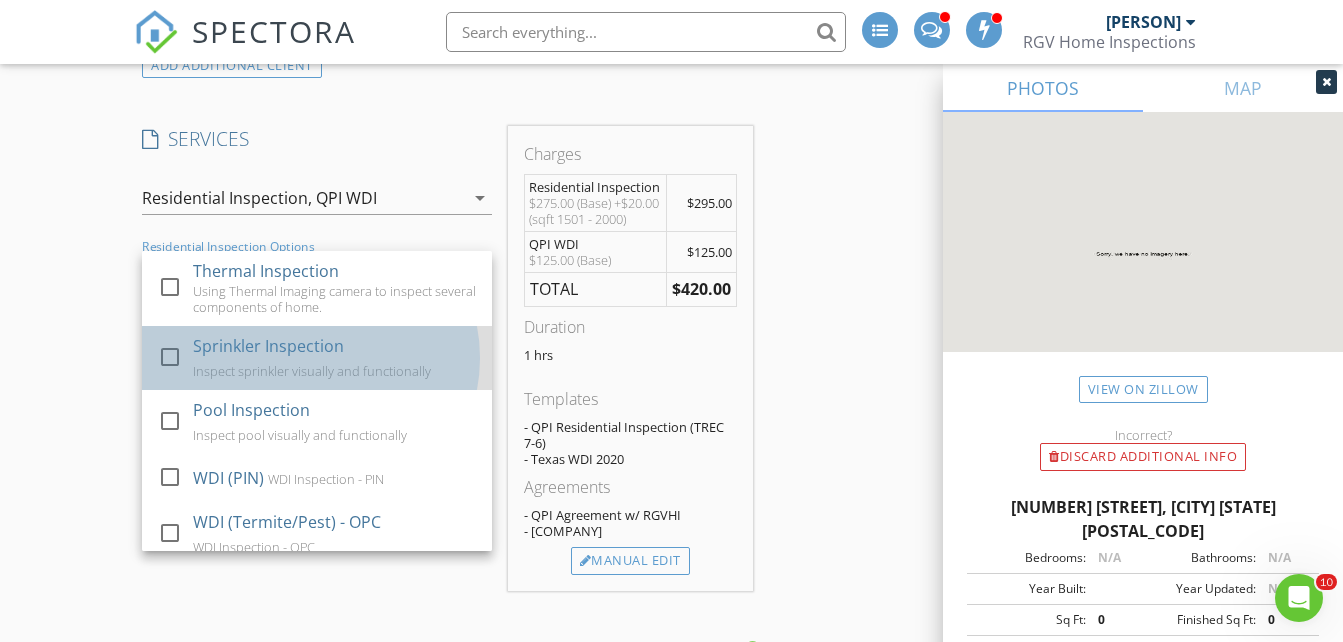 click on "Sprinkler Inspection   Inspect sprinkler visually and functionally" at bounding box center [335, 358] 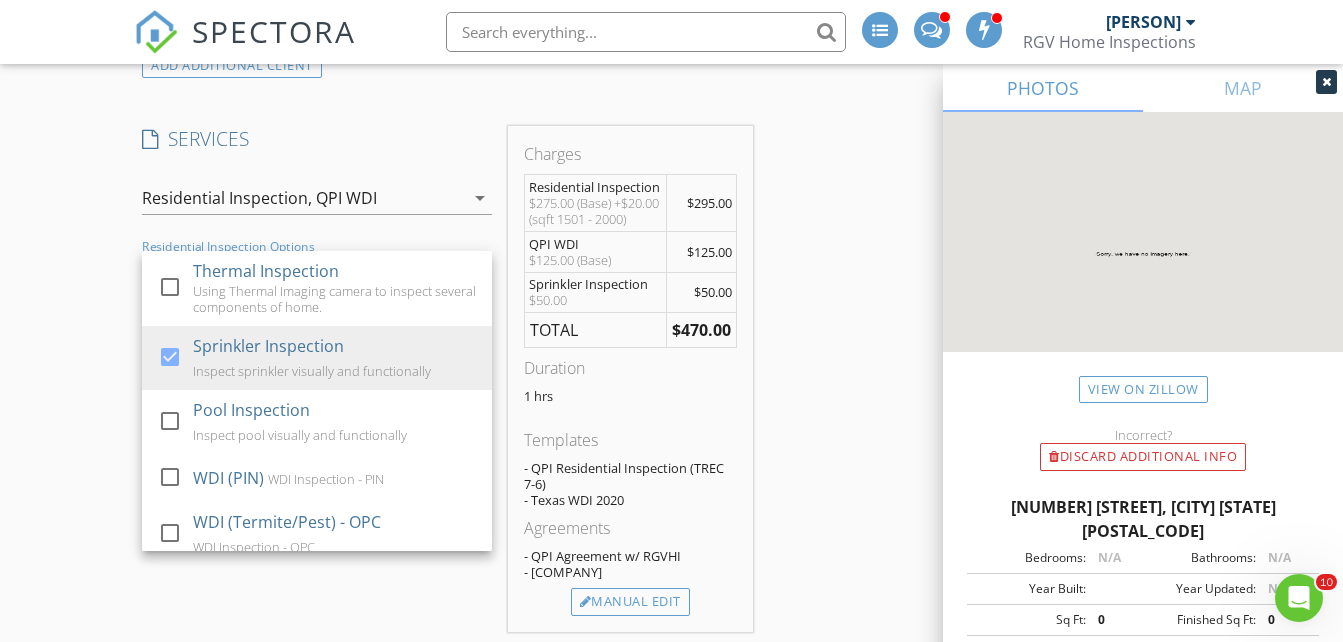 click on "INSPECTOR(S)
check_box_outline_blank   Donnie Quintanilla     check_box_outline_blank   Fernando Valbuena     check_box   Nick De Santos   PRIMARY   Nick De Santos arrow_drop_down   check_box_outline_blank Nick De Santos specifically requested
Date/Time
08/02/2025 10:30 AM   Does Not Repeat arrow_drop_down
Location
Address Search       Address 1001 Azalea St   Unit   City Mission   State TX   Zip 78573   Hidalgo Hidalgo     Square Feet 1750   Year Built 2025   Foundation Slab arrow_drop_down     Nick De Santos     0.0 miles     (a few seconds)
client
check_box Enable Client CC email for this inspection   Client Search     check_box_outline_blank Client is a Company/Organization     First Name Axel   Last Name Martinez   Email axel.bb.martinez@outlook.com   CC Email axel.bb.martinez@outlook.com   Phone 956-353-3247         Tags         Notes   Private Notes" at bounding box center (671, 665) 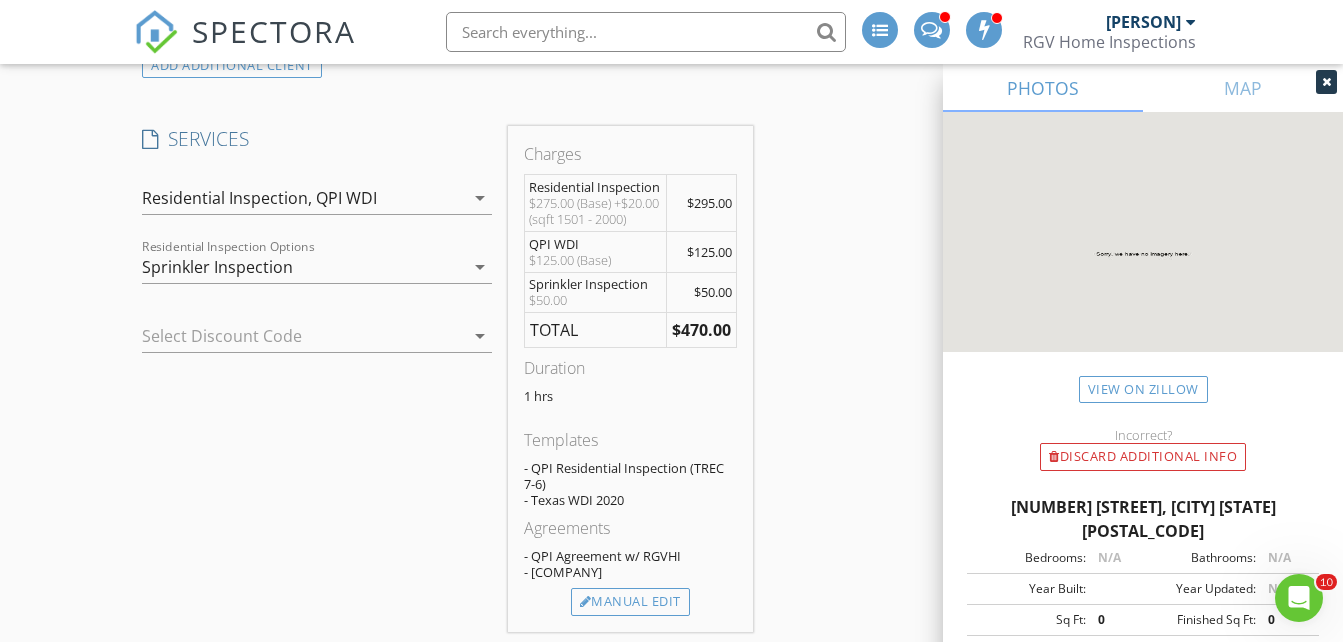 scroll, scrollTop: 1733, scrollLeft: 0, axis: vertical 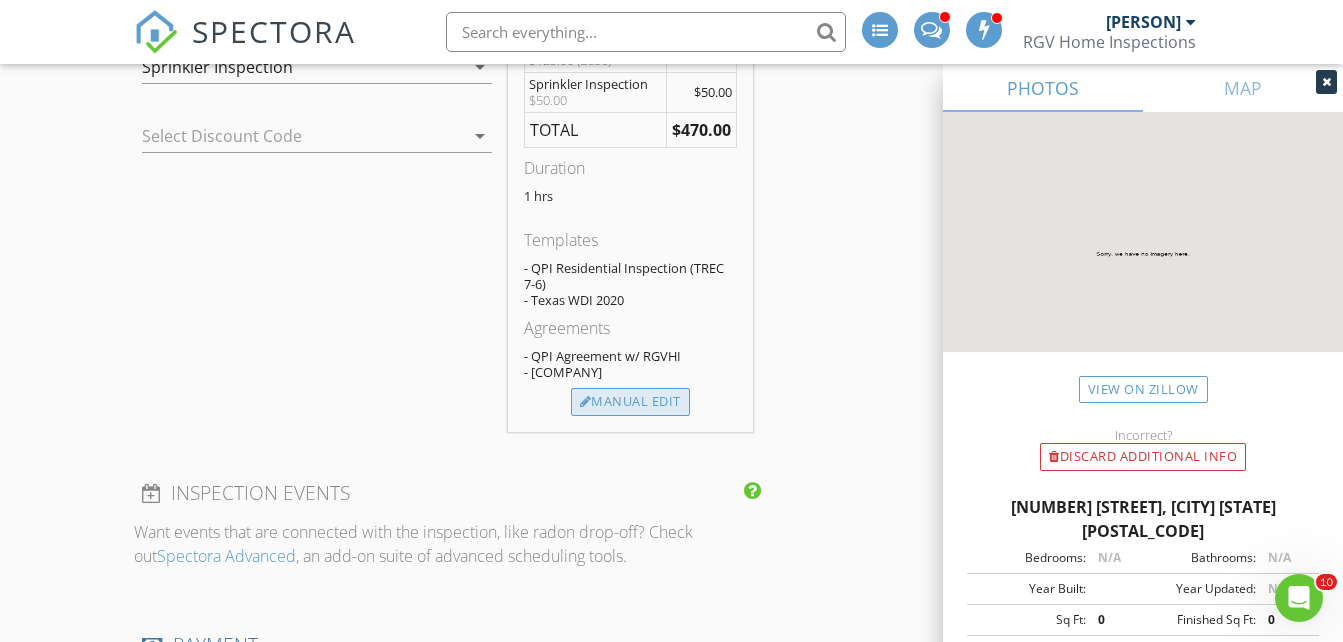 click on "Manual Edit" at bounding box center [630, 402] 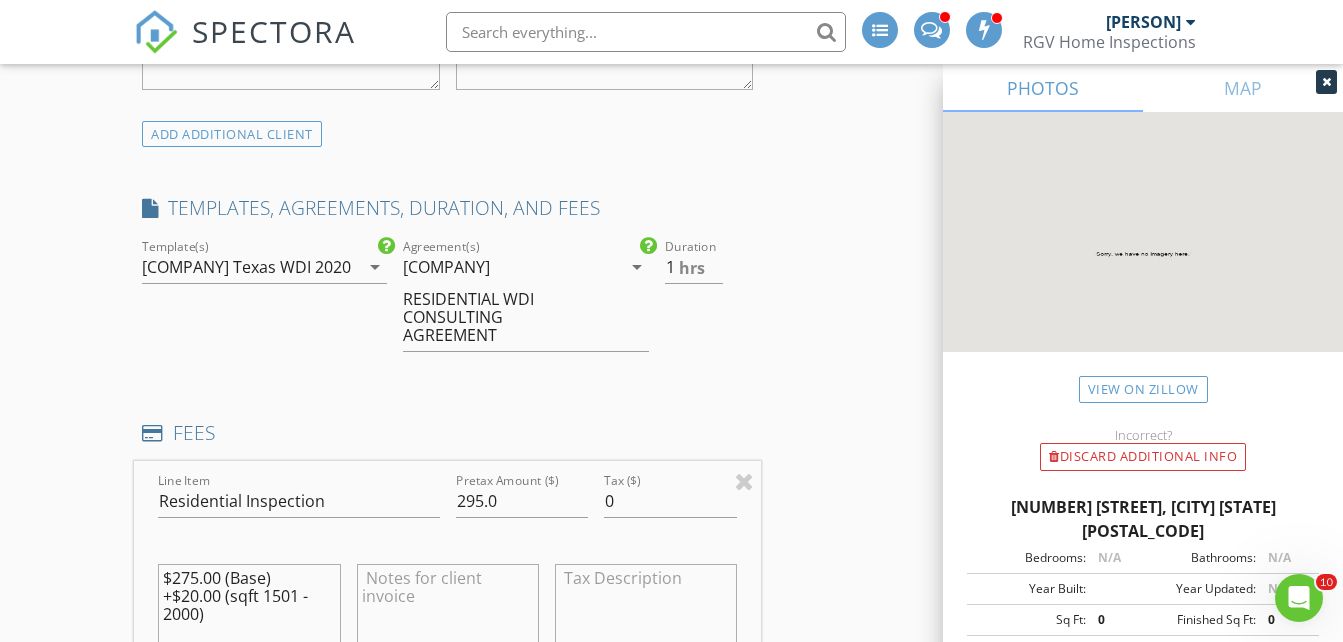 scroll, scrollTop: 1433, scrollLeft: 0, axis: vertical 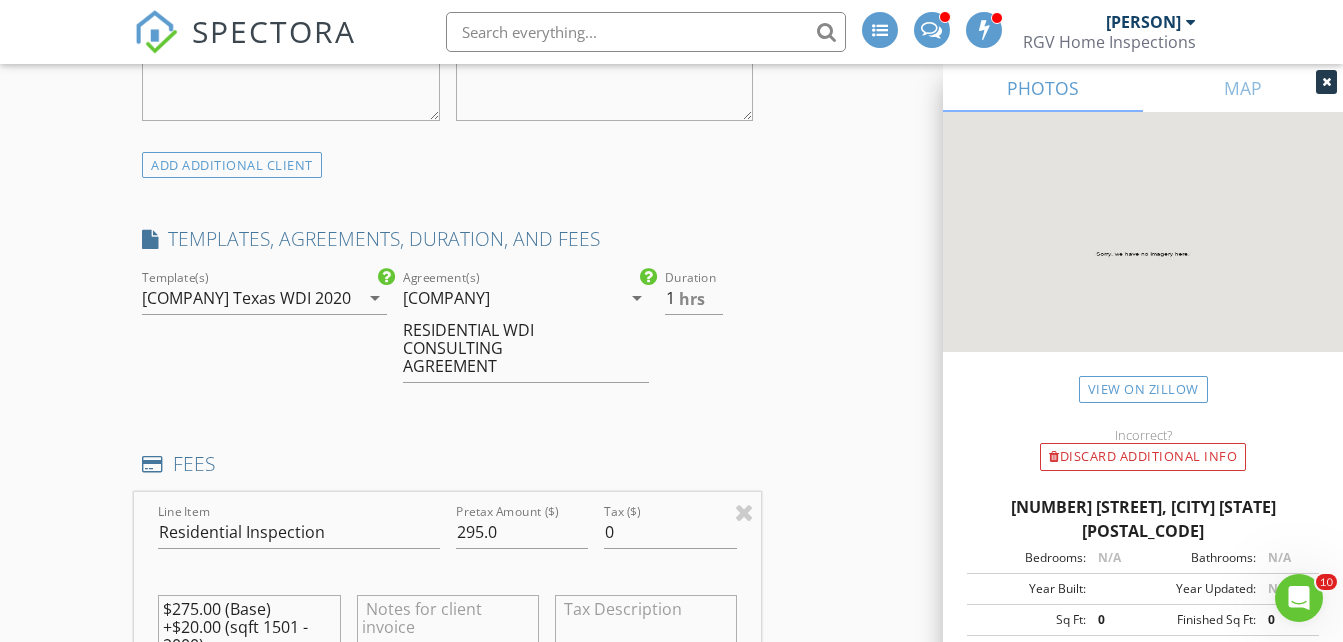 click on "QPI Residential Inspection (TREC 7-6)," at bounding box center [185, 298] 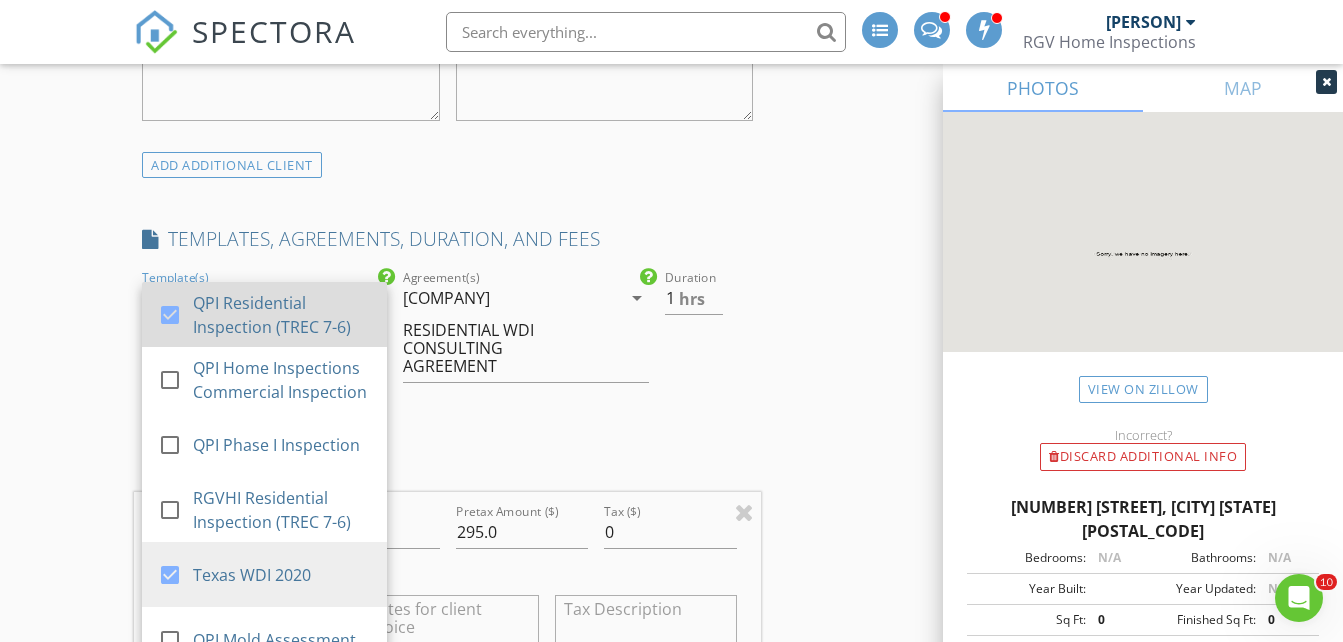 click on "QPI Residential Inspection (TREC 7-6)" at bounding box center (283, 315) 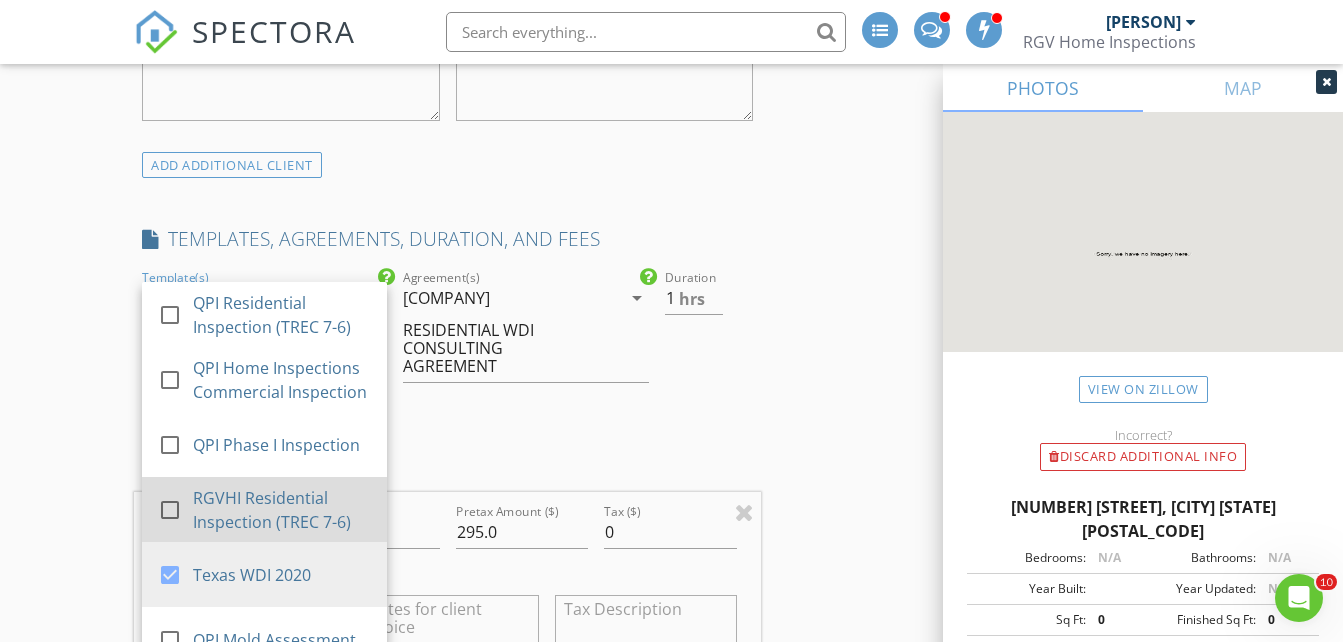 click on "RGVHI Residential Inspection (TREC 7-6)" at bounding box center [283, 510] 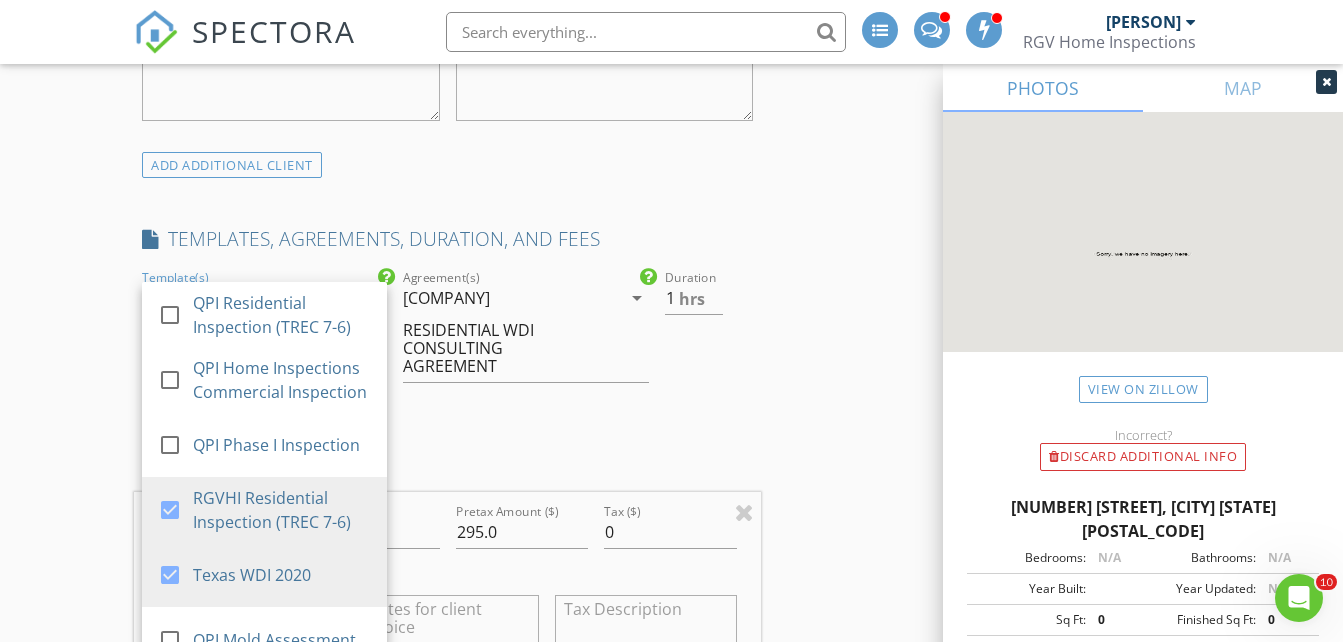 click on "QPI Agreement w/ RGVHI,  RESIDENTIAL WDI CONSULTING AGREEMENT" at bounding box center [511, 332] 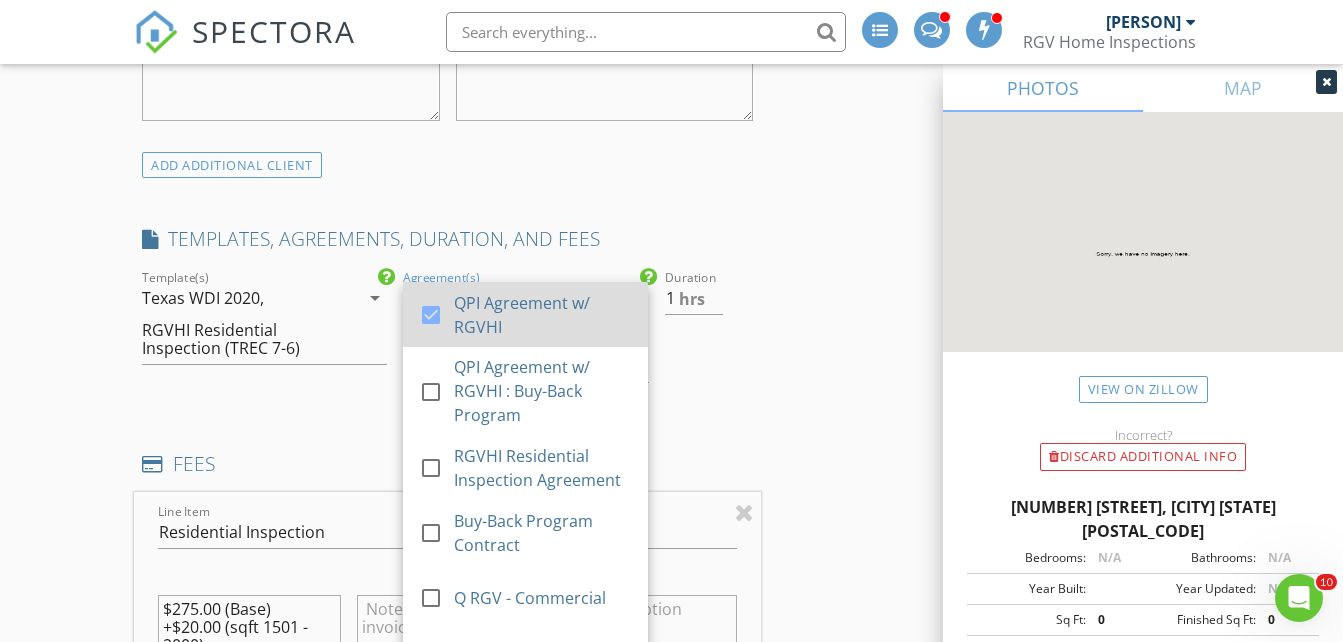 click on "QPI Agreement w/ RGVHI" at bounding box center [544, 315] 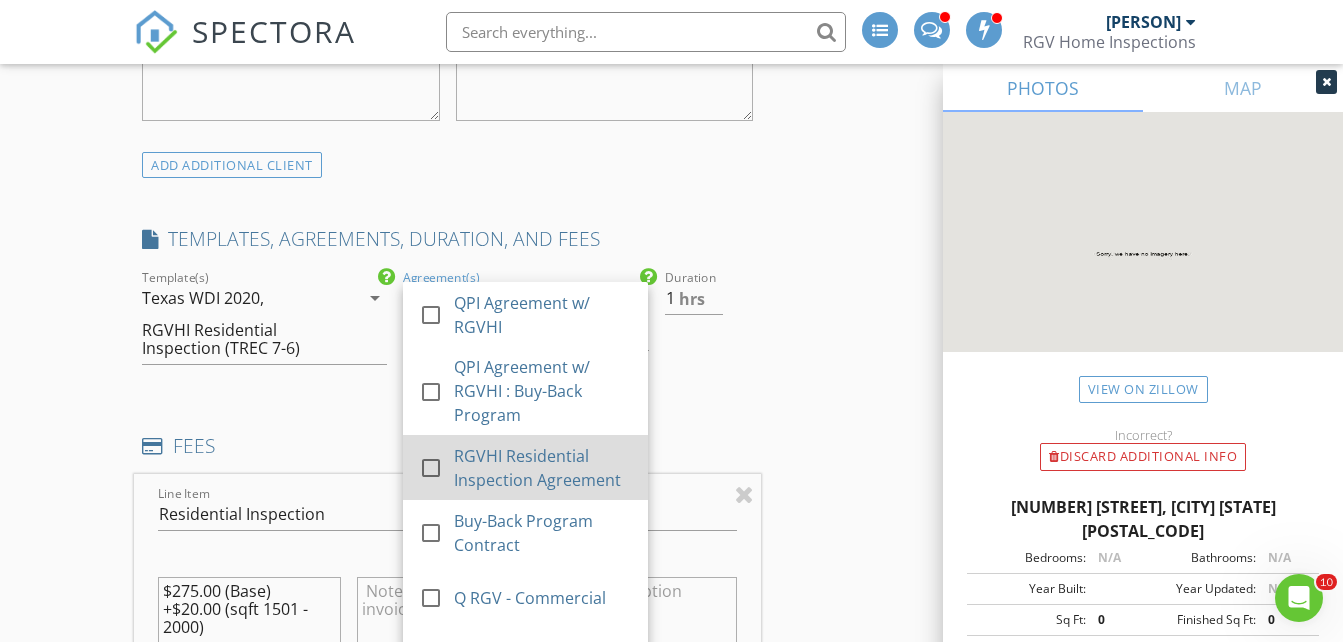 click on "RGVHI Residential Inspection Agreement" at bounding box center [544, 468] 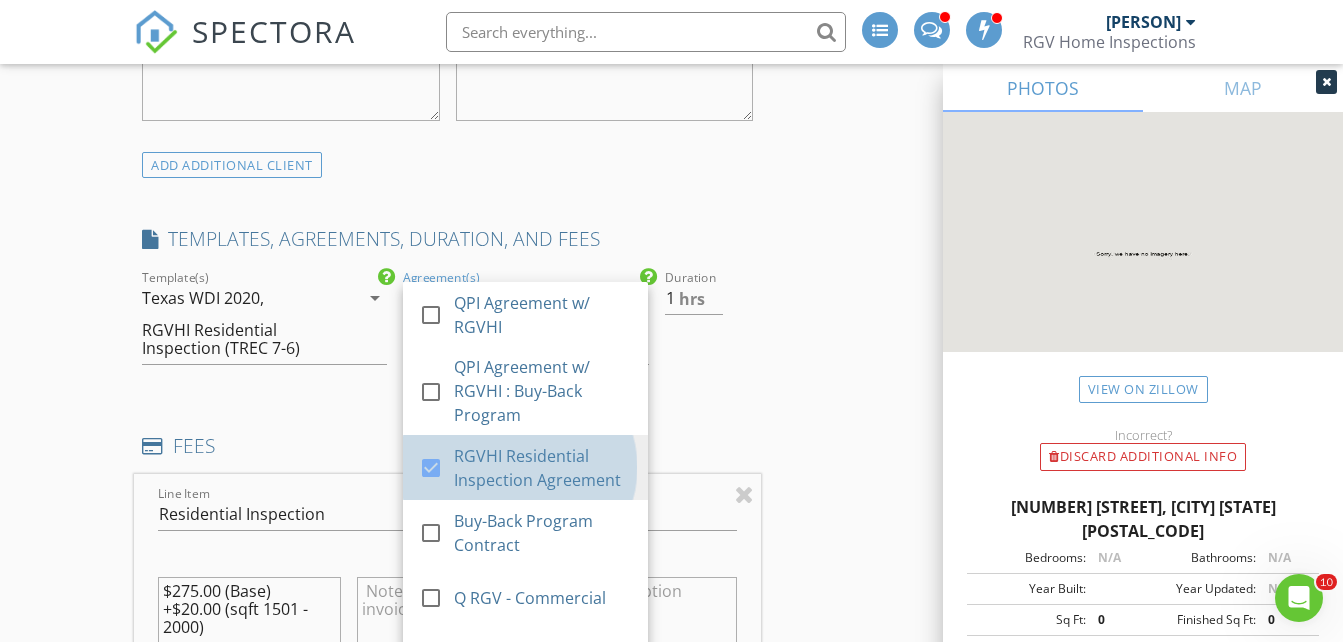 click on "INSPECTOR(S)
check_box_outline_blank   Donnie Quintanilla     check_box_outline_blank   Fernando Valbuena     check_box   Nick De Santos   PRIMARY   Nick De Santos arrow_drop_down   check_box_outline_blank Nick De Santos specifically requested
Date/Time
08/02/2025 10:30 AM   Does Not Repeat arrow_drop_down
Location
Address Search       Address 1001 Azalea St   Unit   City Mission   State TX   Zip 78573   Hidalgo Hidalgo     Square Feet 1750   Year Built 2025   Foundation Slab arrow_drop_down     Nick De Santos     0.0 miles     (a few seconds)
client
check_box Enable Client CC email for this inspection   Client Search     check_box_outline_blank Client is a Company/Organization     First Name Axel   Last Name Martinez   Email axel.bb.martinez@outlook.com   CC Email axel.bb.martinez@outlook.com   Phone 956-353-3247         Tags         Notes   Private Notes" at bounding box center [671, 1092] 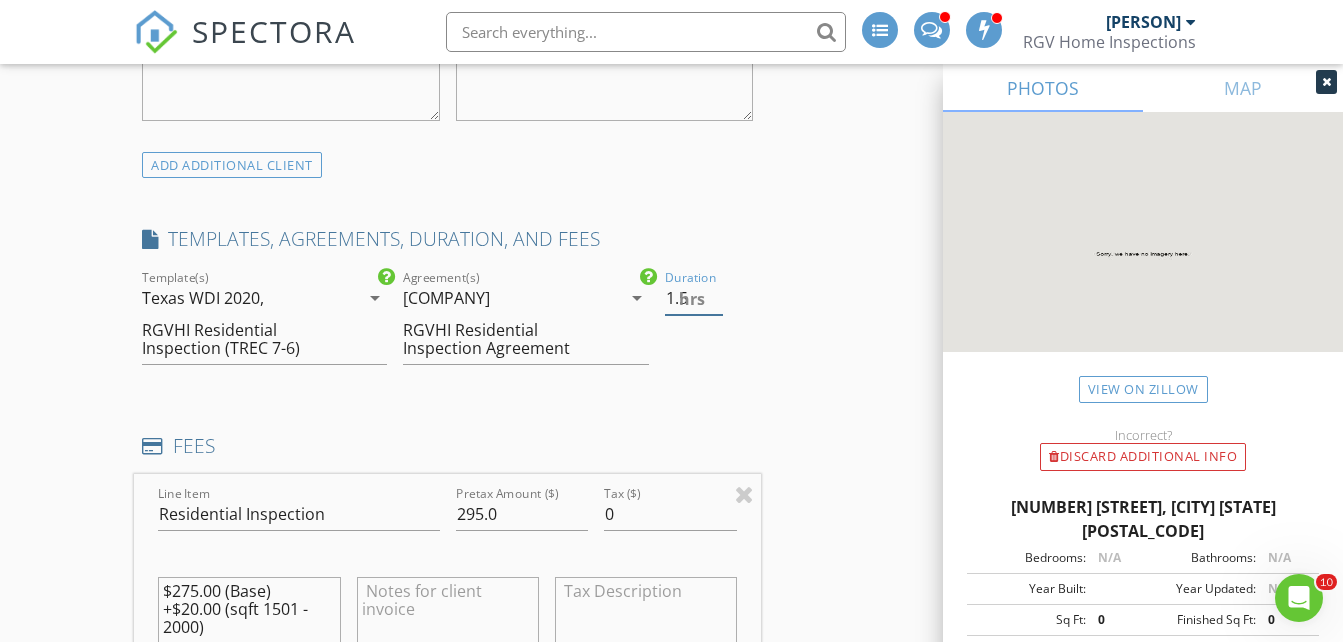 click on "1.5" at bounding box center [694, 298] 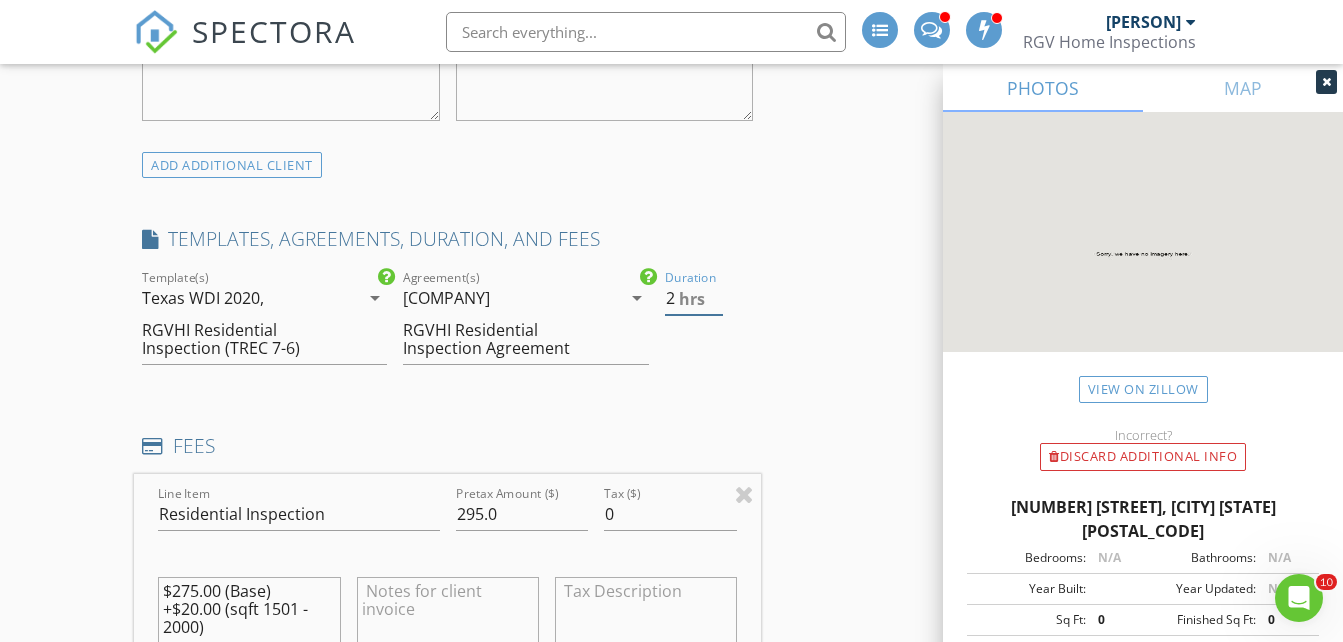 click on "2" at bounding box center (694, 298) 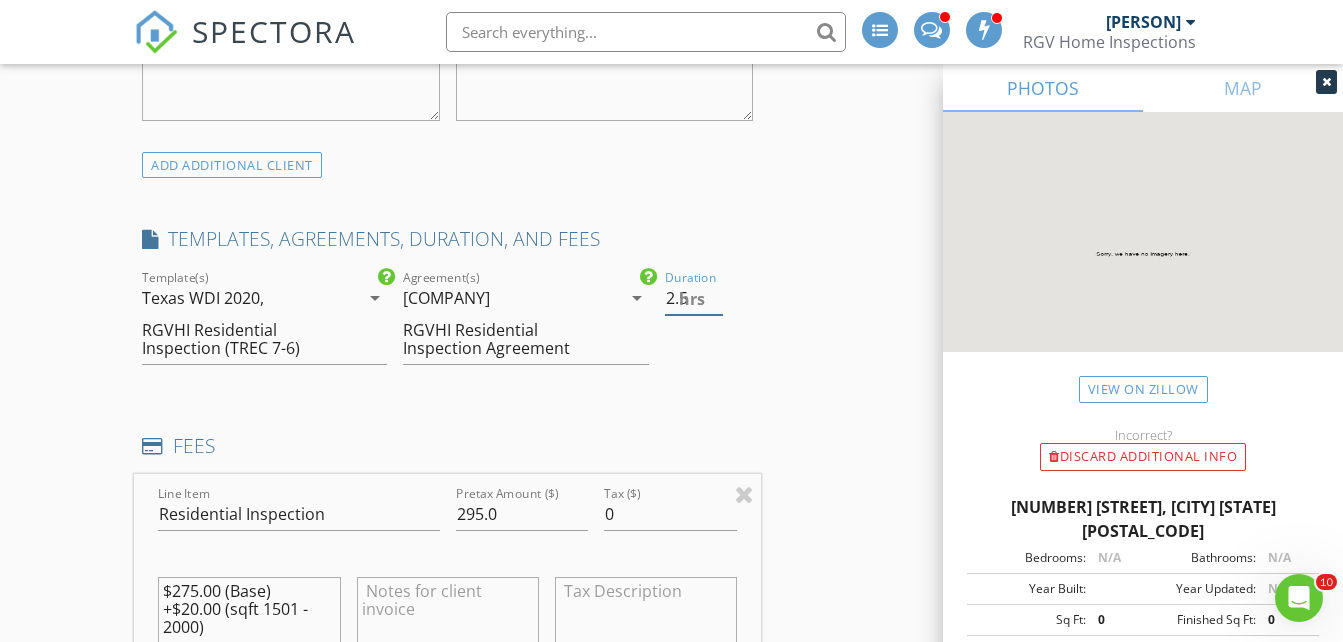 type on "2.5" 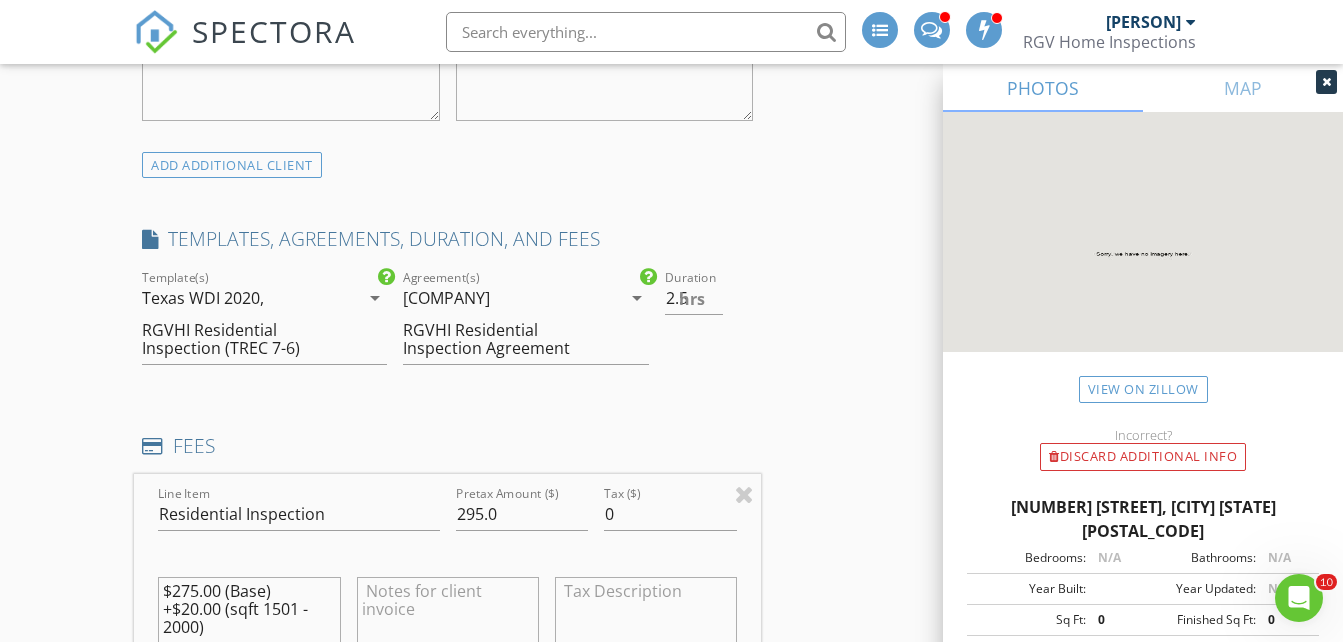 click on "INSPECTOR(S)
check_box_outline_blank   Donnie Quintanilla     check_box_outline_blank   Fernando Valbuena     check_box   Nick De Santos   PRIMARY   Nick De Santos arrow_drop_down   check_box_outline_blank Nick De Santos specifically requested
Date/Time
08/02/2025 10:30 AM   Does Not Repeat arrow_drop_down
Location
Address Search       Address 1001 Azalea St   Unit   City Mission   State TX   Zip 78573   Hidalgo Hidalgo     Square Feet 1750   Year Built 2025   Foundation Slab arrow_drop_down     Nick De Santos     0.0 miles     (a few seconds)
client
check_box Enable Client CC email for this inspection   Client Search     check_box_outline_blank Client is a Company/Organization     First Name Axel   Last Name Martinez   Email axel.bb.martinez@outlook.com   CC Email axel.bb.martinez@outlook.com   Phone 956-353-3247         Tags         Notes   Private Notes" at bounding box center (671, 1092) 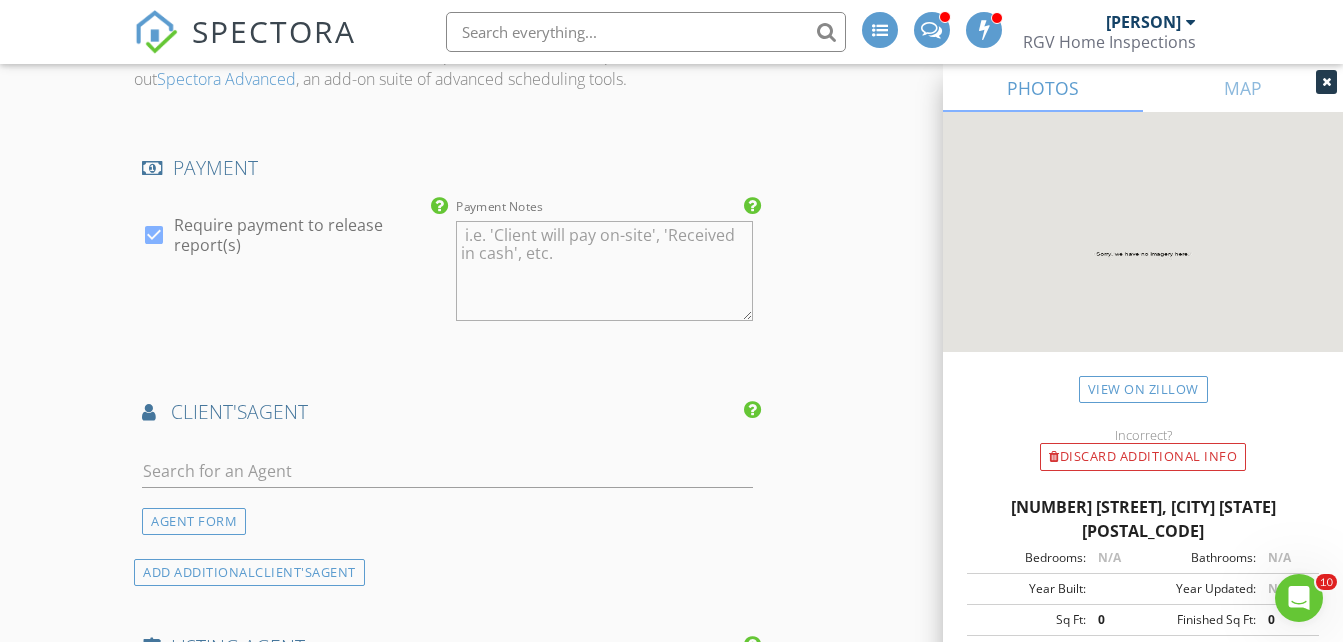 scroll, scrollTop: 2933, scrollLeft: 0, axis: vertical 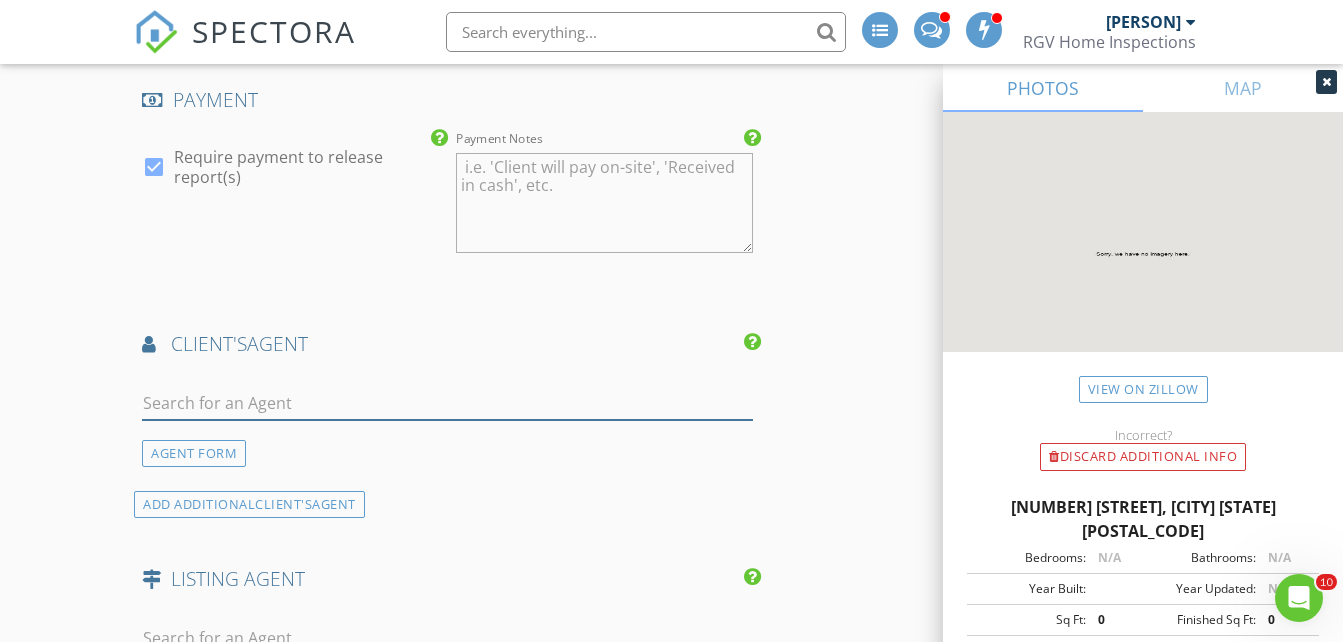 click at bounding box center (447, 403) 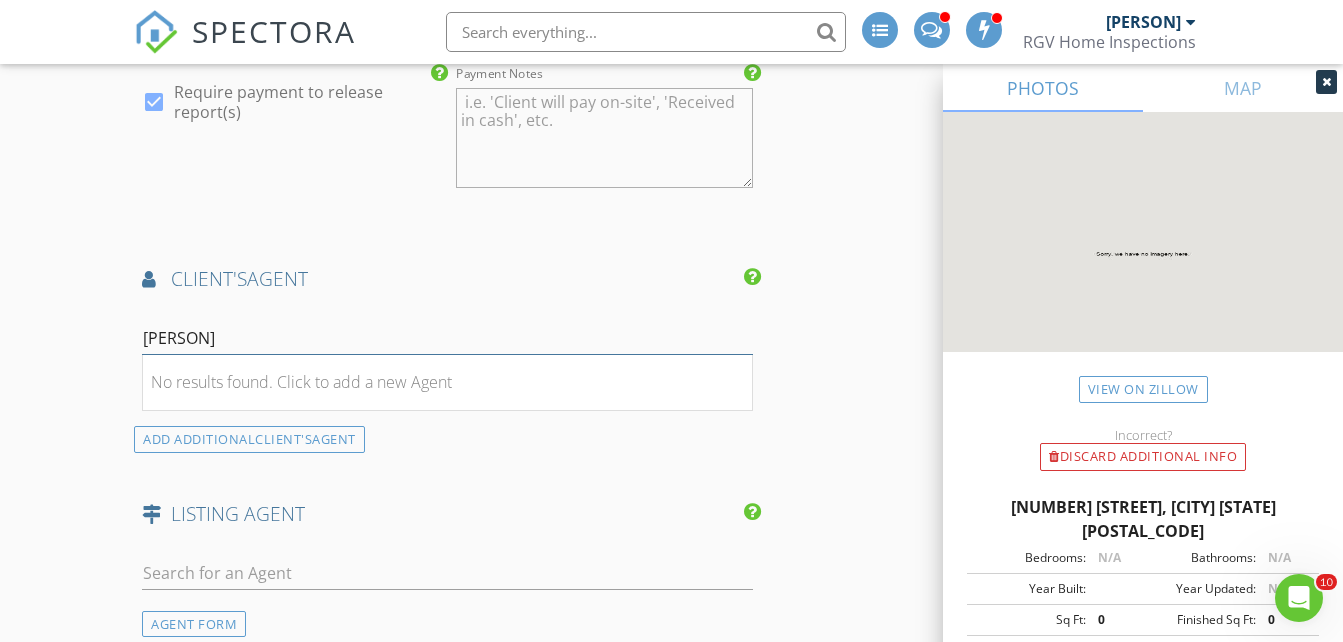 scroll, scrollTop: 3033, scrollLeft: 0, axis: vertical 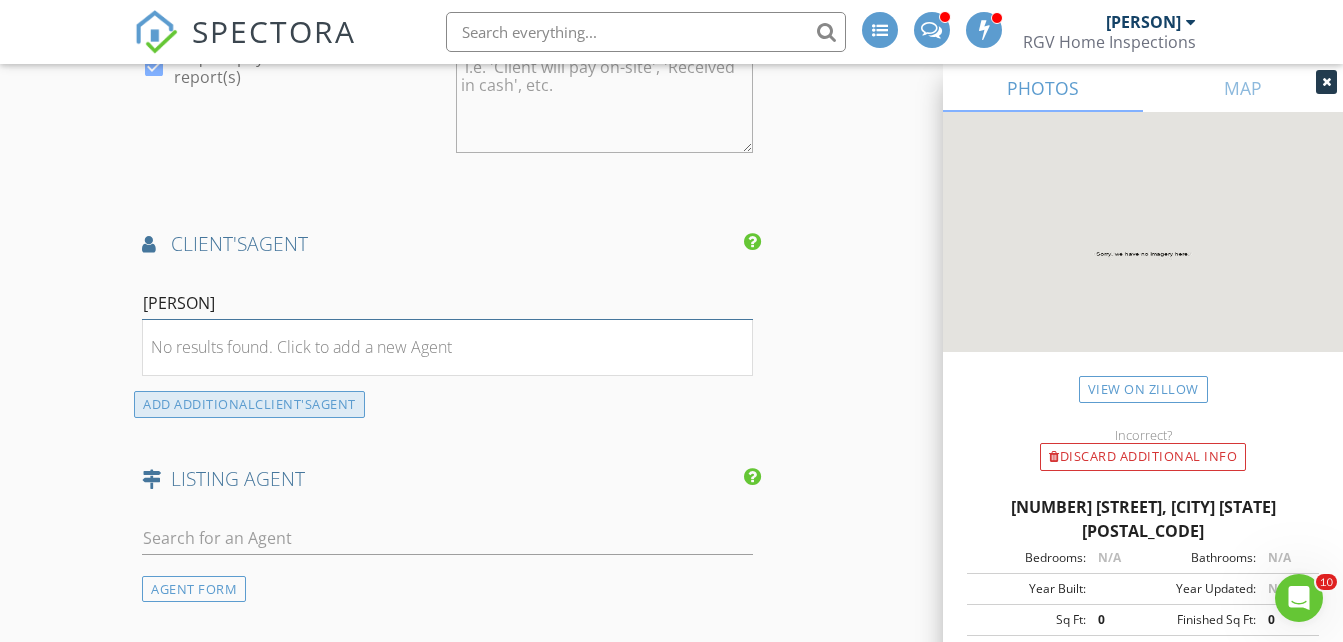 type on "mary an" 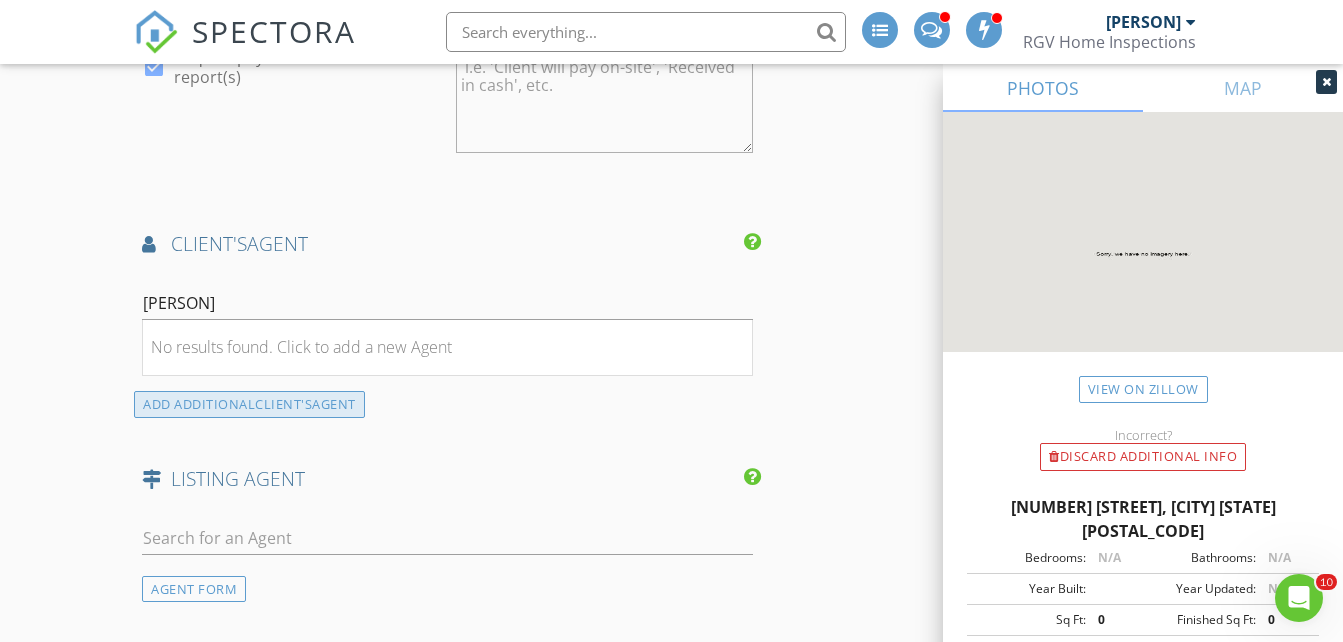 click on "ADD ADDITIONAL
client's  AGENT" at bounding box center [249, 404] 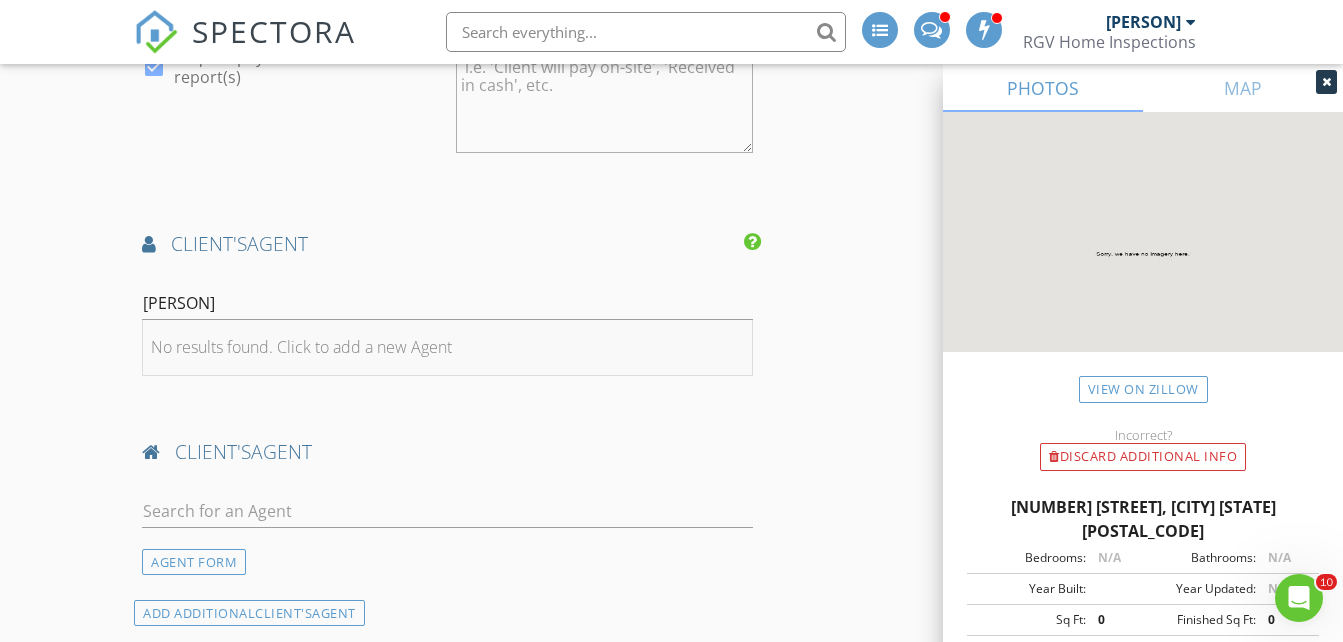 click on "No results found. Click to add a new Agent" at bounding box center (301, 347) 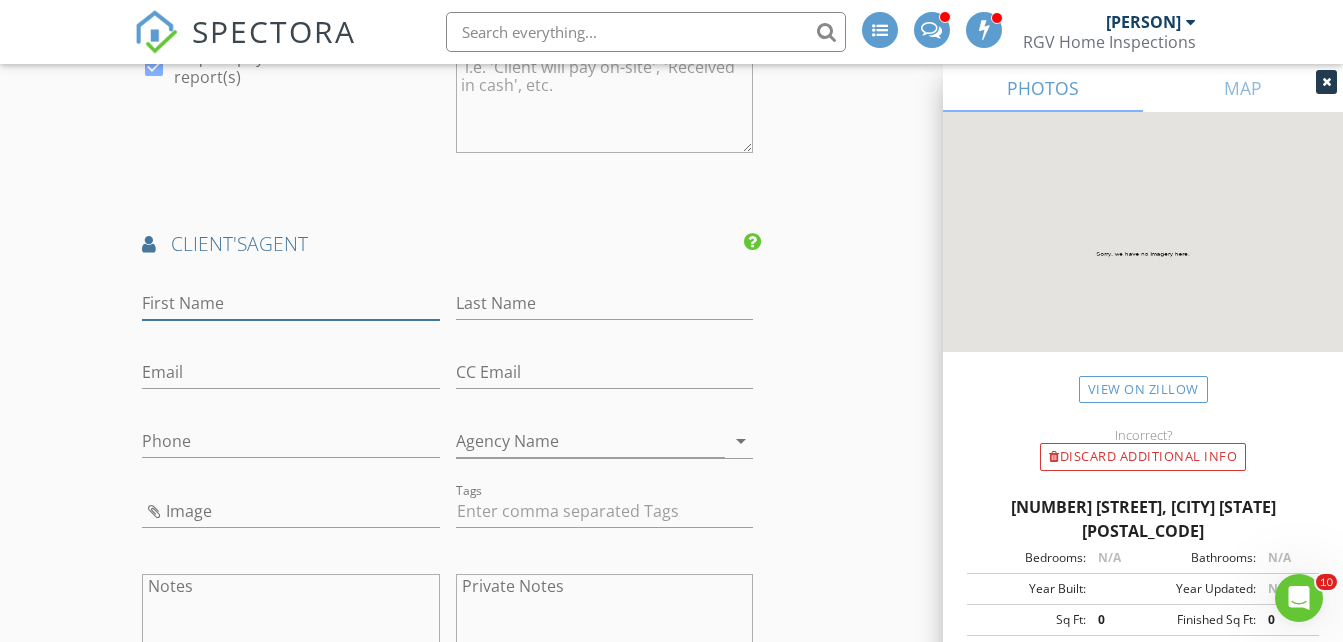 click on "First Name" at bounding box center (290, 303) 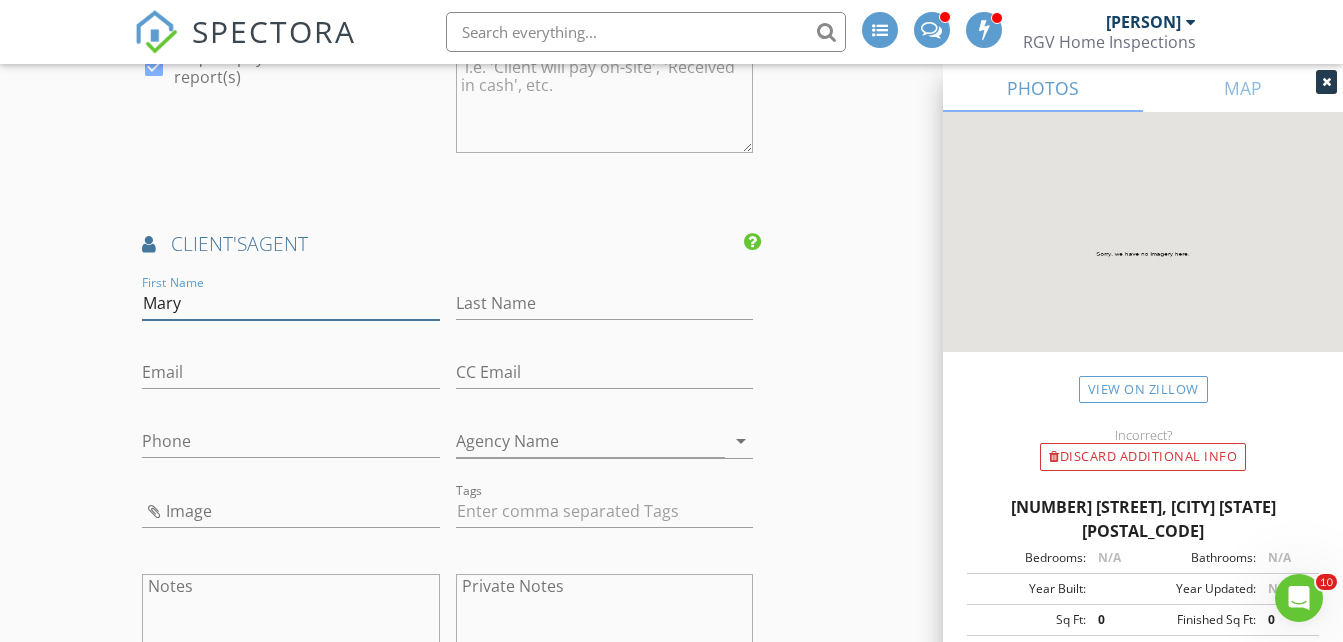type on "Mary Ann" 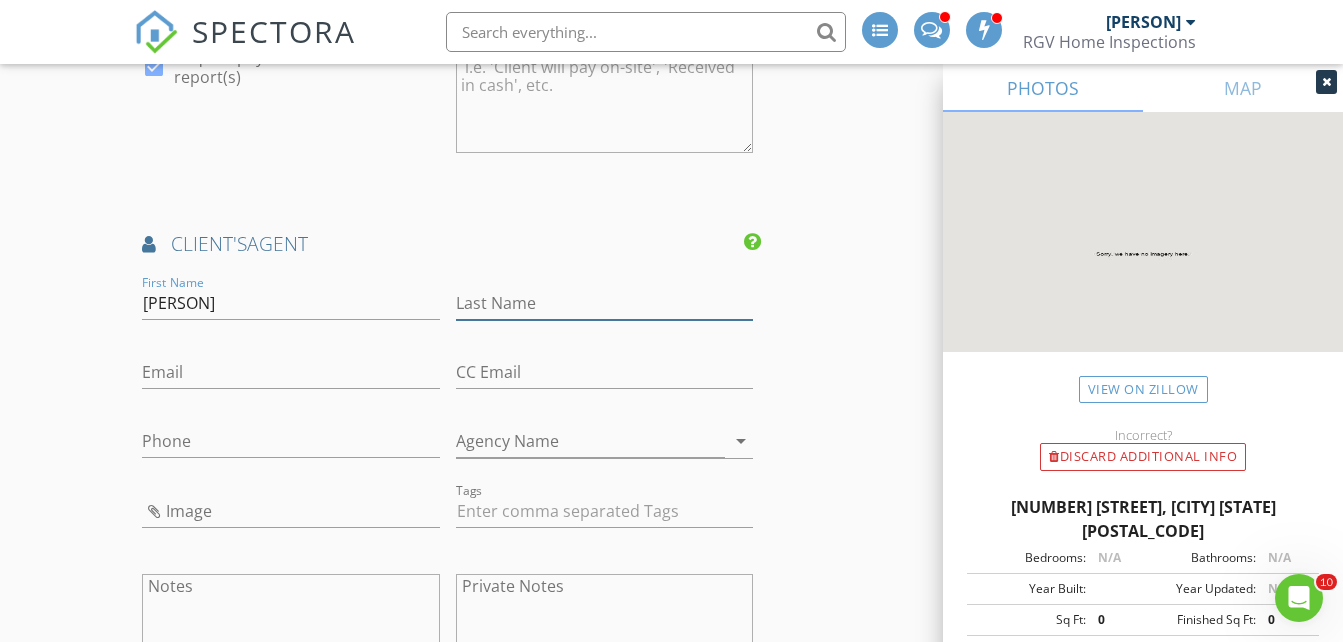 type on "Garcia" 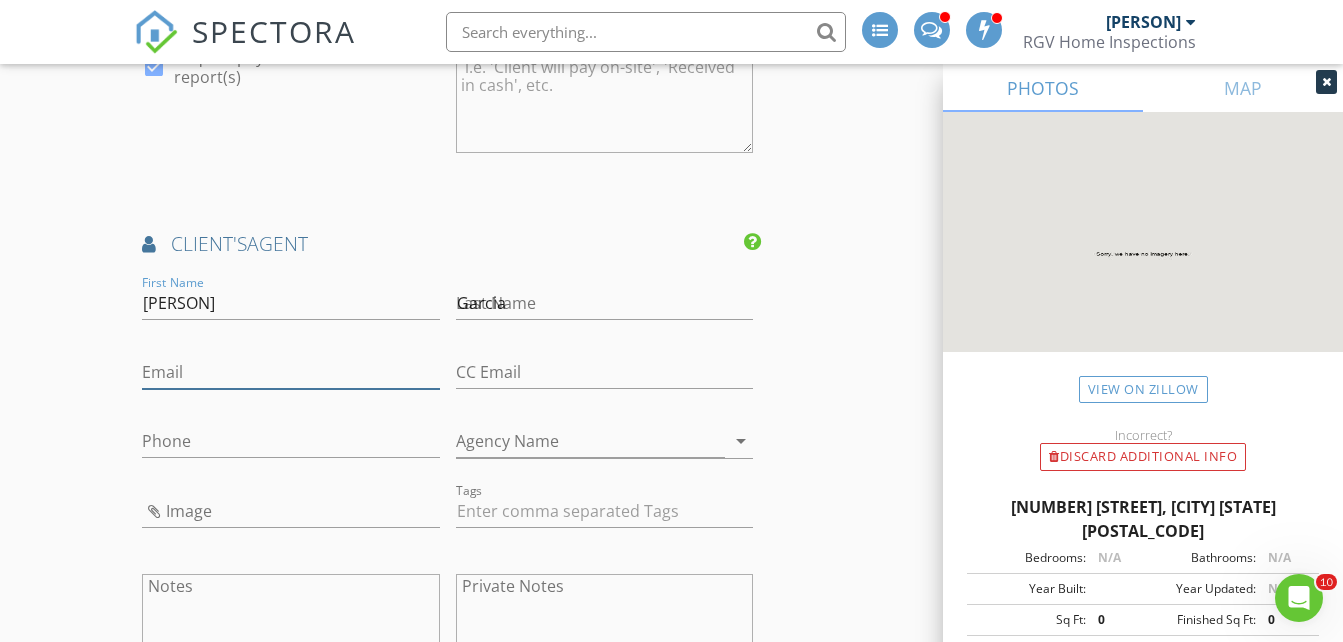 type on "maryann.garcia1@outlook.com" 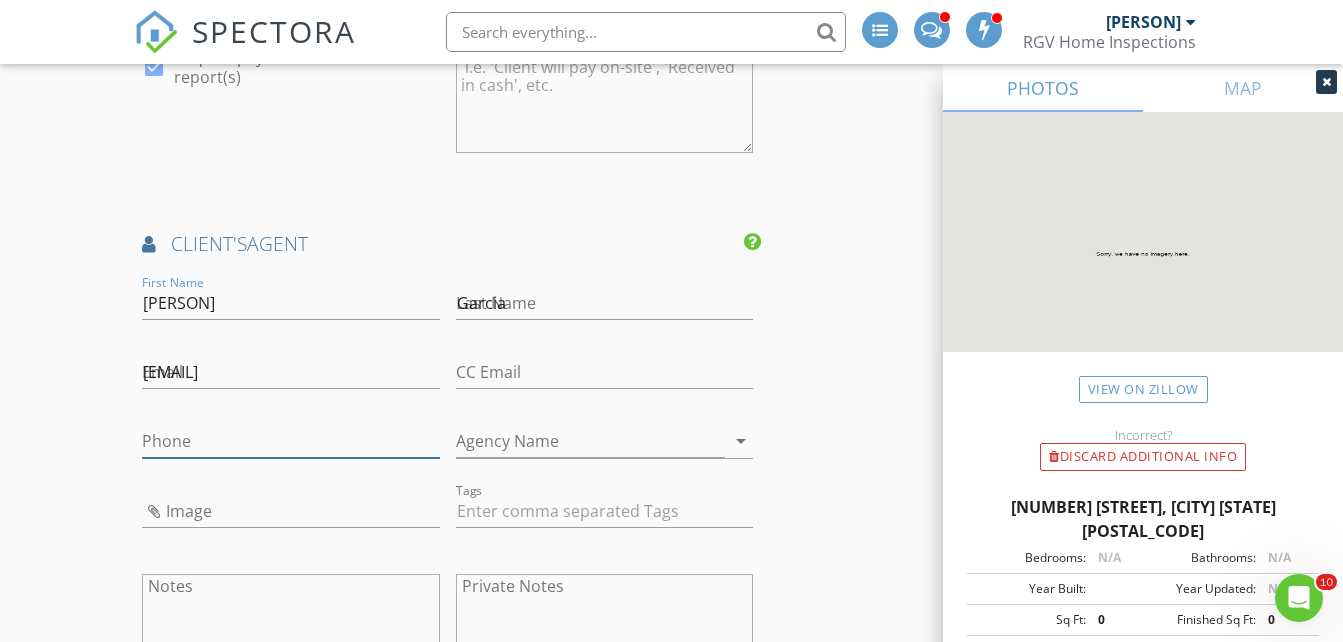 type on "956-655-1832" 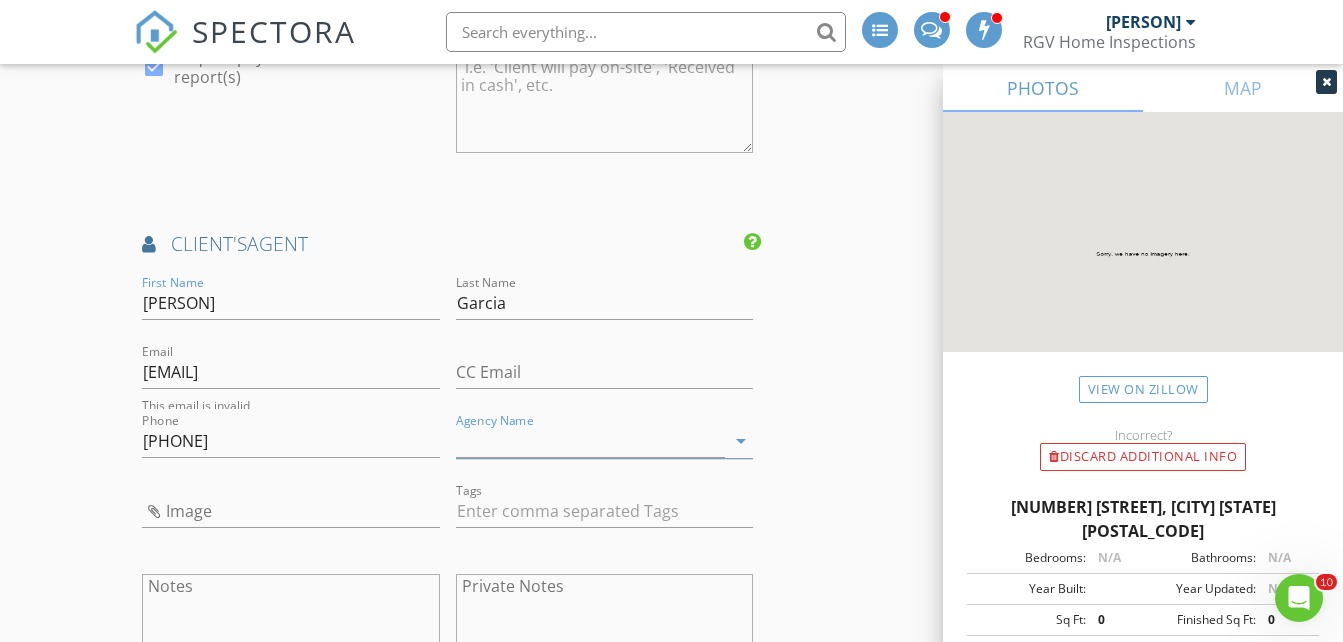 scroll, scrollTop: 3051, scrollLeft: 0, axis: vertical 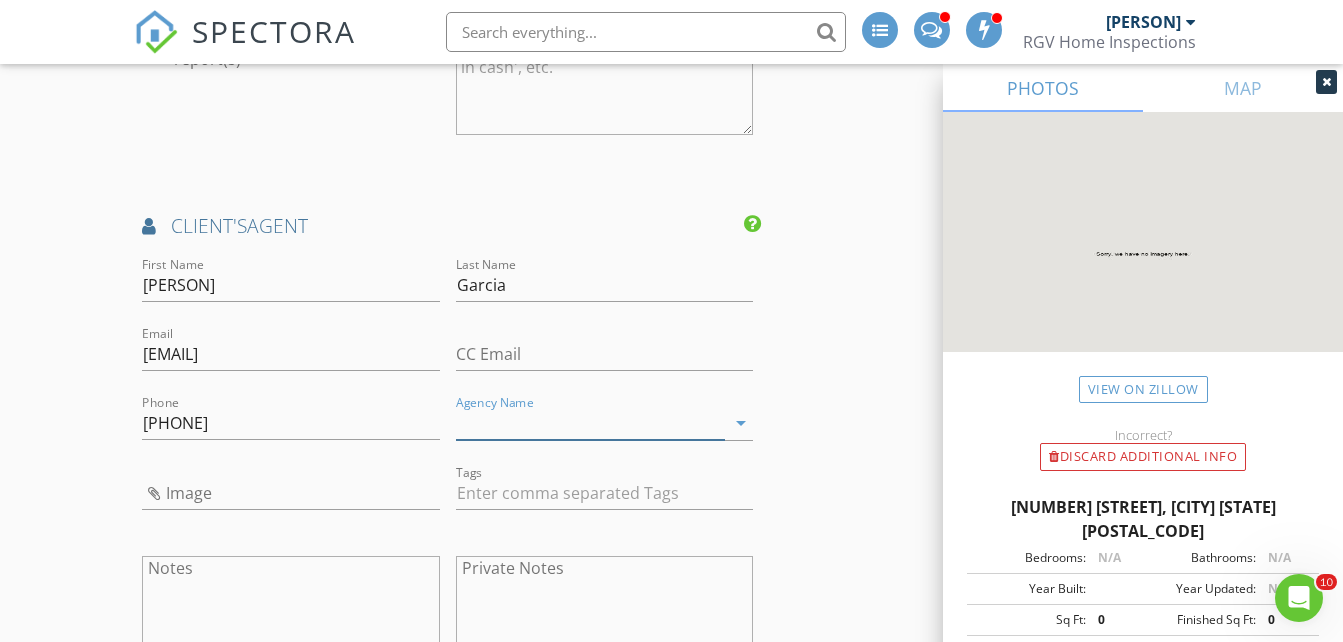 click on "Agency Name" at bounding box center (590, 423) 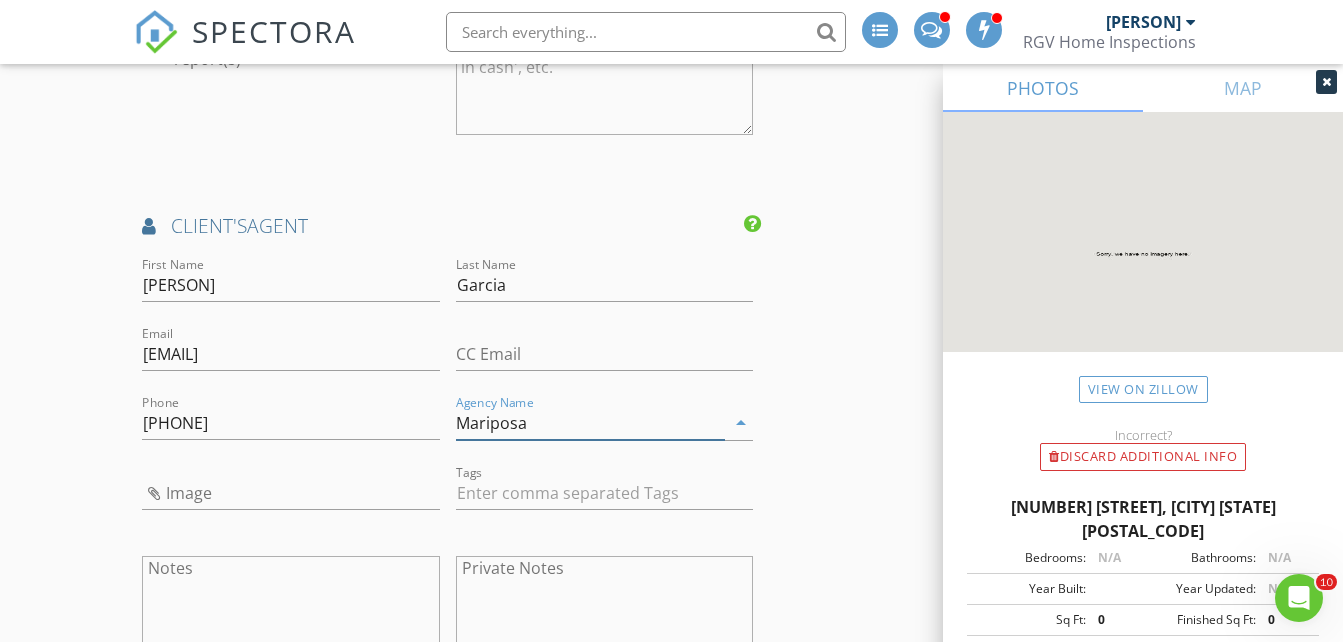 click on "Mariposa" at bounding box center (590, 423) 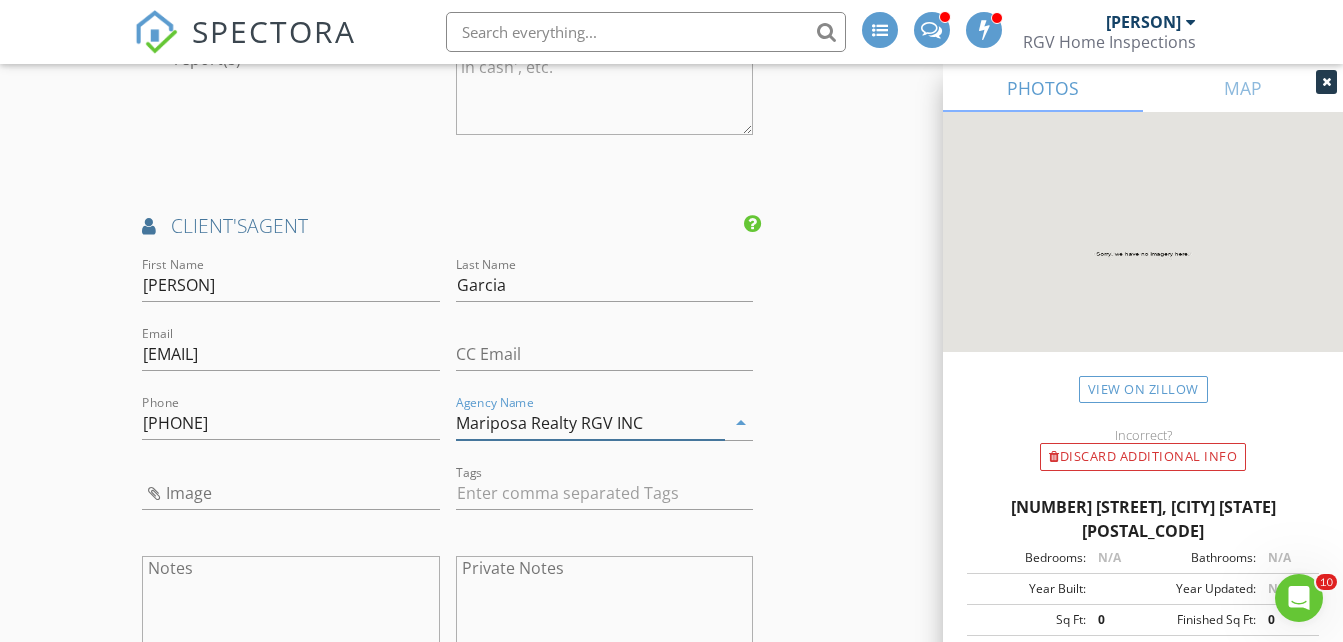 type on "Mariposa Realty RGV INC" 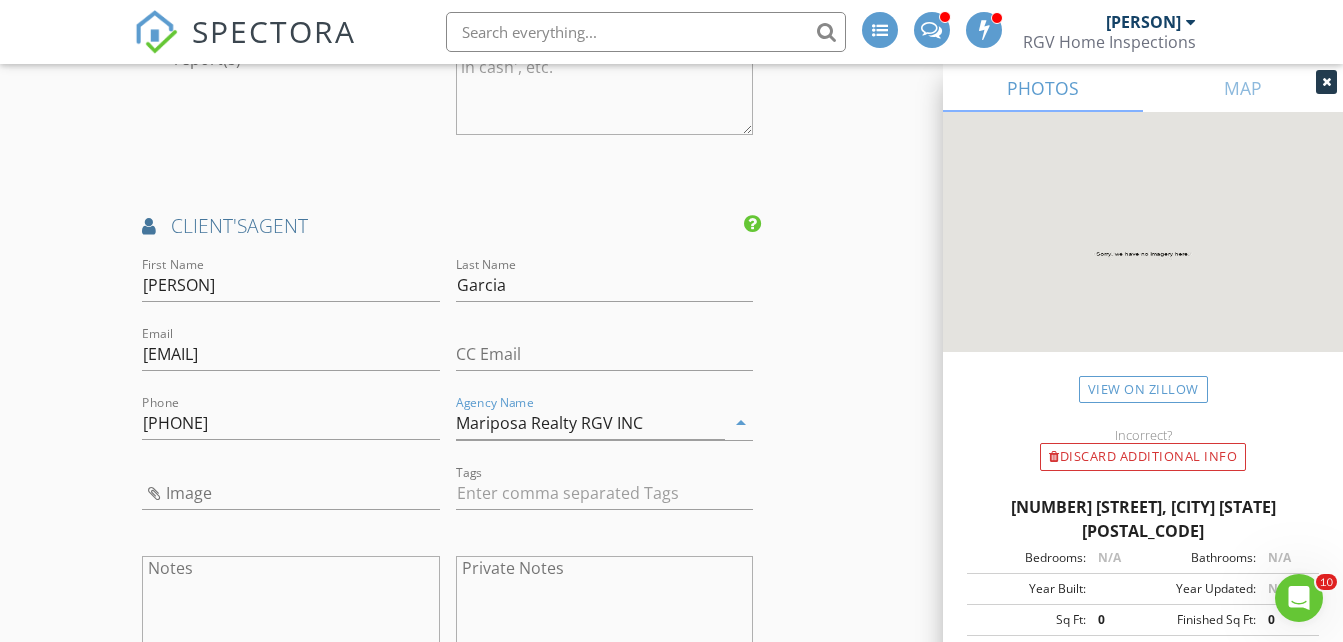 click on "New Inspection
INSPECTOR(S)
check_box_outline_blank   Donnie Quintanilla     check_box_outline_blank   Fernando Valbuena     check_box   Nick De Santos   PRIMARY   Nick De Santos arrow_drop_down   check_box_outline_blank Nick De Santos specifically requested
Date/Time
08/02/2025 10:30 AM   Does Not Repeat arrow_drop_down
Location
Address Search       Address 1001 Azalea St   Unit   City Mission   State TX   Zip 78573   Hidalgo Hidalgo     Square Feet 1750   Year Built 2025   Foundation Slab arrow_drop_down     Nick De Santos     0.0 miles     (a few seconds)
client
check_box Enable Client CC email for this inspection   Client Search     check_box_outline_blank Client is a Company/Organization     First Name Axel   Last Name Martinez   Email axel.bb.martinez@outlook.com   CC Email axel.bb.martinez@outlook.com   Phone 956-353-3247         Tags" at bounding box center (671, -274) 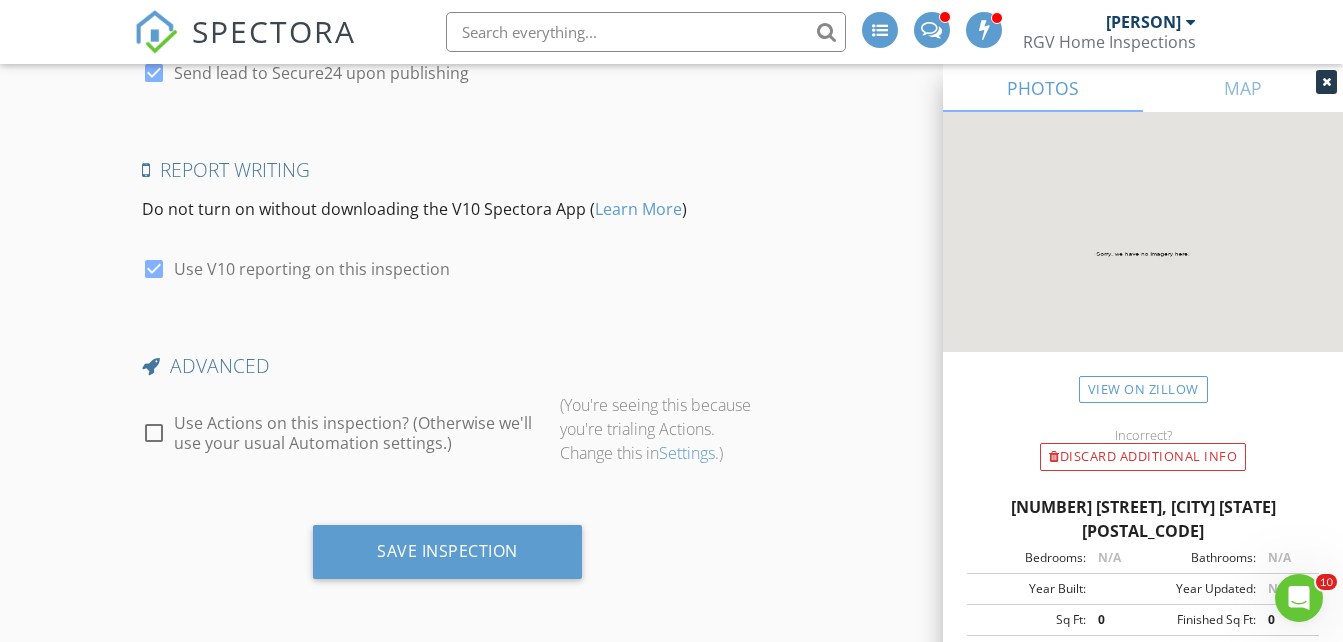 scroll, scrollTop: 4824, scrollLeft: 0, axis: vertical 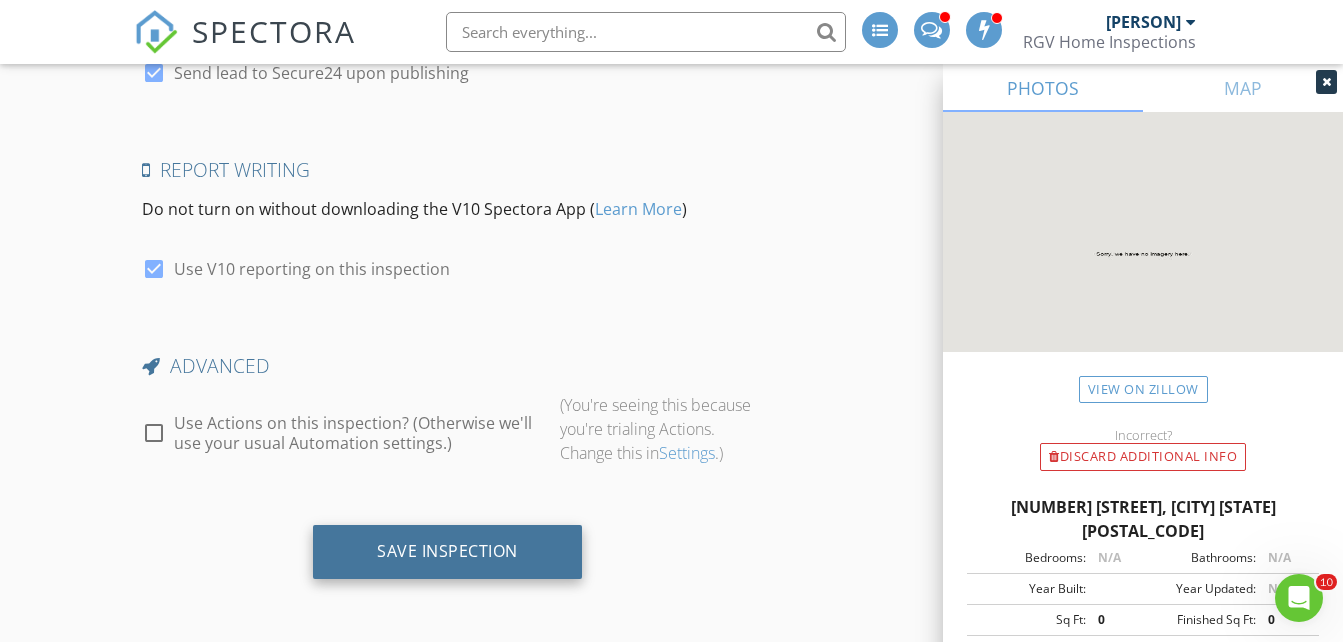 click on "Save Inspection" at bounding box center (447, 551) 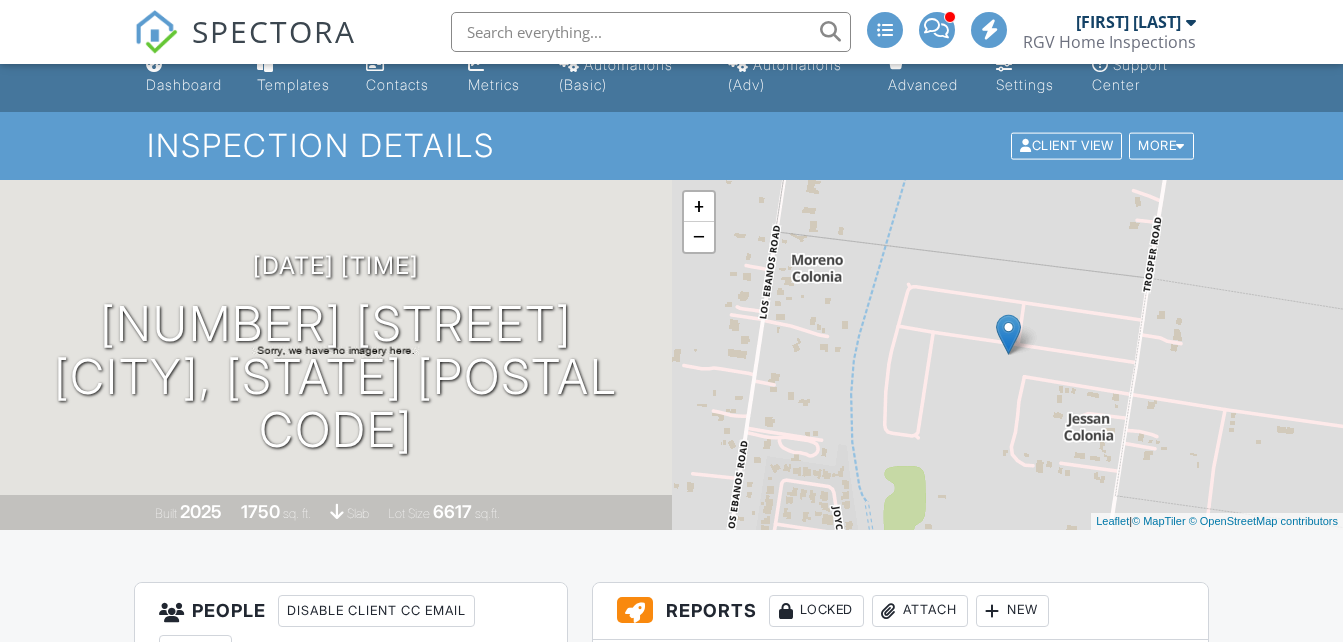 scroll, scrollTop: 400, scrollLeft: 0, axis: vertical 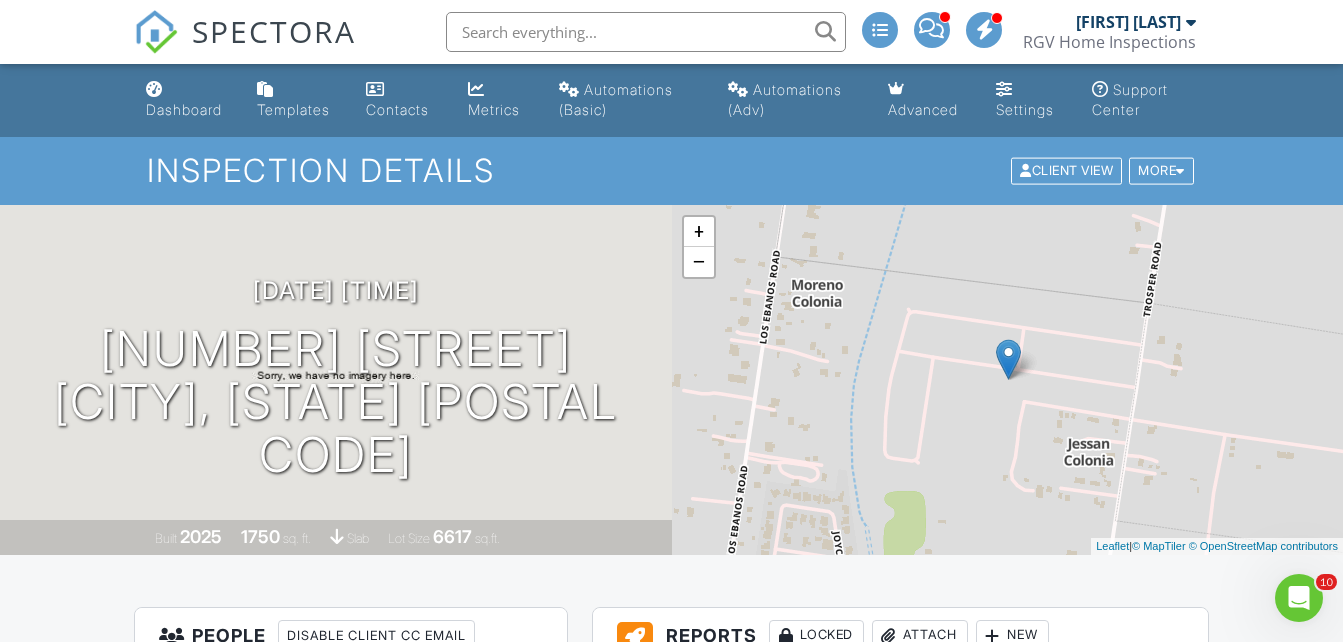 click on "SPECTORA" at bounding box center (274, 31) 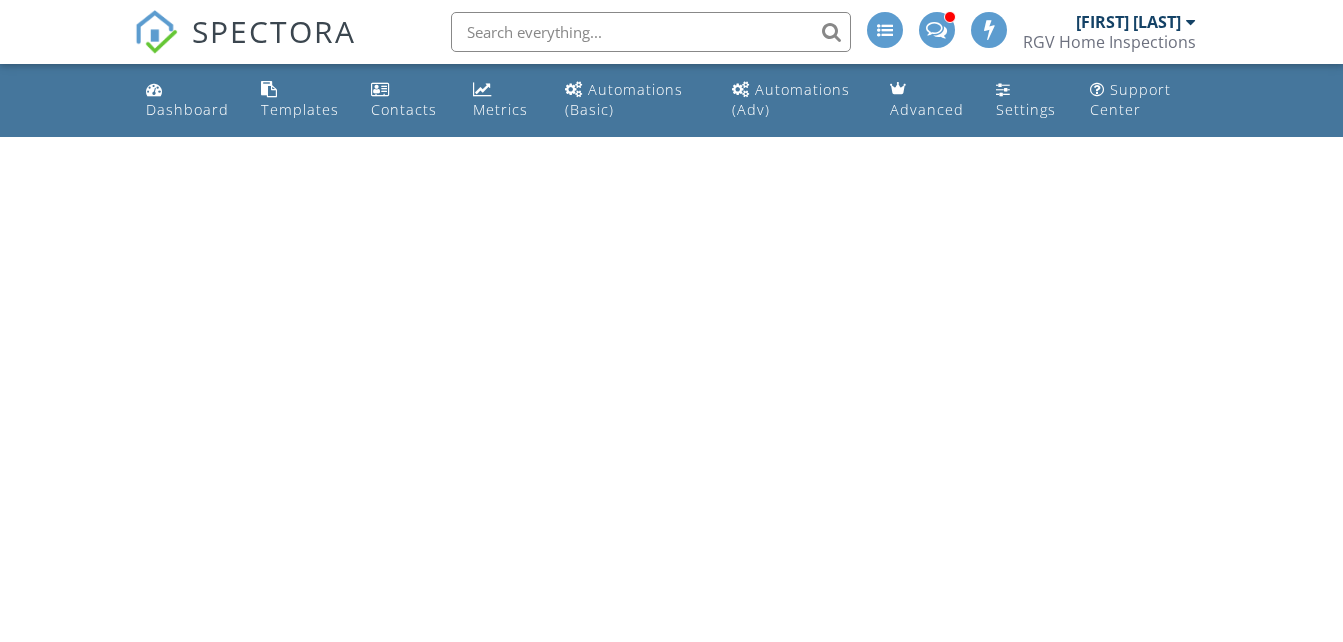 scroll, scrollTop: 0, scrollLeft: 0, axis: both 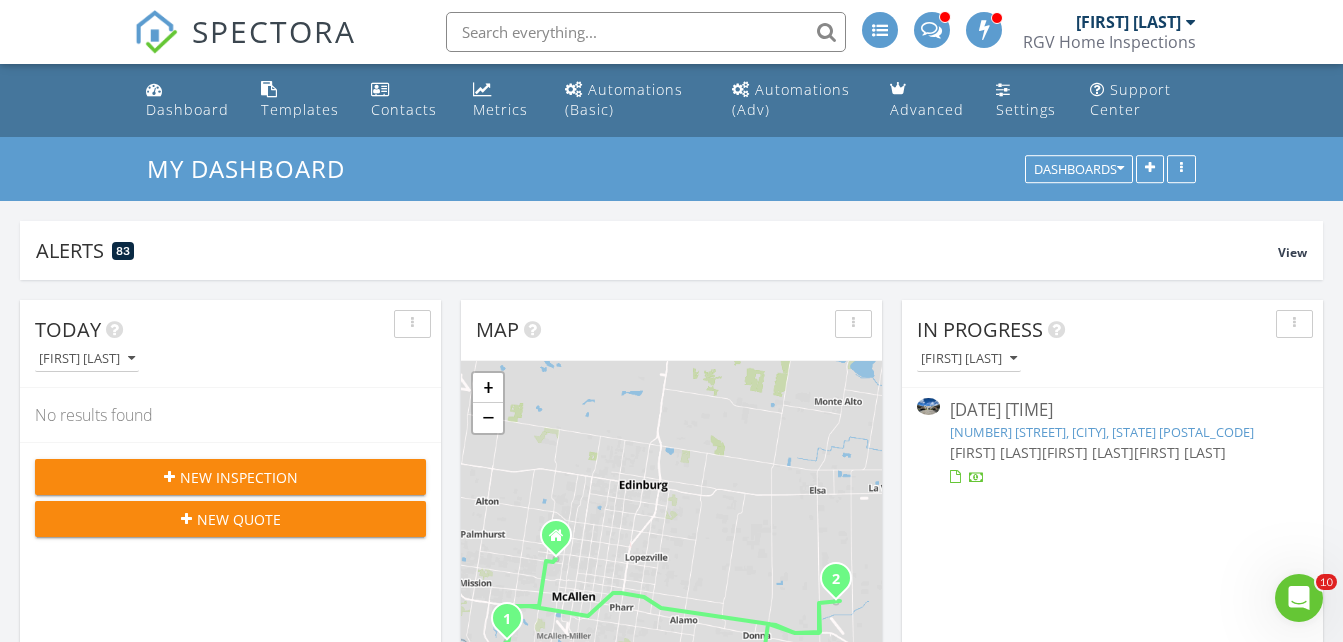 click on "SPECTORA" at bounding box center [274, 31] 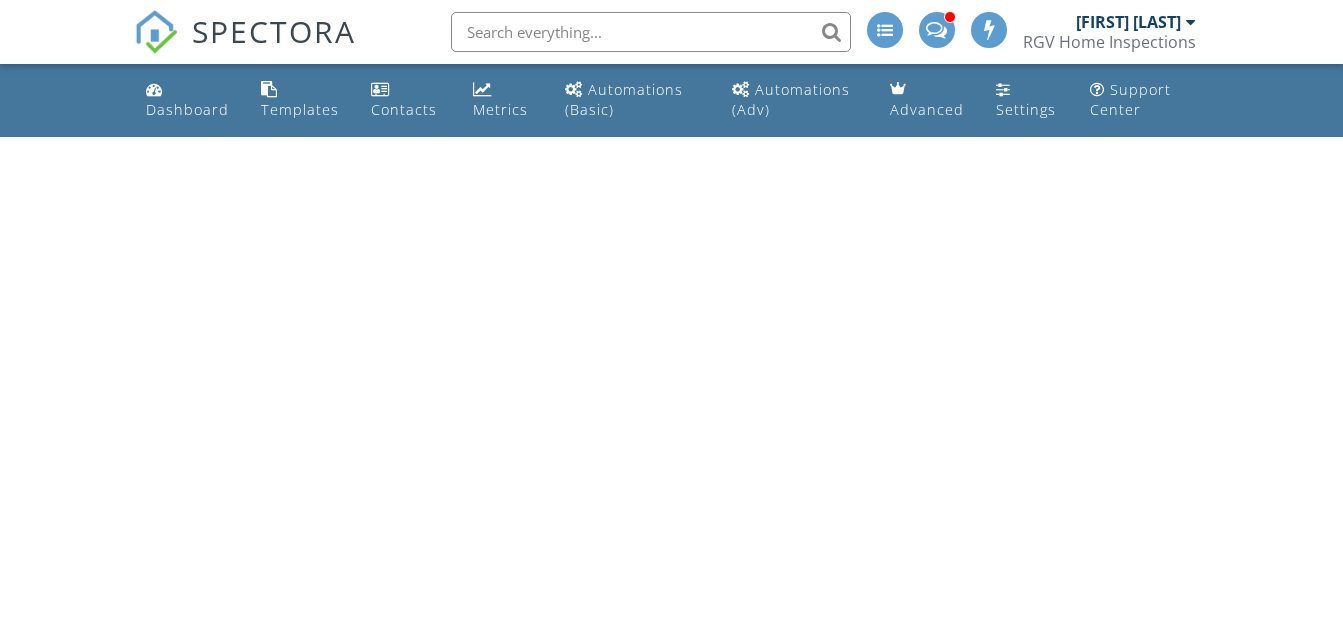 scroll, scrollTop: 0, scrollLeft: 0, axis: both 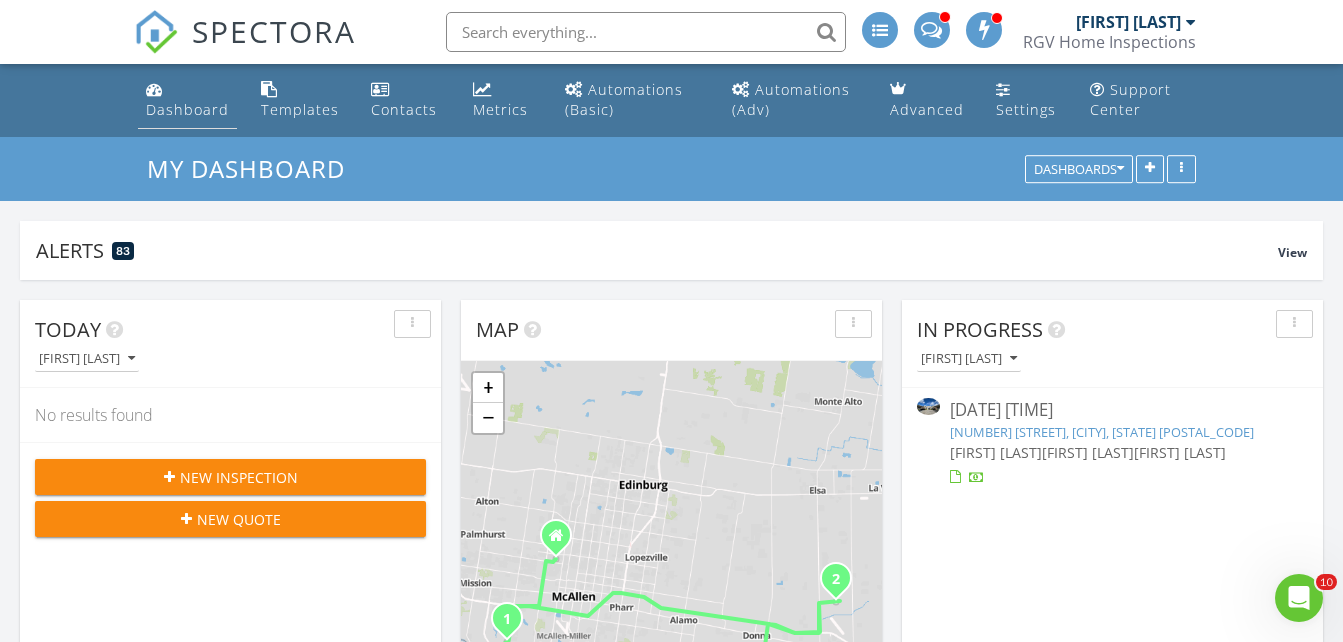 click on "Dashboard" at bounding box center (187, 100) 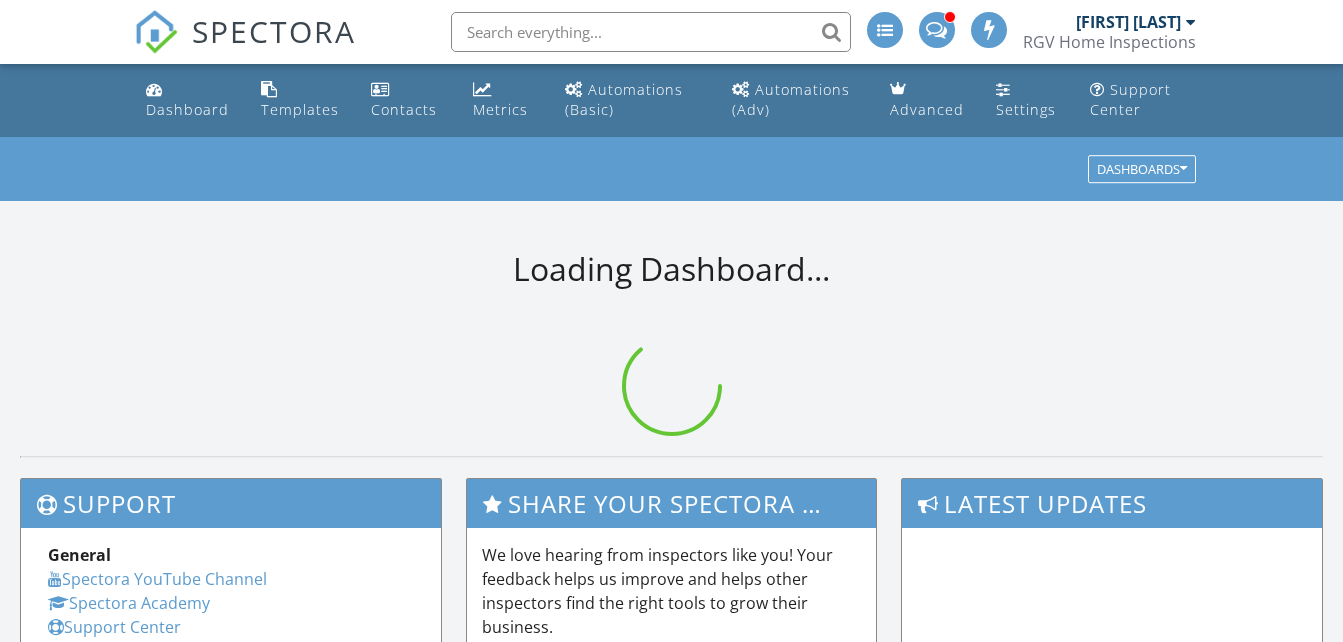 scroll, scrollTop: 0, scrollLeft: 0, axis: both 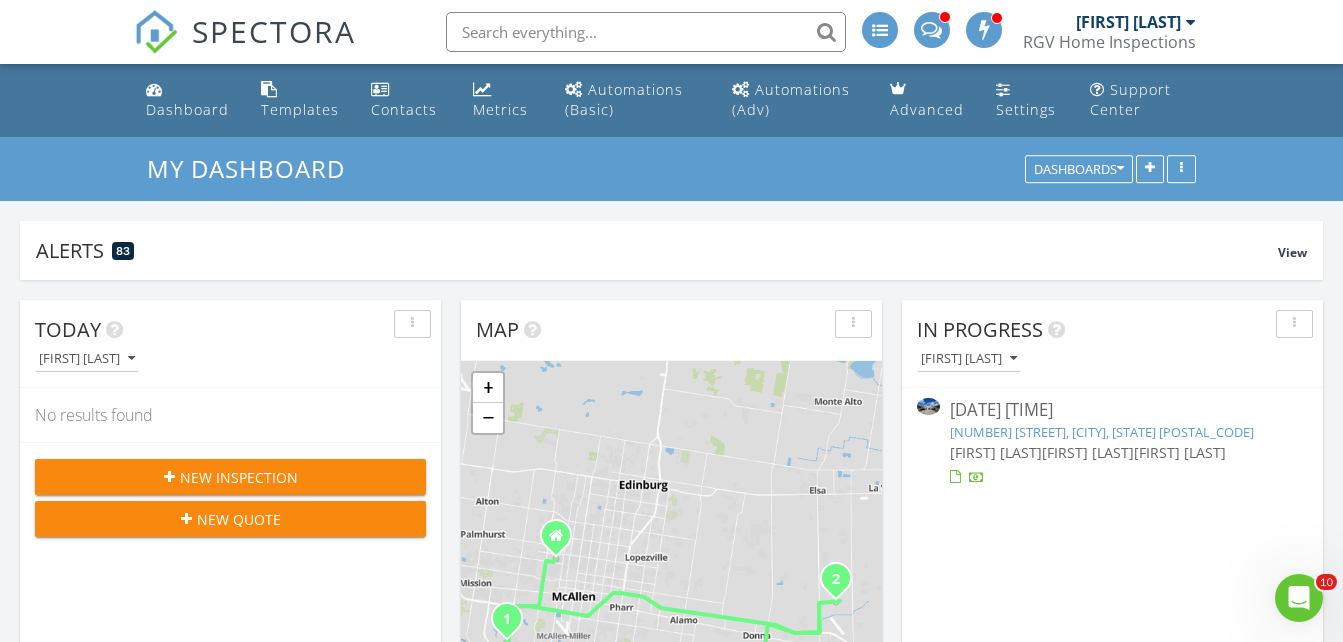 click on "SPECTORA" at bounding box center [274, 31] 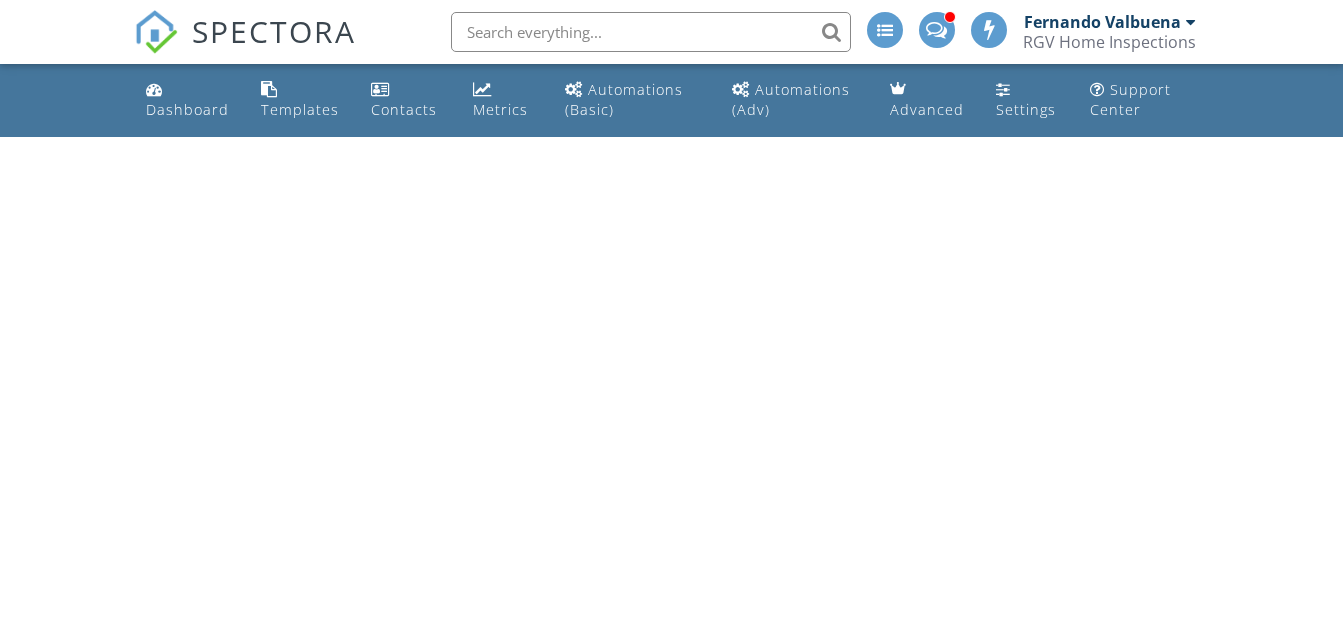 scroll, scrollTop: 0, scrollLeft: 0, axis: both 